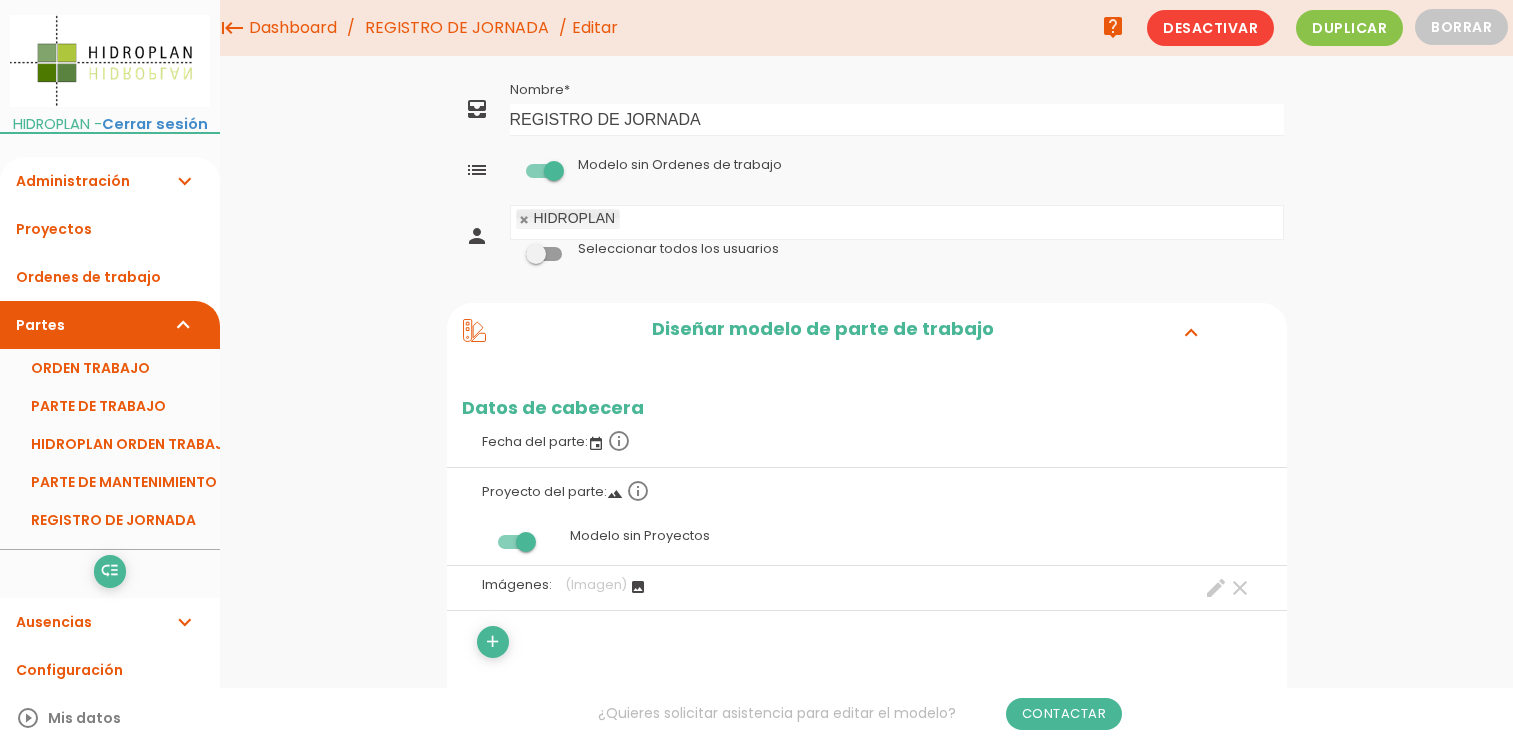 scroll, scrollTop: 0, scrollLeft: 0, axis: both 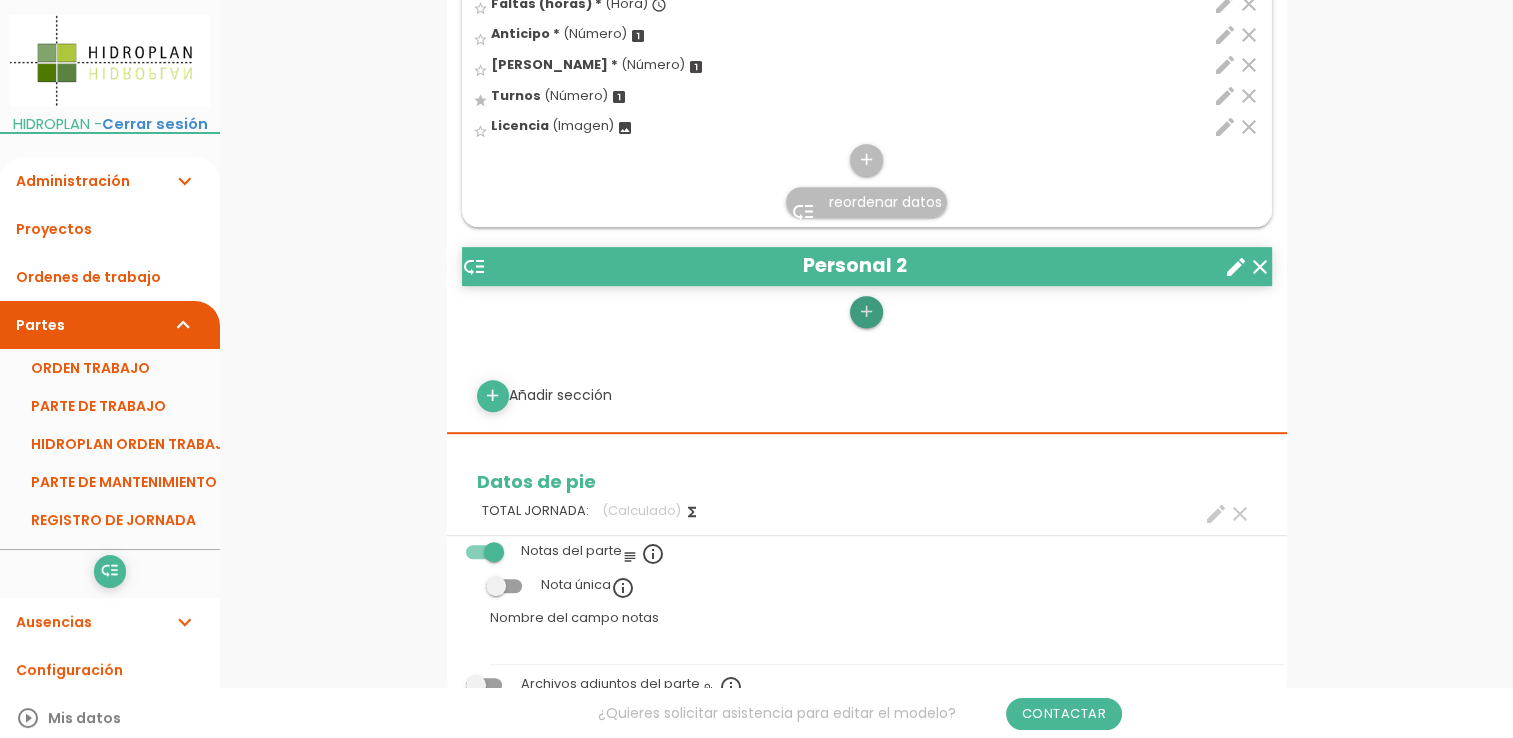 click on "add" at bounding box center (866, 312) 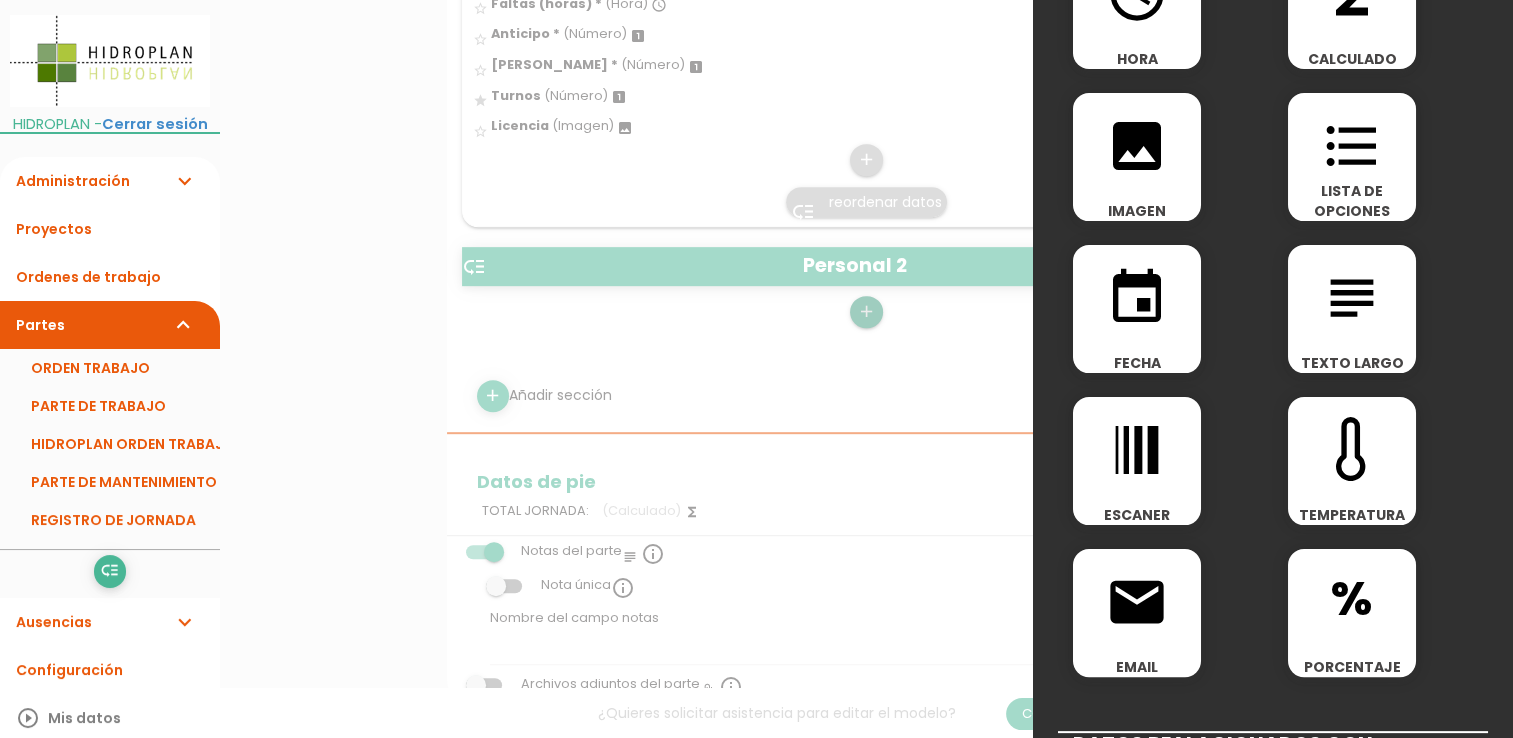 scroll, scrollTop: 600, scrollLeft: 0, axis: vertical 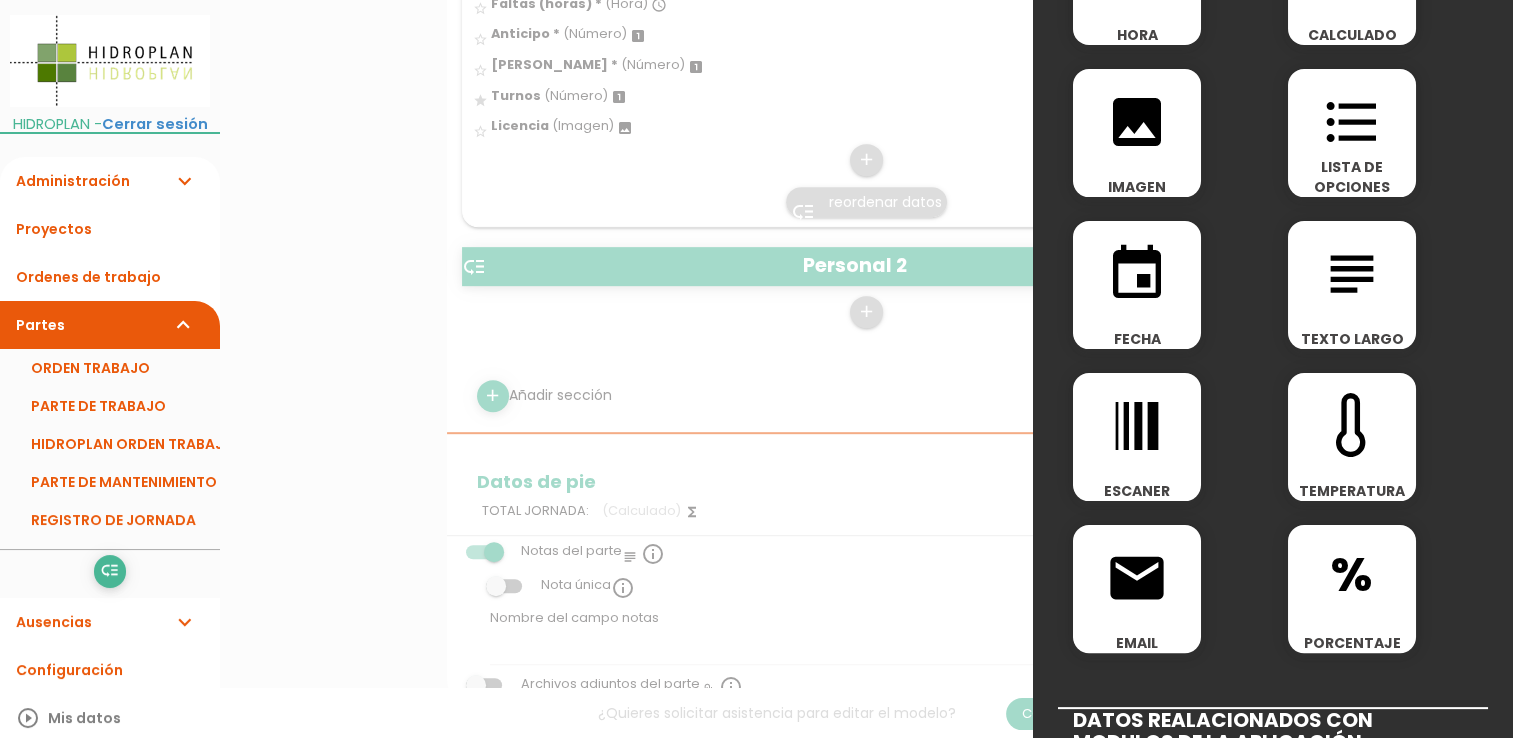 click at bounding box center (756, 277) 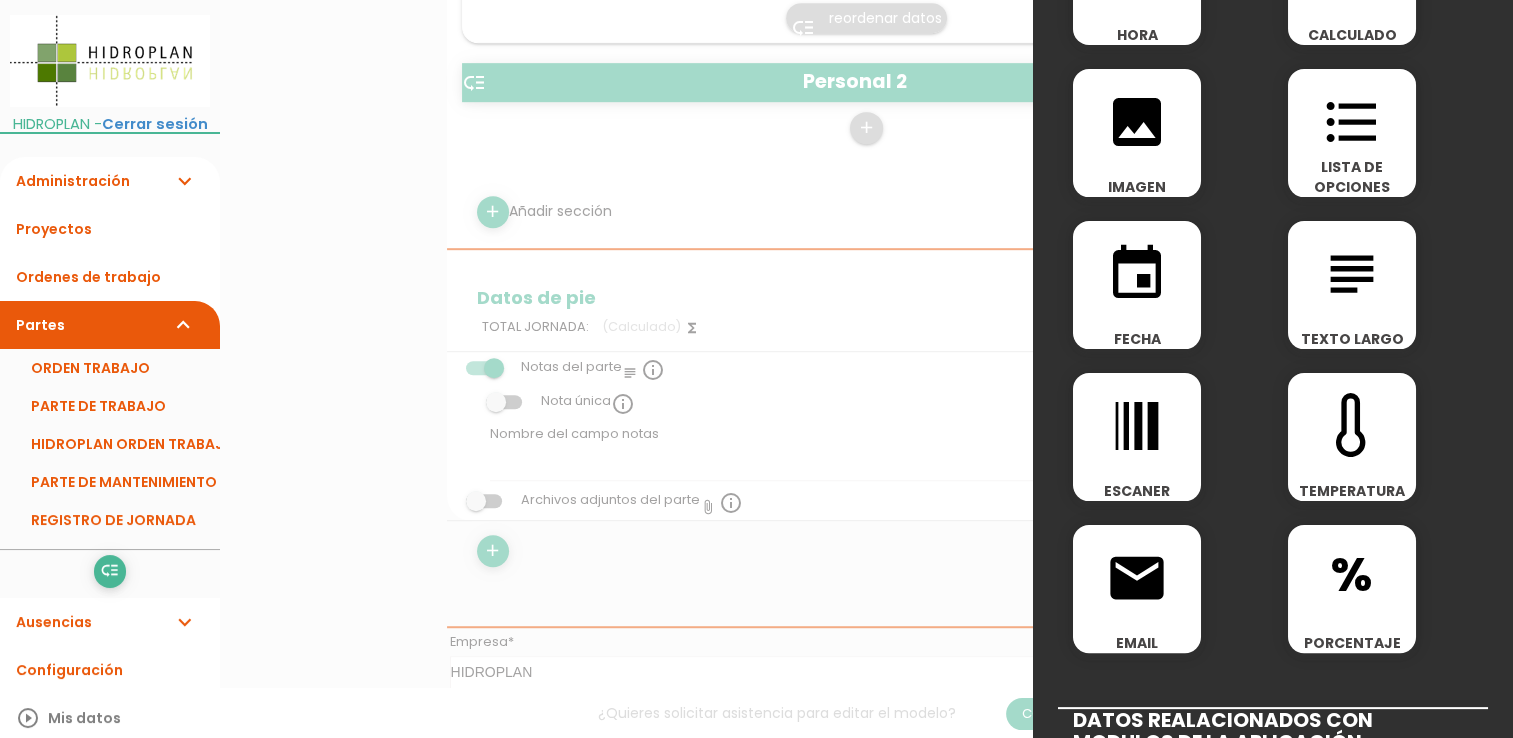 scroll, scrollTop: 1500, scrollLeft: 0, axis: vertical 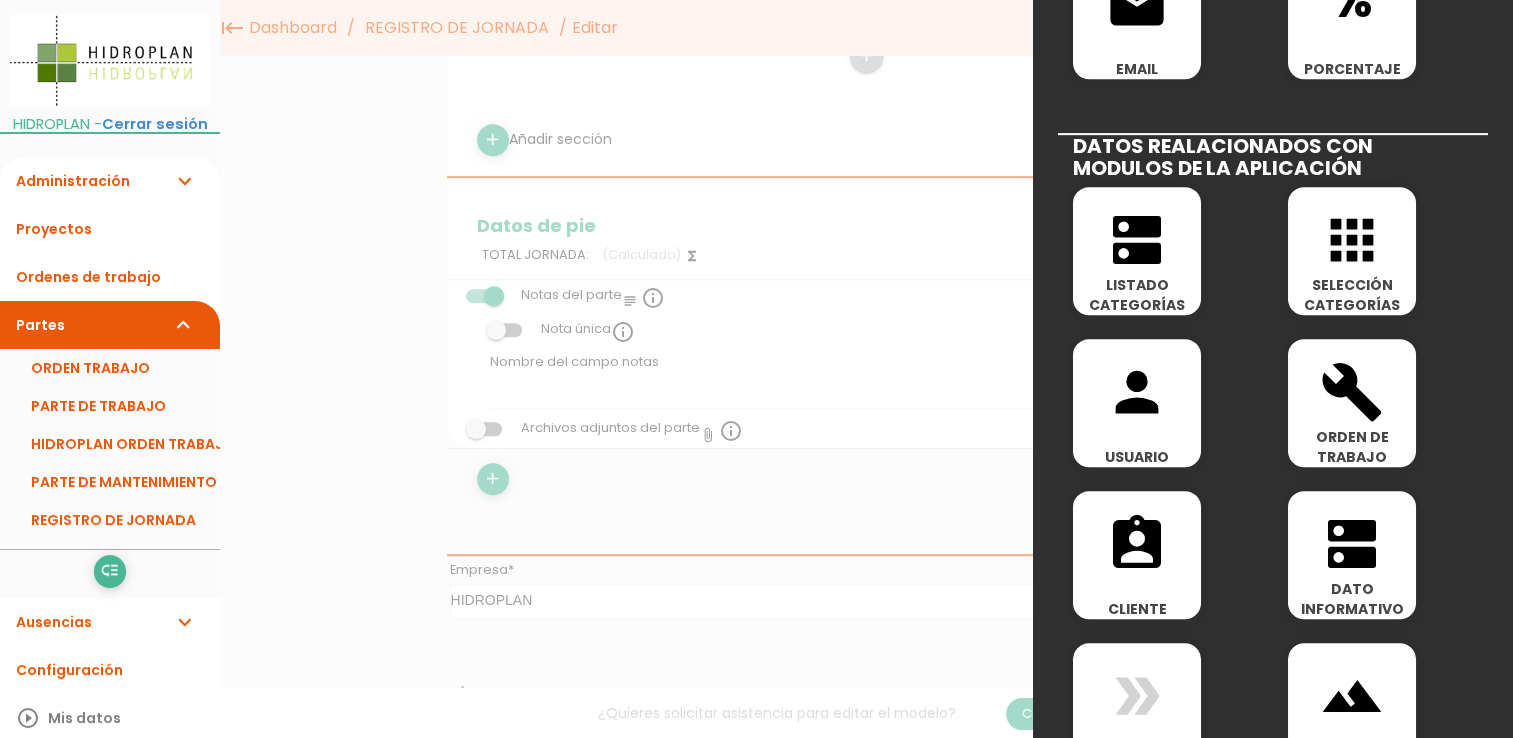 click on "apps" at bounding box center [1352, 240] 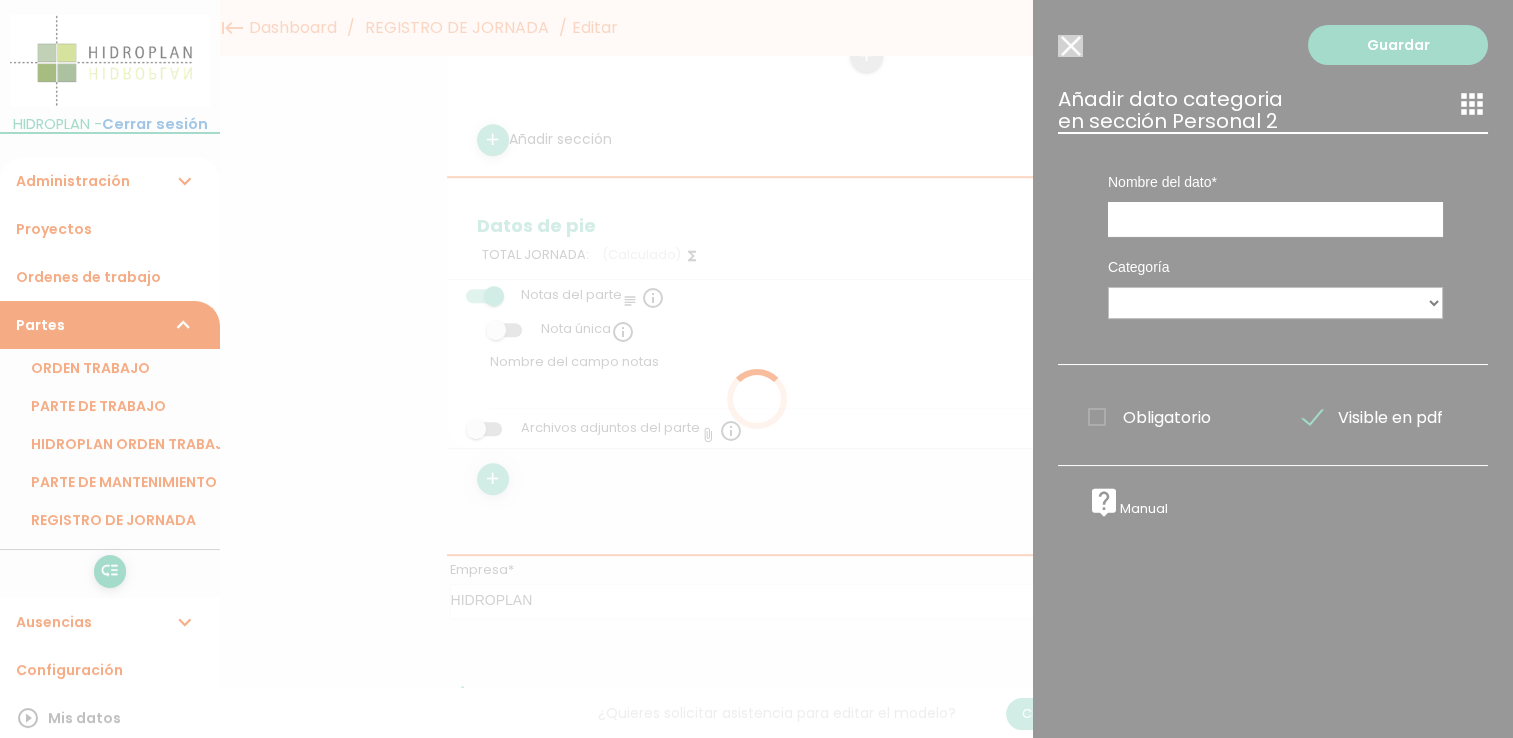 scroll, scrollTop: 0, scrollLeft: 0, axis: both 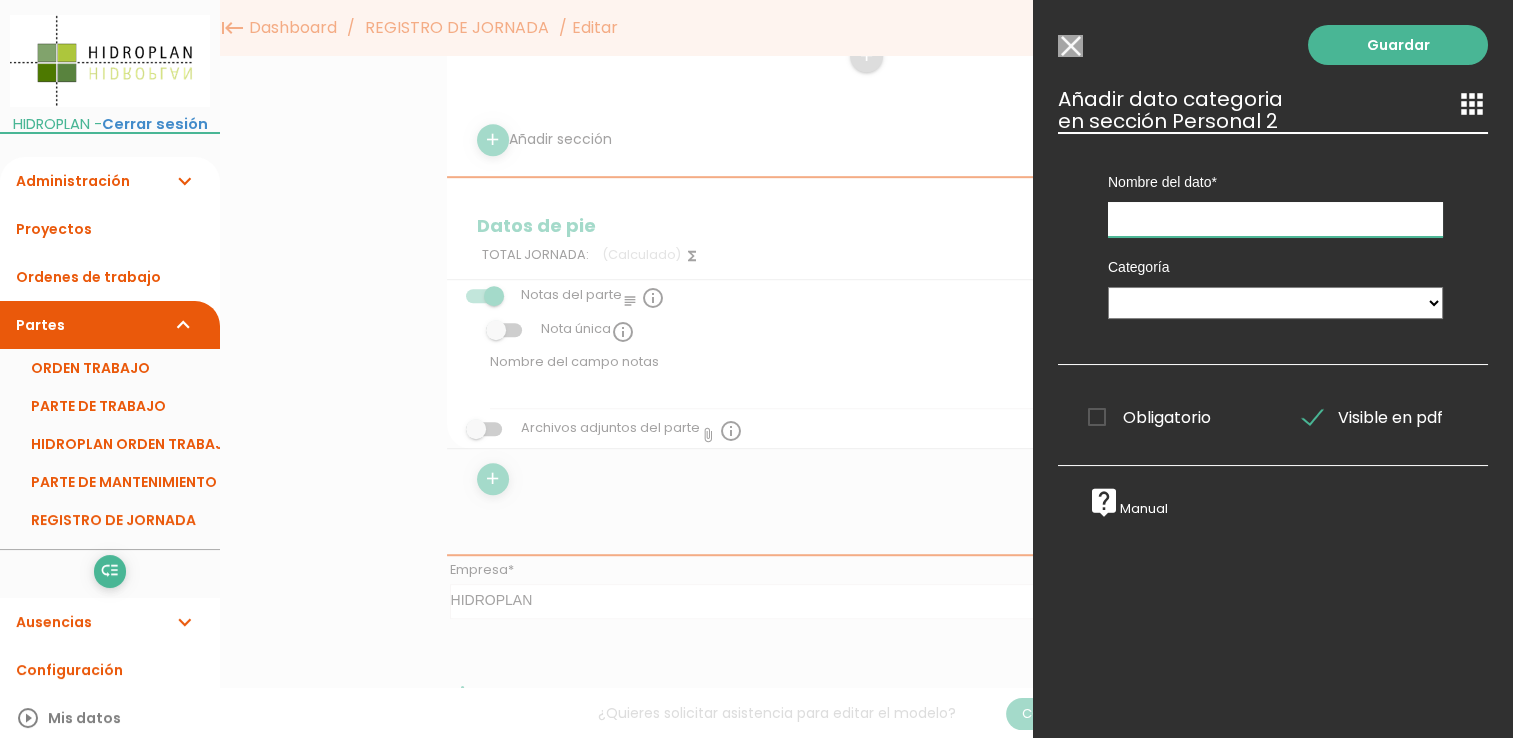 click at bounding box center [1275, 219] 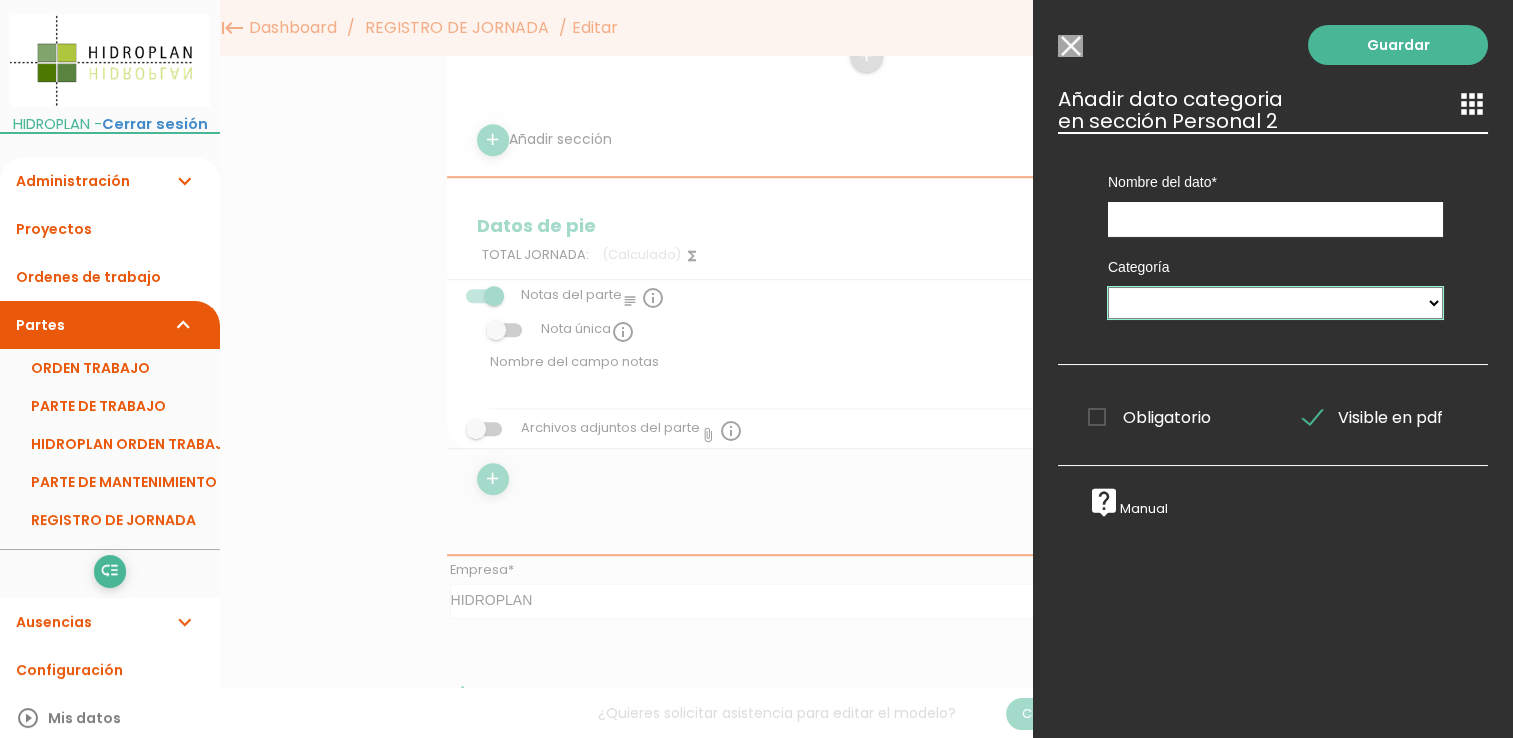 click on "Materiales MANO DE OBRA SANITARIO CARPINTERIA ELECTRICIDAD SOLDADURA Tareas OPERACIONES CLIMATIZACIÓN CLIMATIZADORES-ENFRIADORES VENTILADORES CUADRO ELECTRICO GRUPO DE PRESION DISPOSITIVO DE SEGURIDAD DEPOSITO EXPANSIÓN ACUMULADOR ACS BOMBAS DE CIRCULACION CONTROL DE COMBUSTION CALDERA OPERACIONES DE MANTENIMIENTO CONTROL CONSUMO COMBUSTIBLE SOLICITADO POR Autorizado por QUIEN RECEPCIONA TIPOS DE GASTOS Sector 2 Sector 3" at bounding box center [1275, 303] 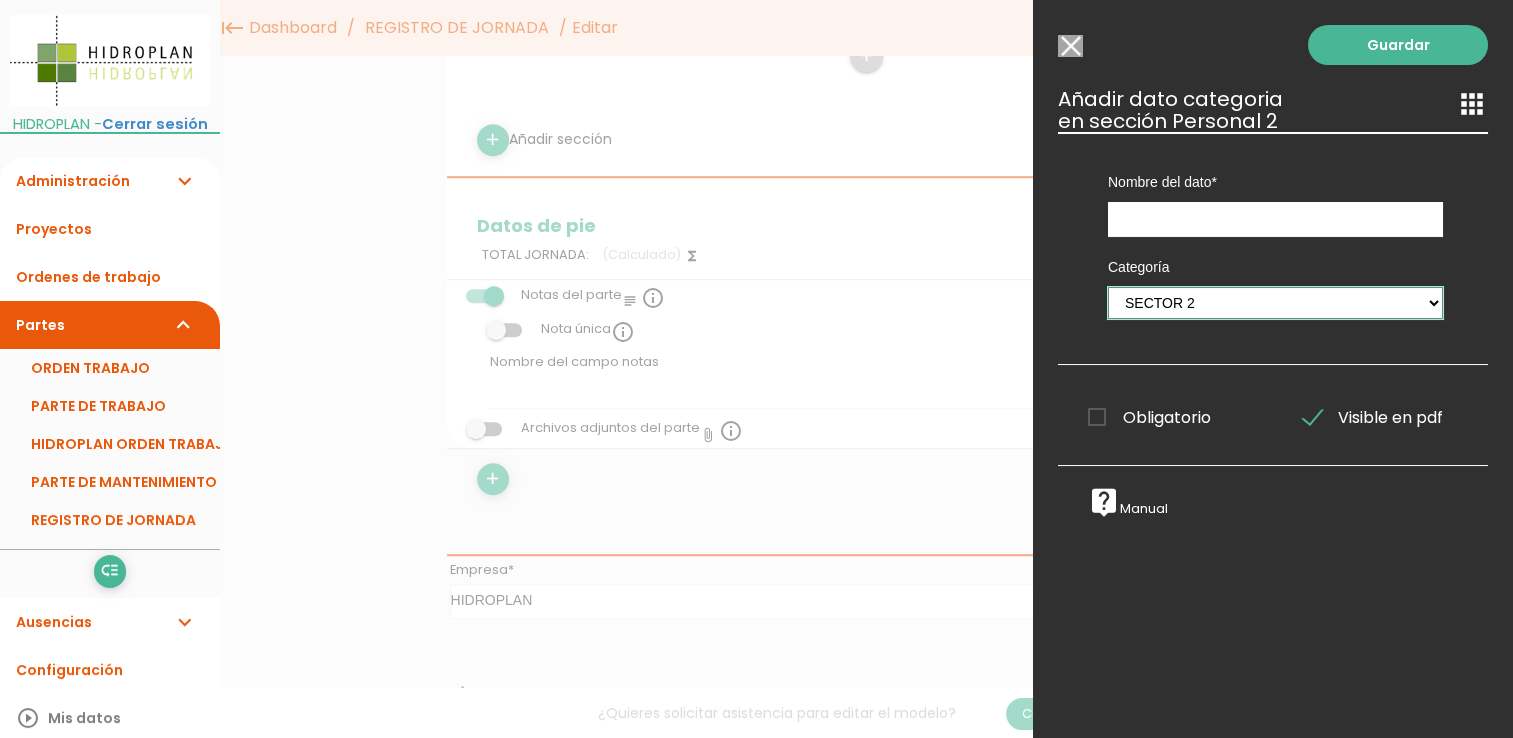 click on "Materiales MANO DE OBRA SANITARIO CARPINTERIA ELECTRICIDAD SOLDADURA Tareas OPERACIONES CLIMATIZACIÓN CLIMATIZADORES-ENFRIADORES VENTILADORES CUADRO ELECTRICO GRUPO DE PRESION DISPOSITIVO DE SEGURIDAD DEPOSITO EXPANSIÓN ACUMULADOR ACS BOMBAS DE CIRCULACION CONTROL DE COMBUSTION CALDERA OPERACIONES DE MANTENIMIENTO CONTROL CONSUMO COMBUSTIBLE SOLICITADO POR Autorizado por QUIEN RECEPCIONA TIPOS DE GASTOS Sector 2 Sector 3" at bounding box center (1275, 303) 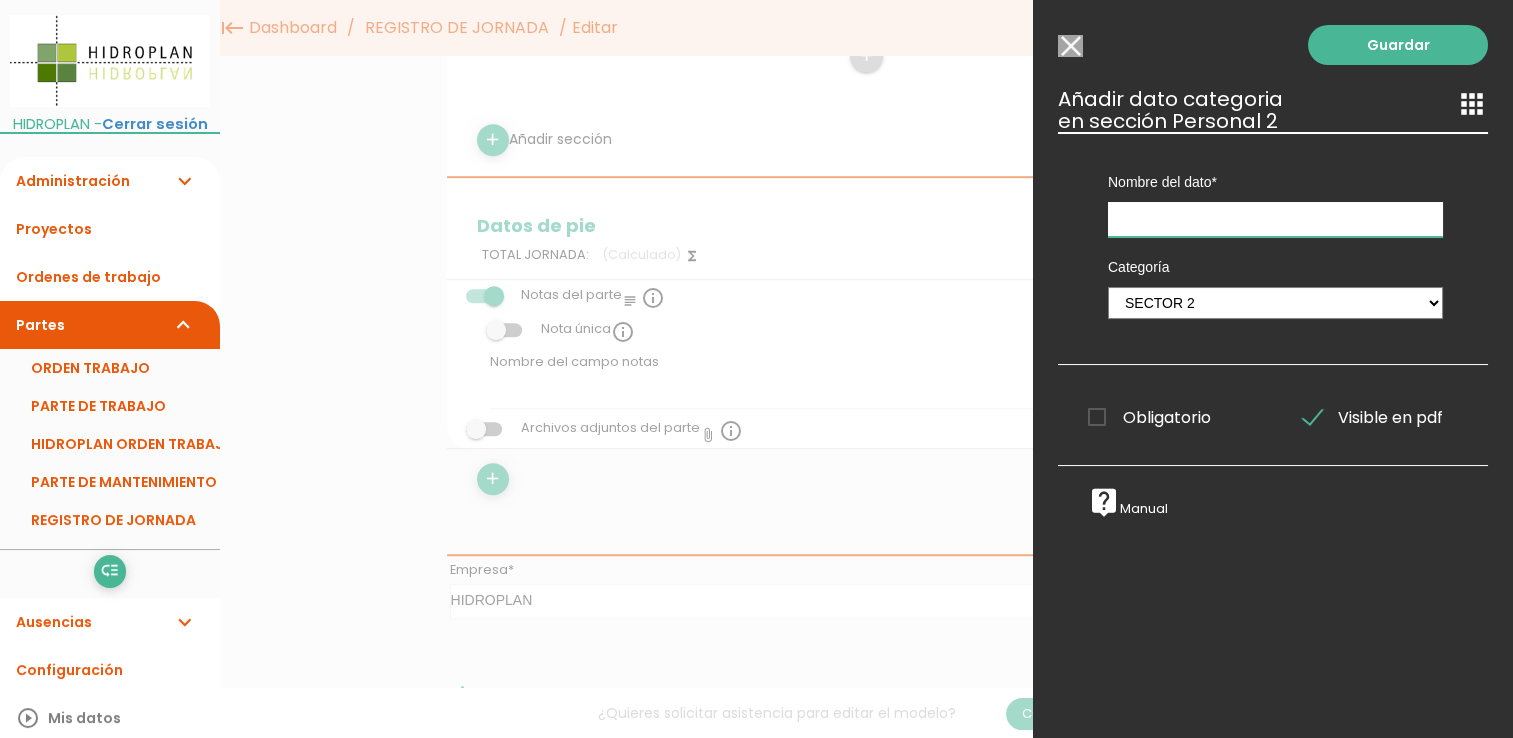 click at bounding box center [1275, 219] 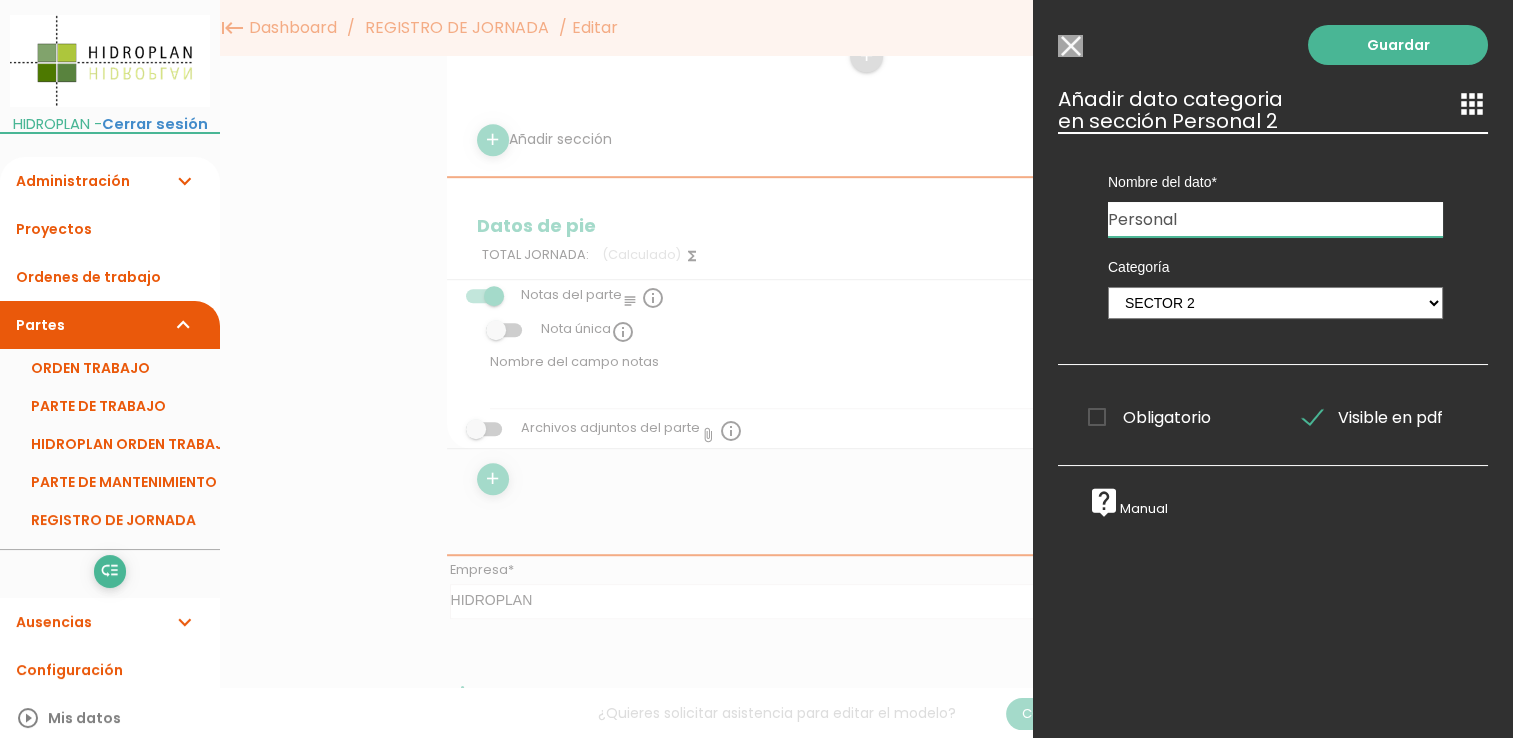 type on "Personal" 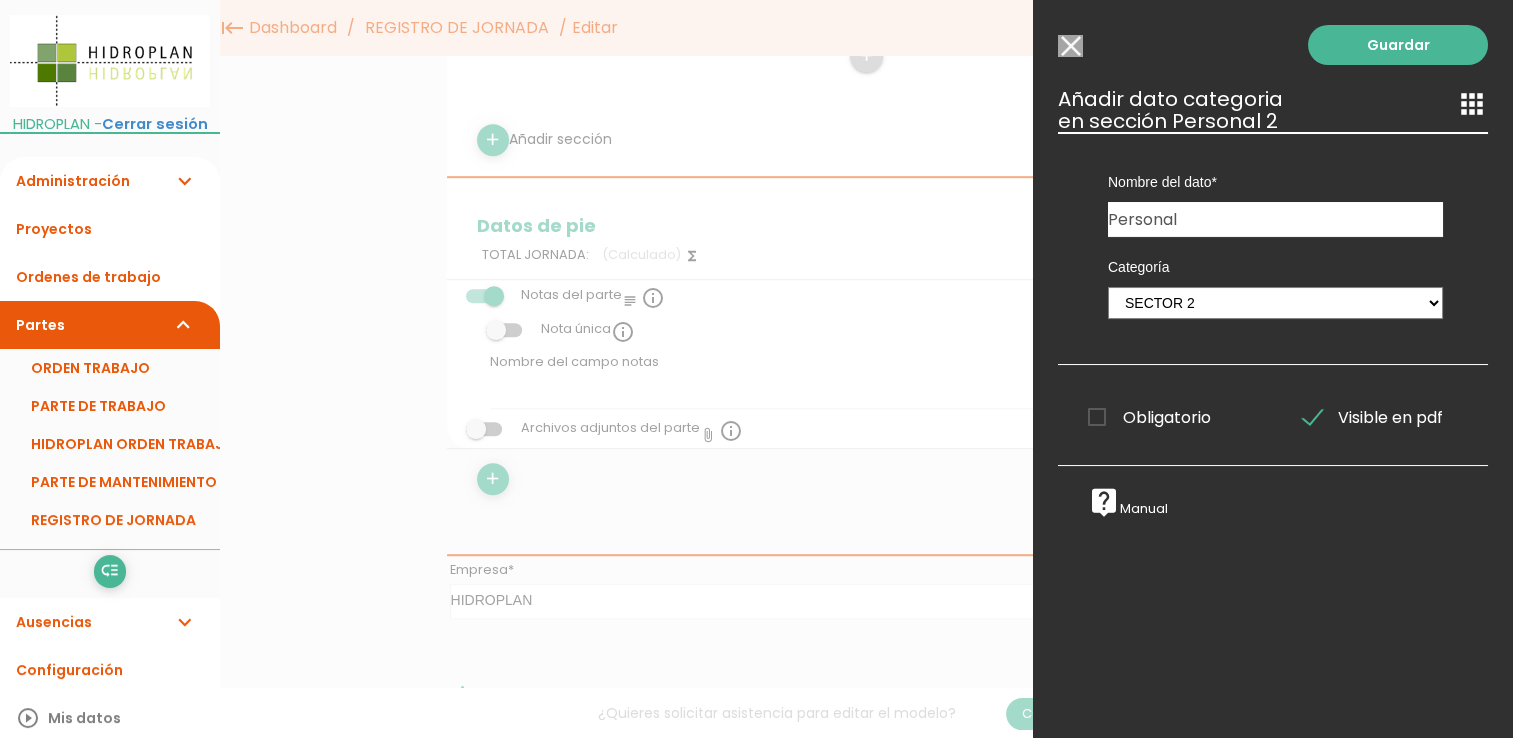 click on "Obligatorio" at bounding box center (1149, 417) 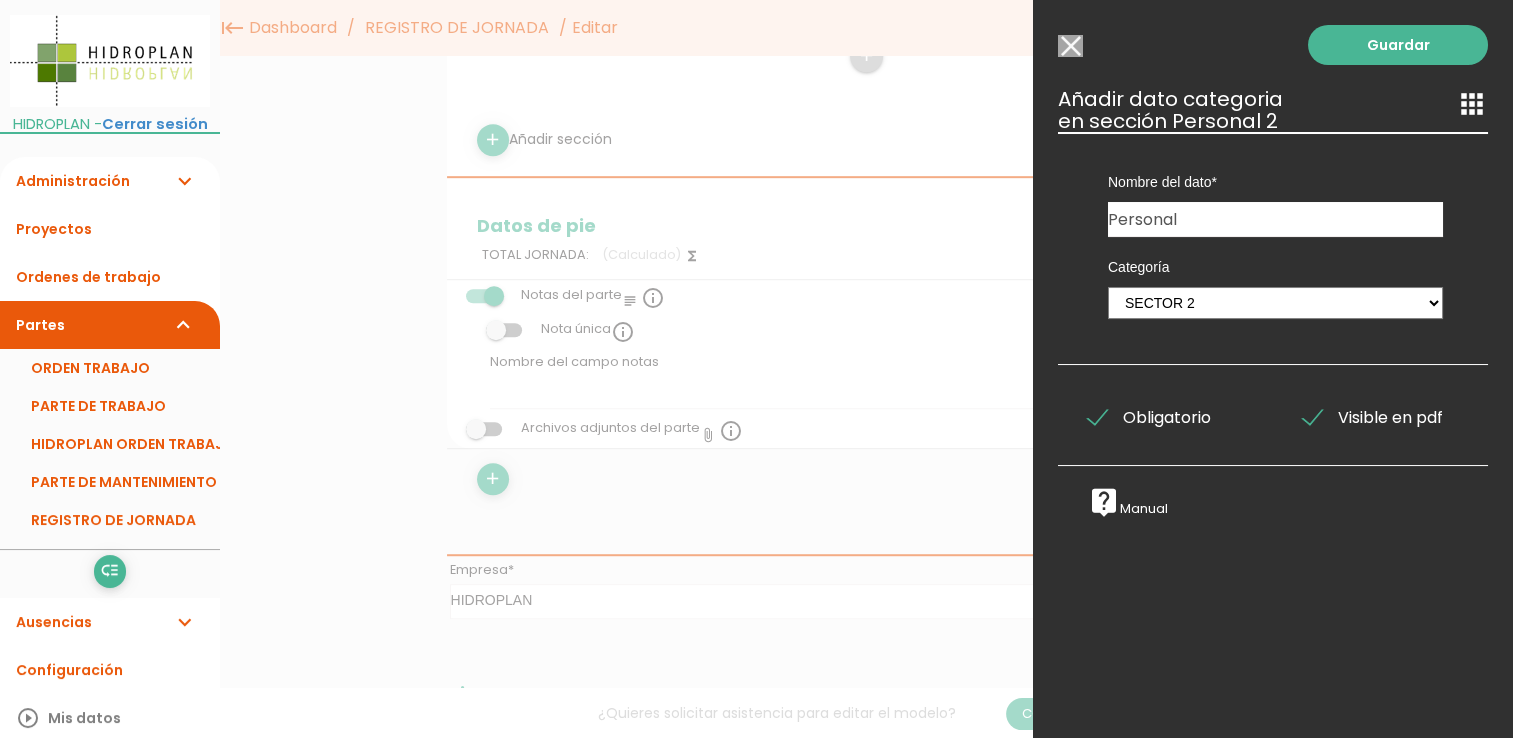 click on "Guardar" at bounding box center [1398, 45] 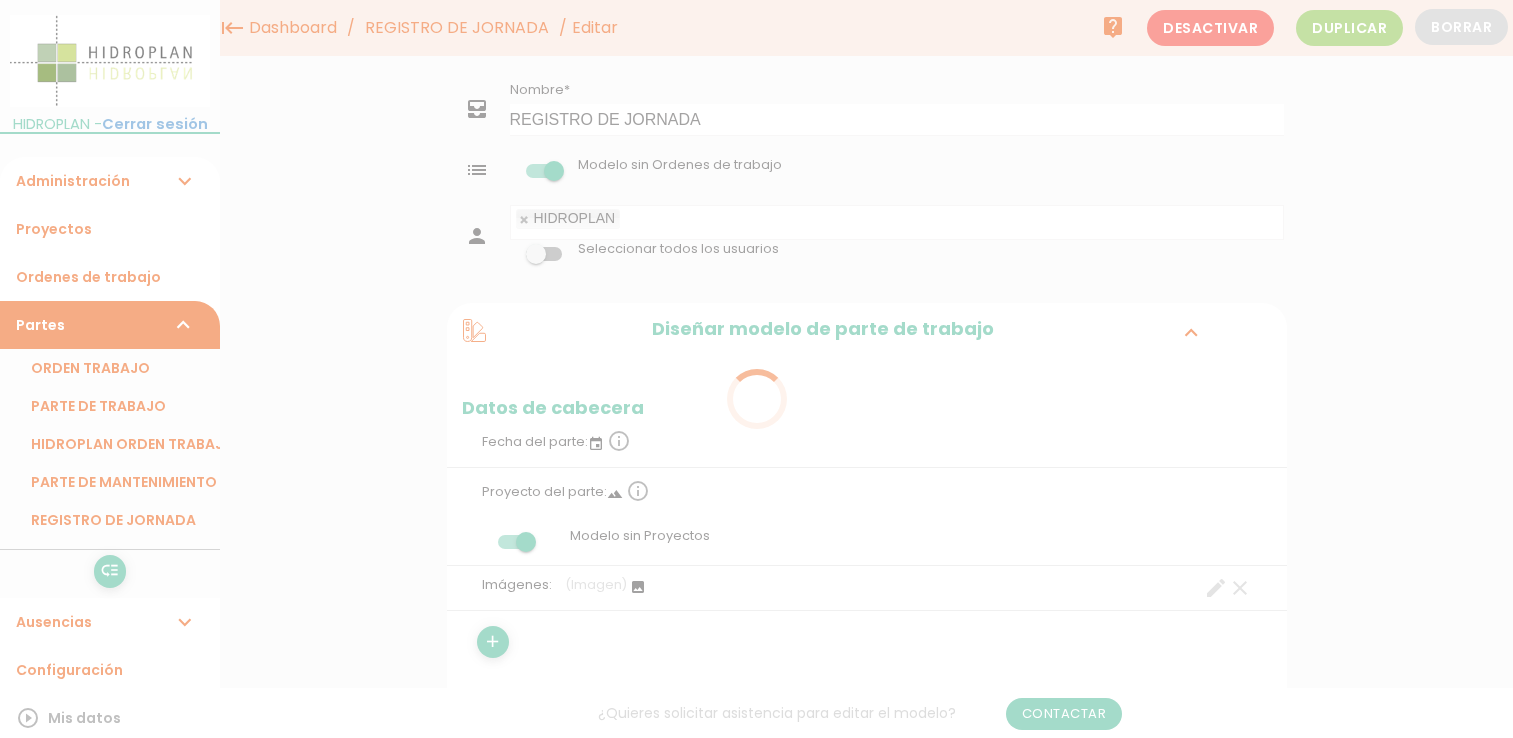 scroll, scrollTop: 1815, scrollLeft: 0, axis: vertical 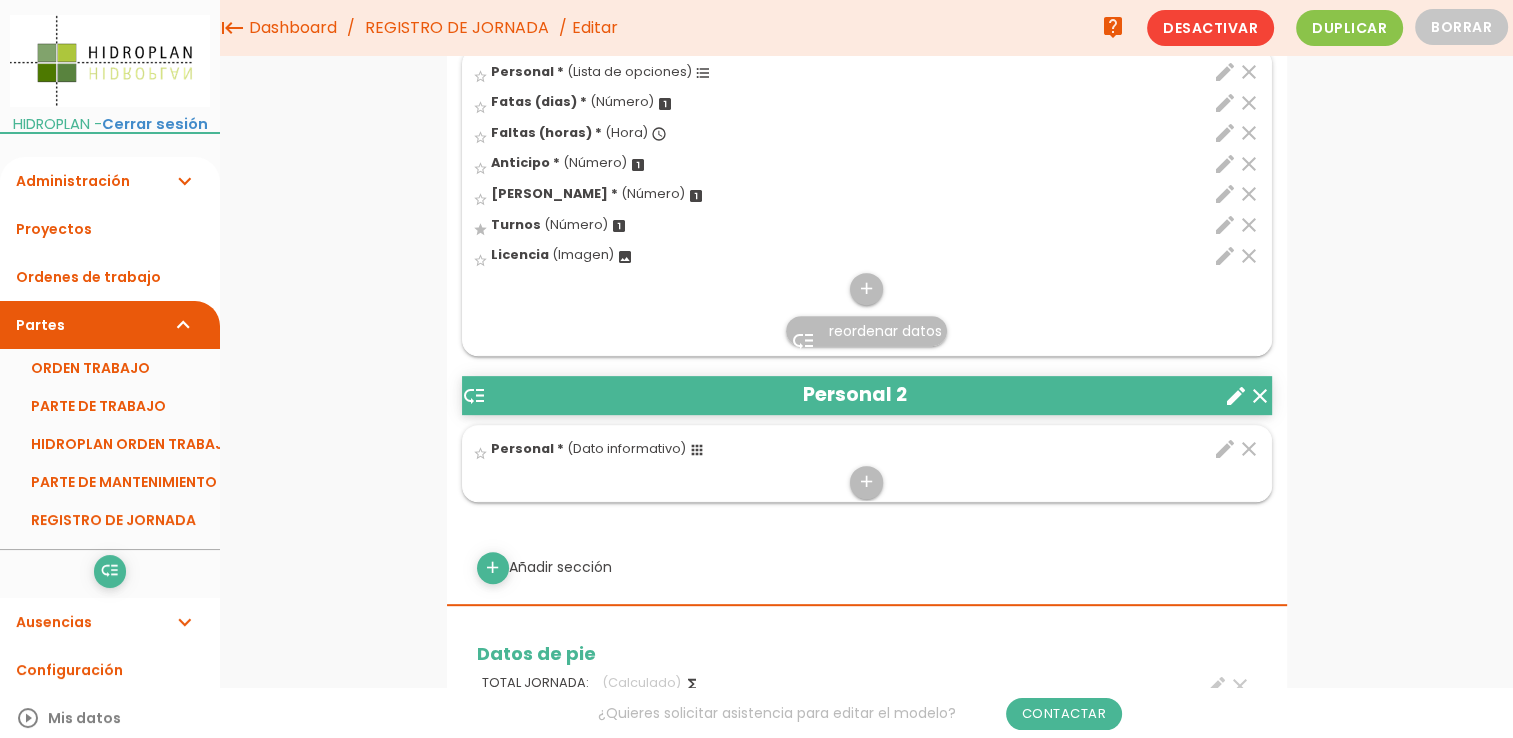 click on "menu
keyboard_tab
Dashboard
REGISTRO DE JORNADA Editar" at bounding box center [866, 587] 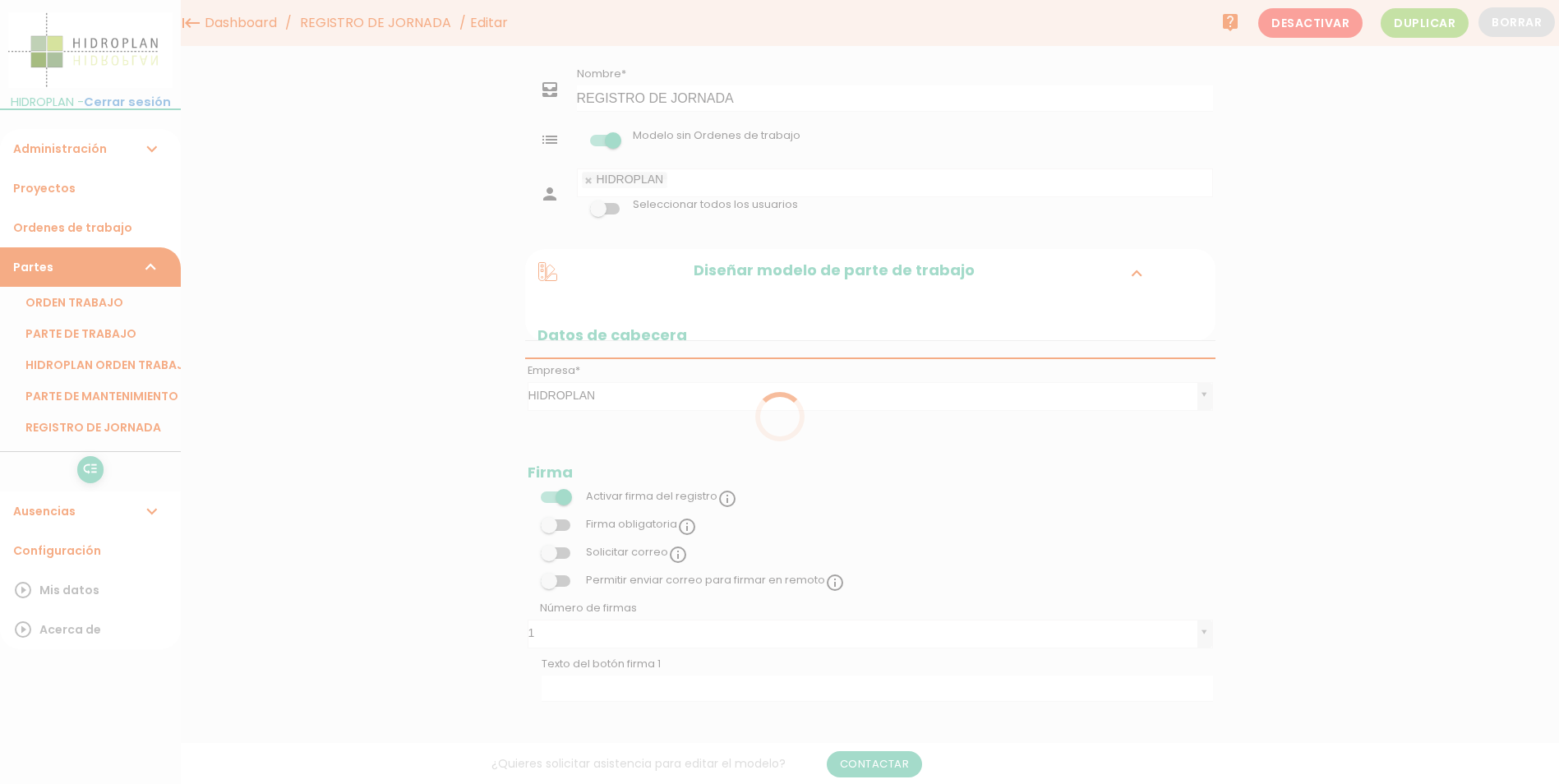 scroll, scrollTop: 0, scrollLeft: 0, axis: both 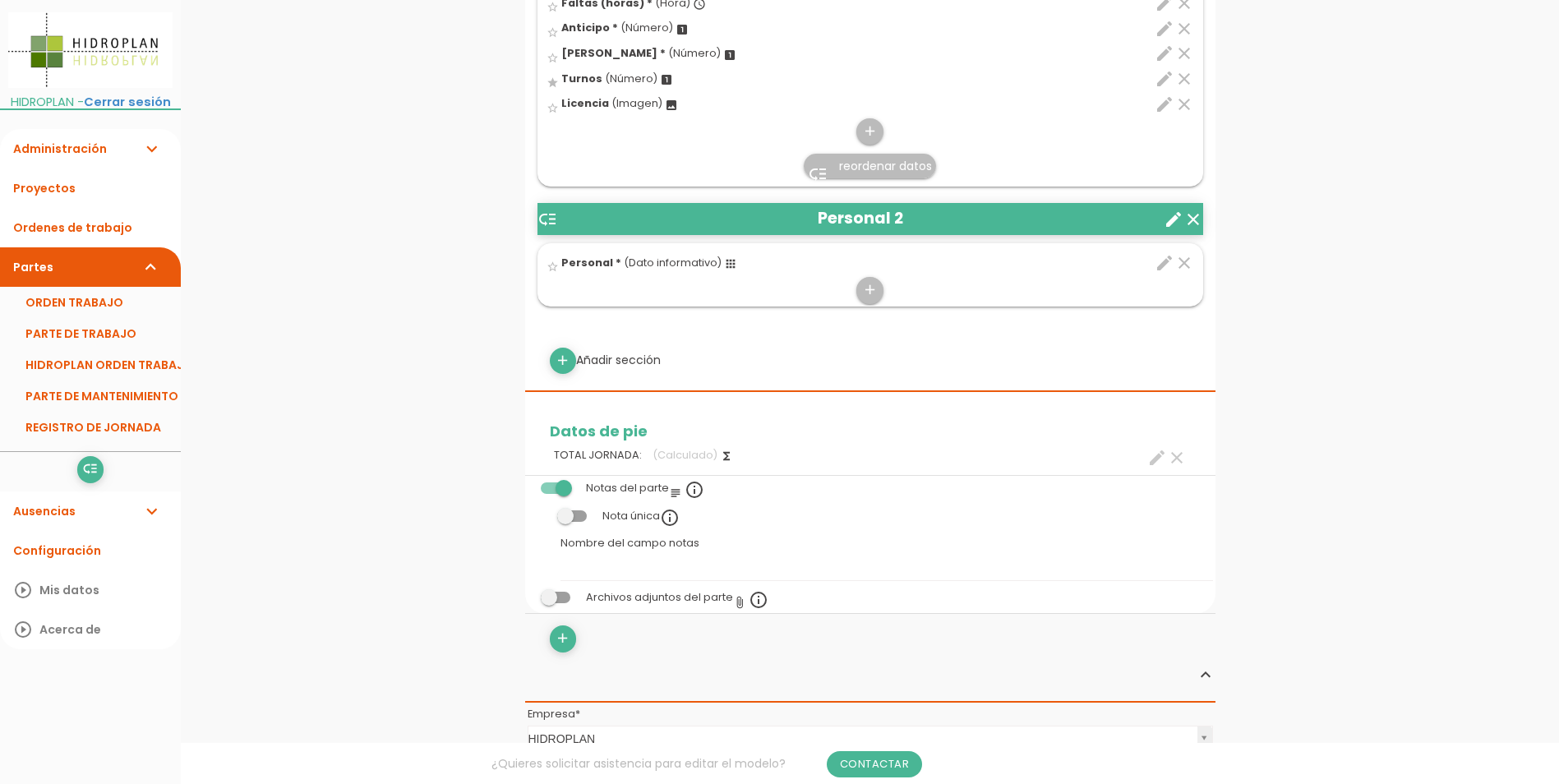 click on "Administración
expand_more" at bounding box center (90, 149) 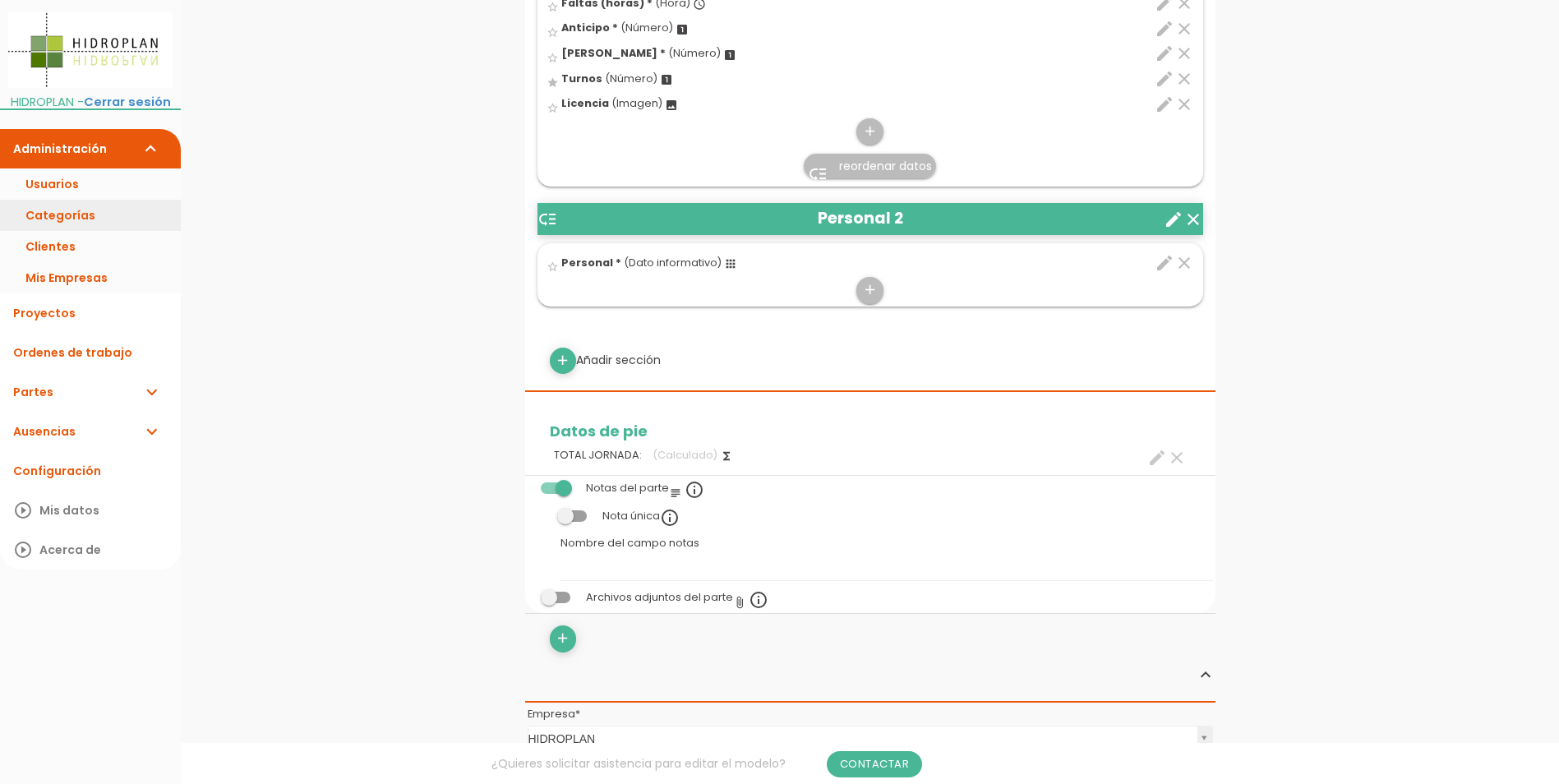 click on "Categorías" at bounding box center (90, 215) 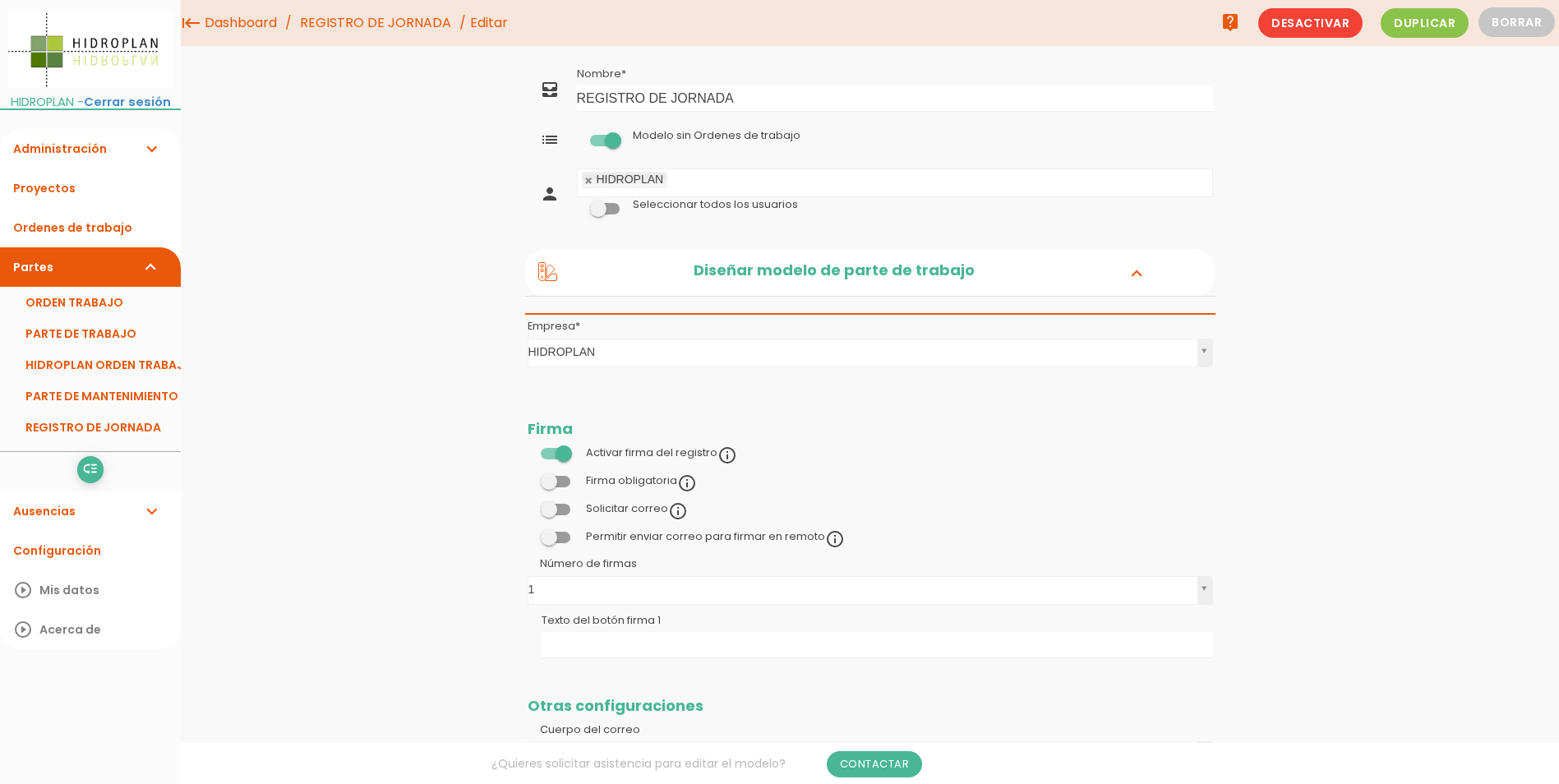 scroll, scrollTop: 0, scrollLeft: 0, axis: both 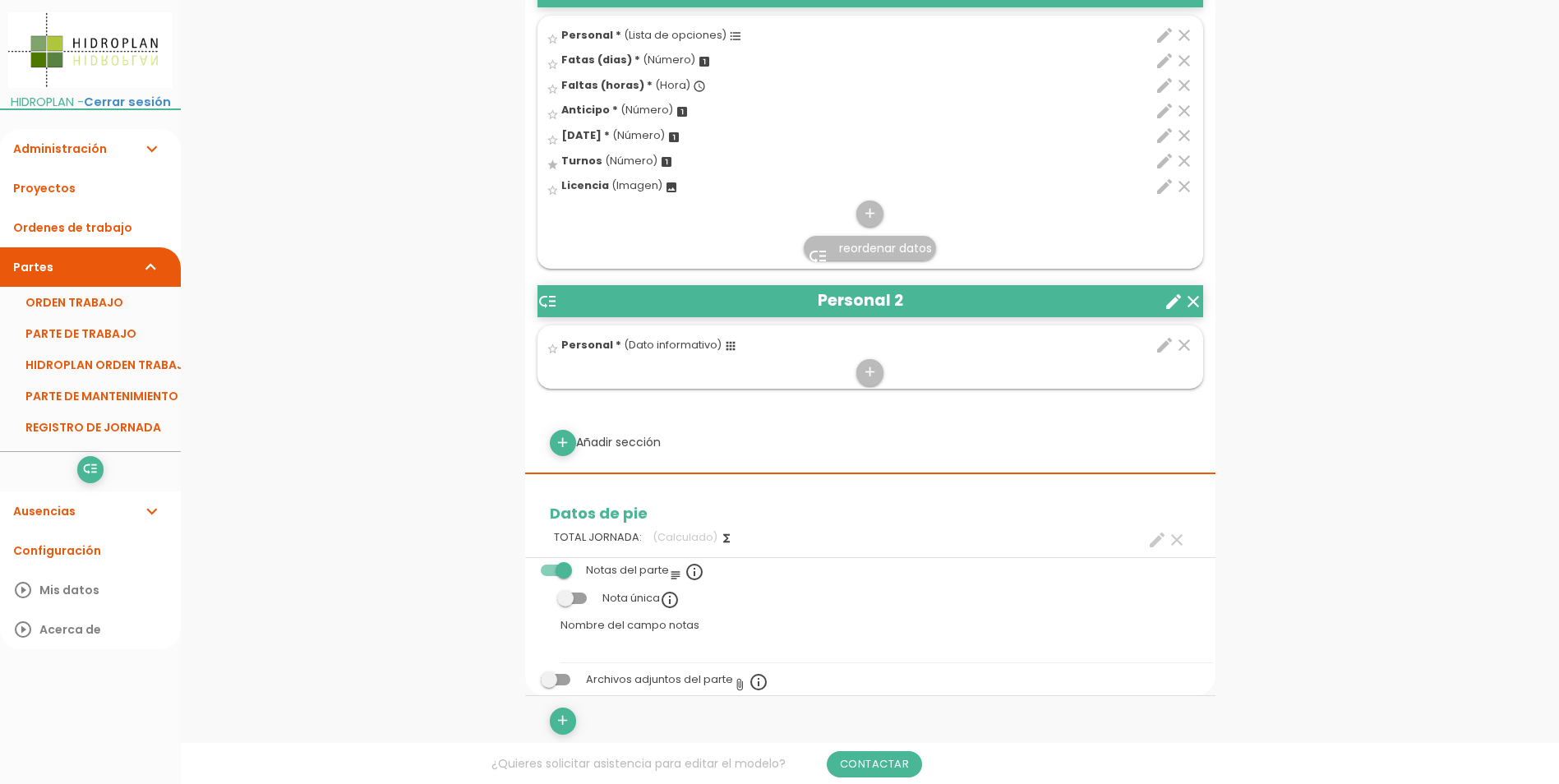 click on "edit" at bounding box center [1165, 345] 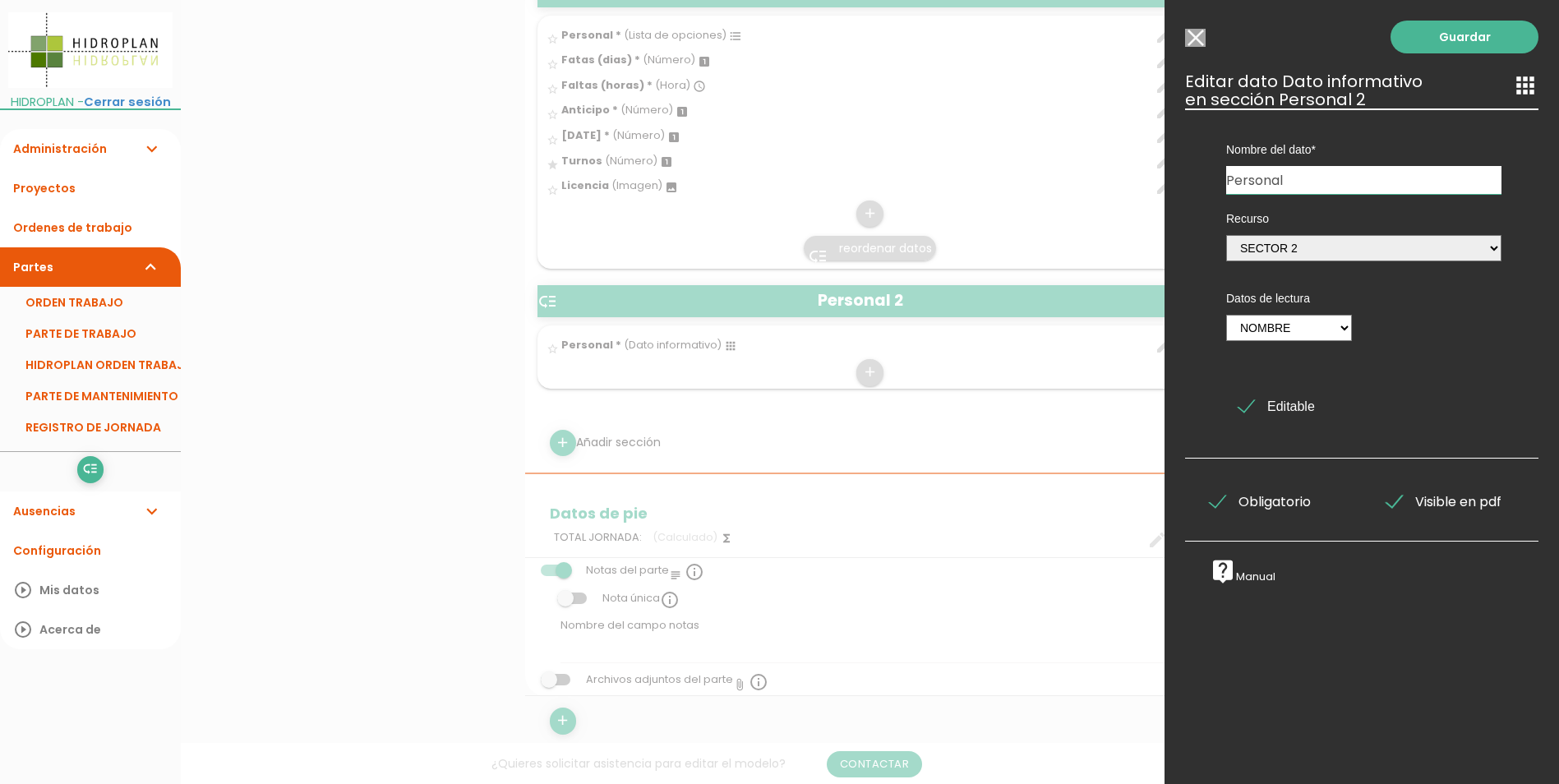 click at bounding box center (779, 294) 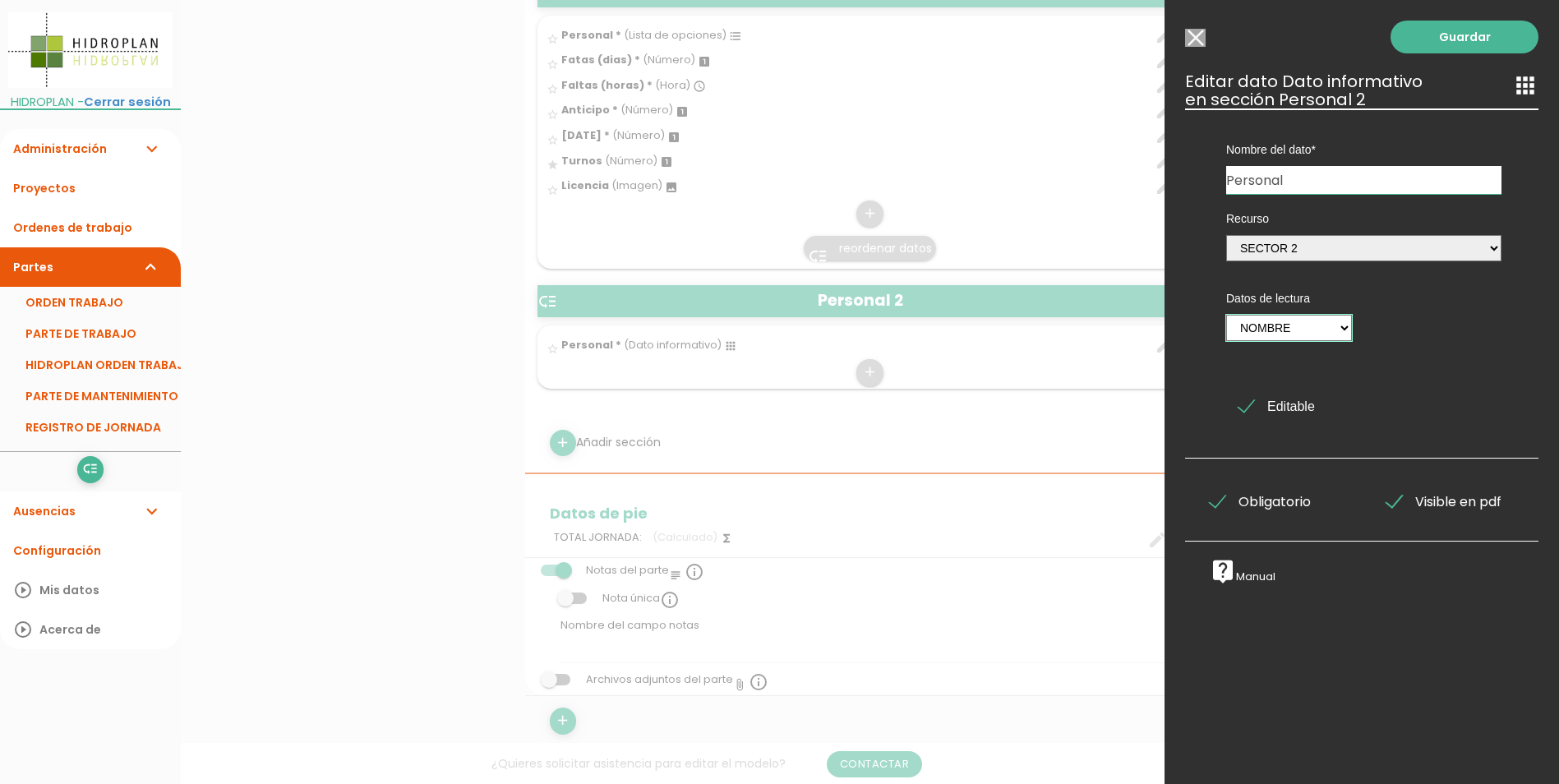 click on "Nombre DNI" at bounding box center [1289, 328] 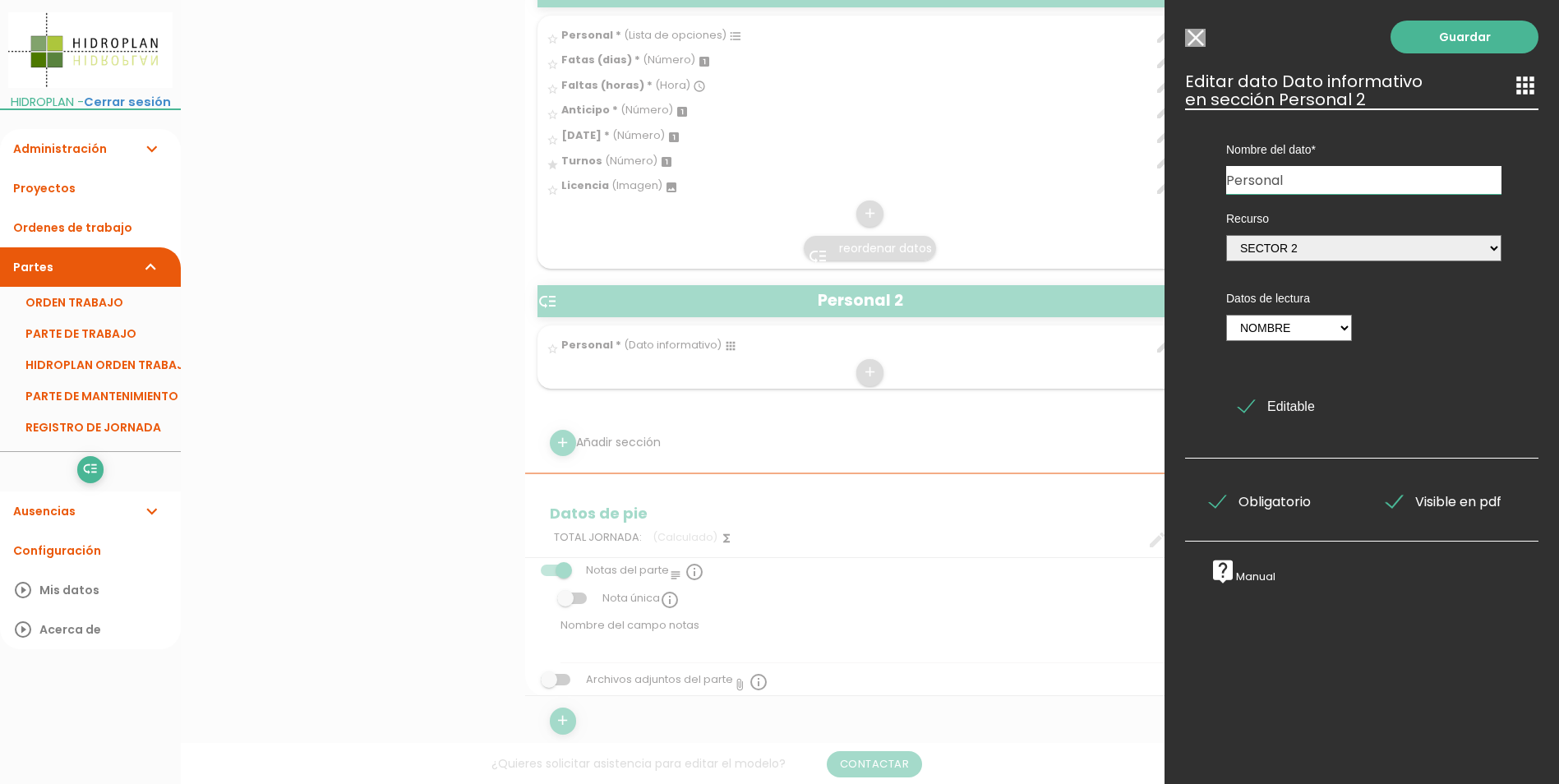 click on "Recurso
Materiales MANO DE OBRA SANITARIO CARPINTERIA ELECTRICIDAD SOLDADURA Tareas OPERACIONES CLIMATIZACIÓN CLIMATIZADORES-ENFRIADORES VENTILADORES CUADRO ELECTRICO GRUPO DE PRESION DISPOSITIVO DE SEGURIDAD DEPOSITO EXPANSIÓN ACUMULADOR ACS BOMBAS DE CIRCULACION CONTROL DE COMBUSTION CALDERA OPERACIONES DE MANTENIMIENTO CONTROL CONSUMO COMBUSTIBLE SOLICITADO POR Autorizado por QUIEN RECEPCIONA TIPOS DE GASTOS Sector 2 Sector 3
Datos de lectura Nombre DNI
Editable" at bounding box center (1363, 313) 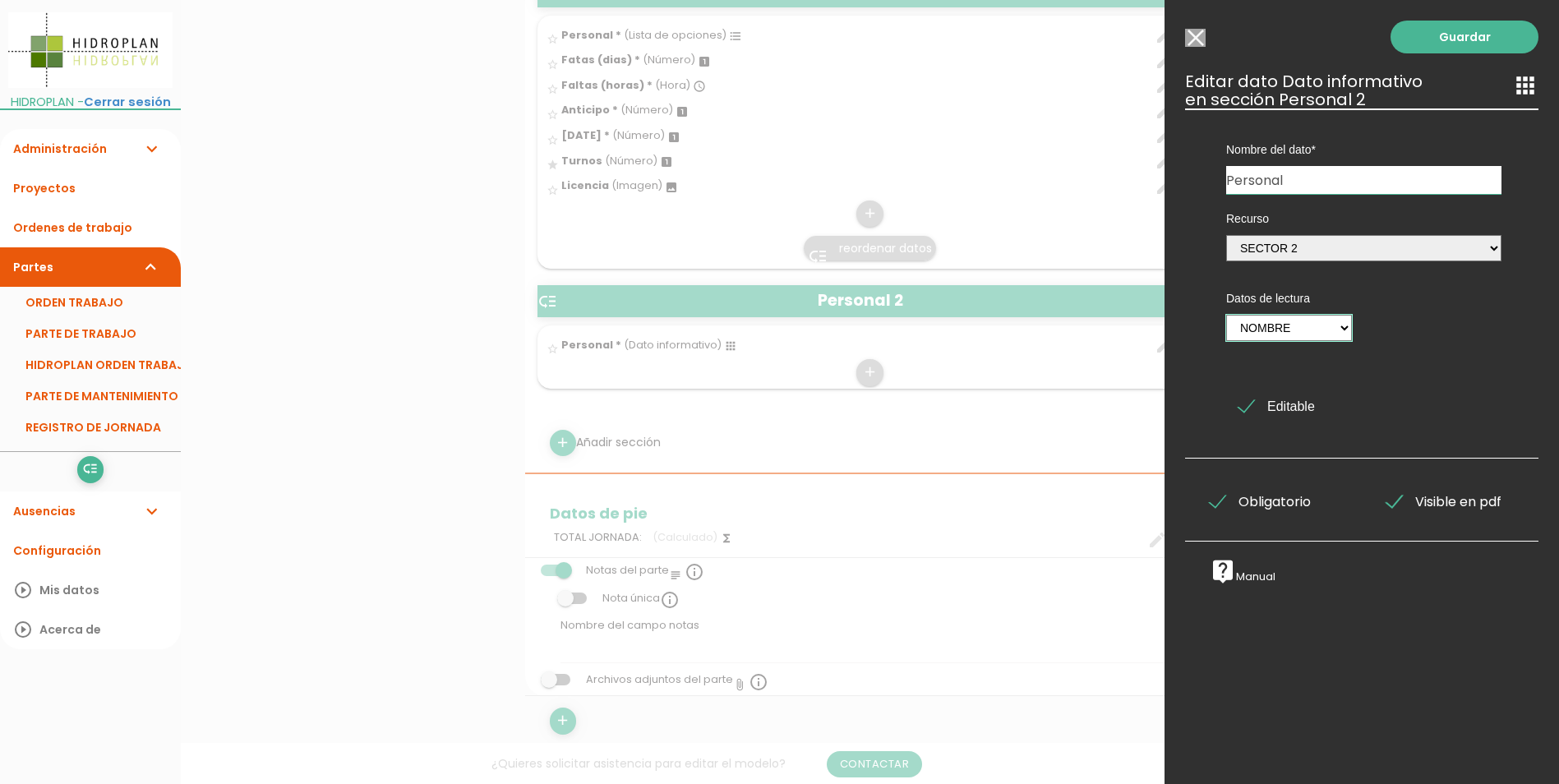 click on "Nombre DNI" at bounding box center (1289, 328) 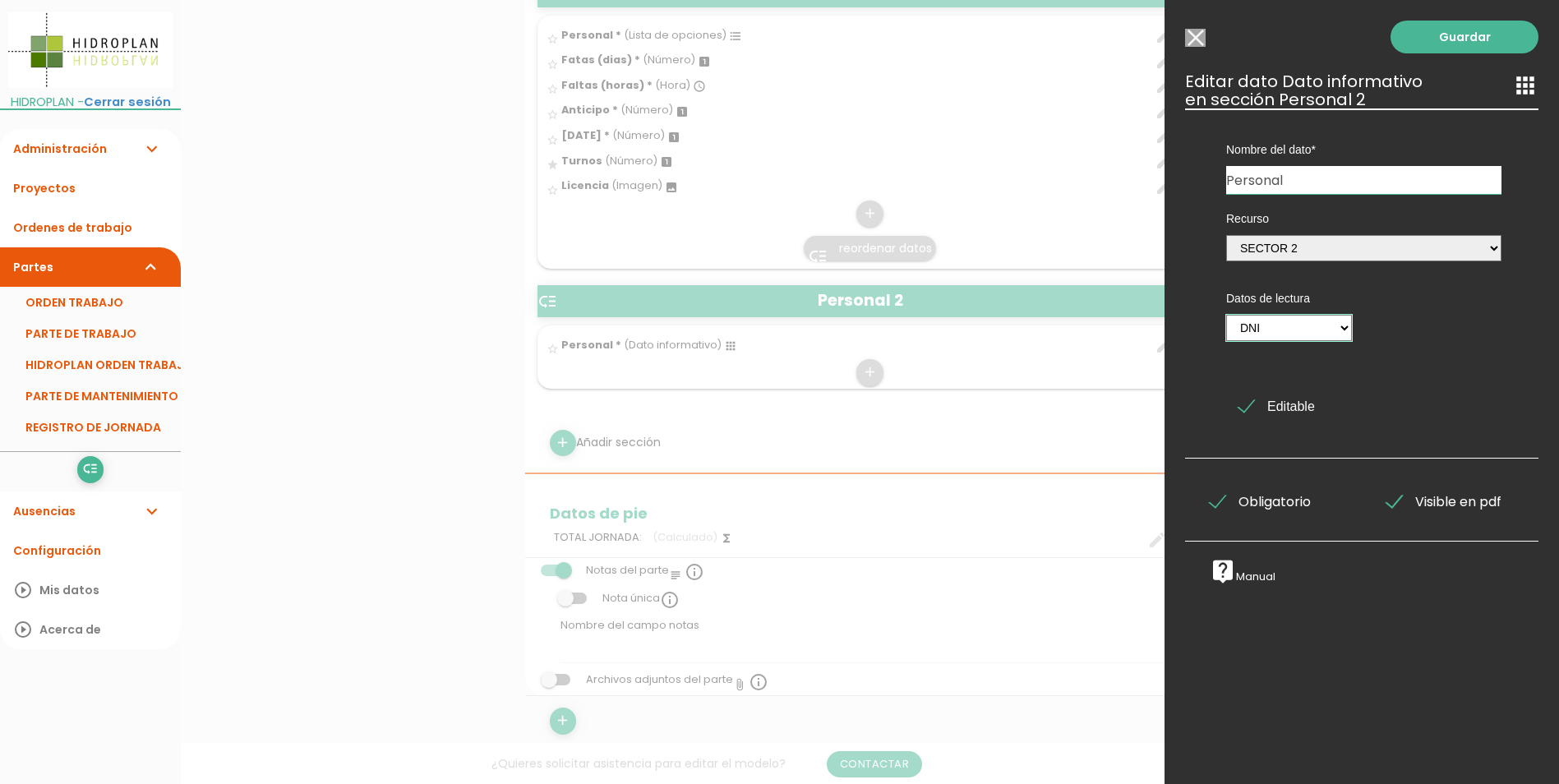 click on "Nombre DNI" at bounding box center (1289, 328) 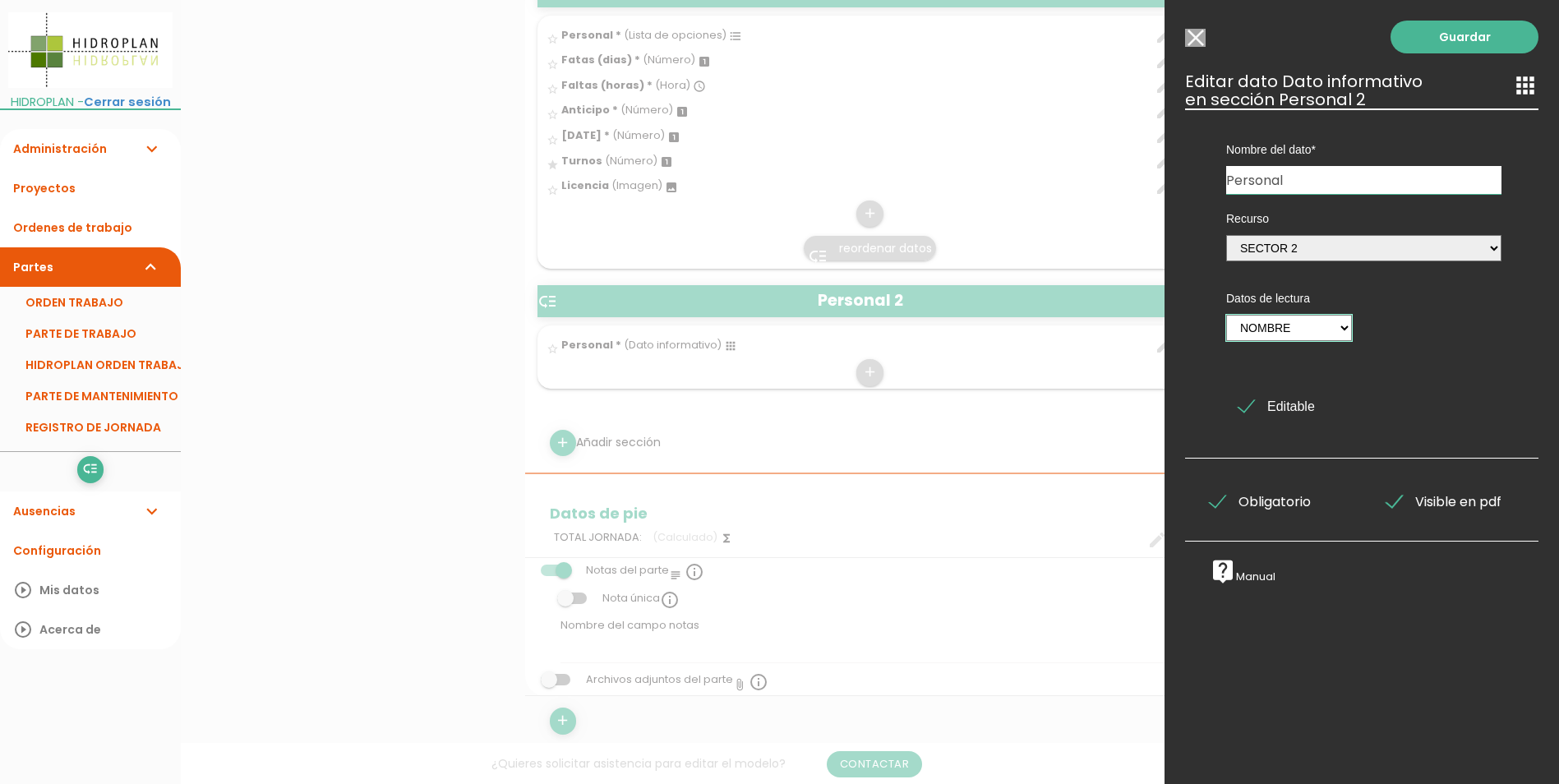 click on "Nombre DNI" at bounding box center (1289, 328) 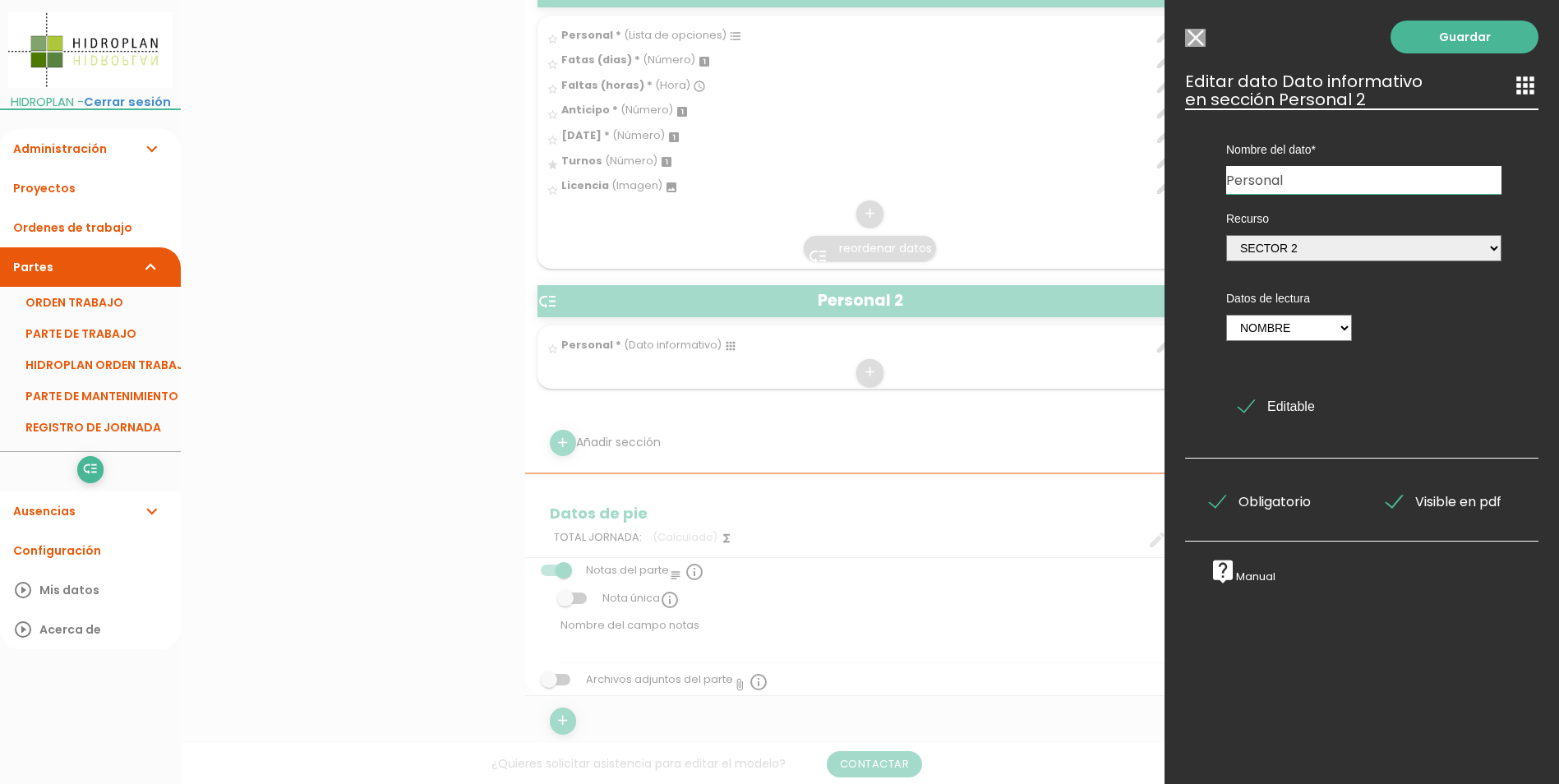 click on "Editable" at bounding box center [1276, 406] 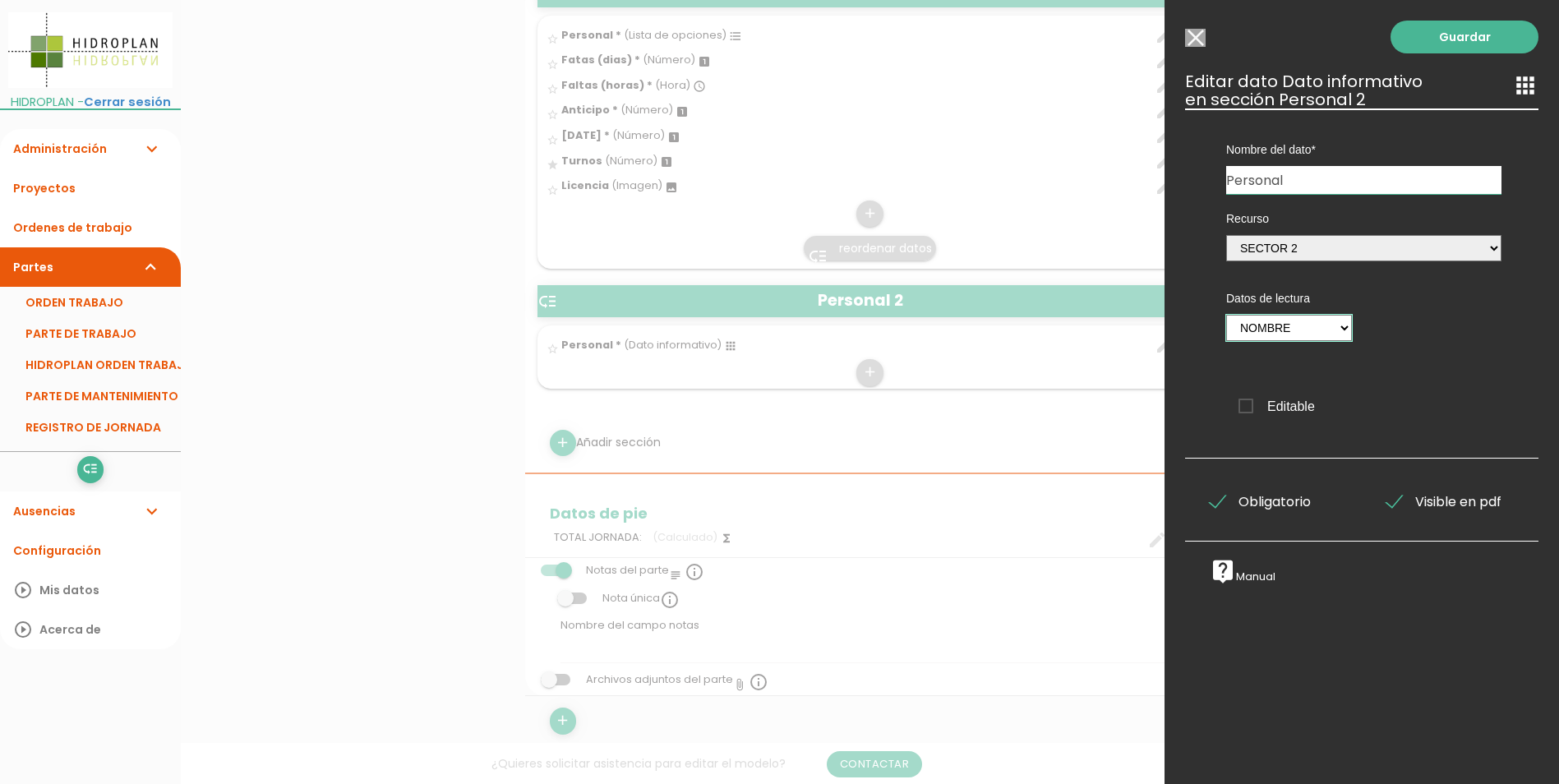 click on "Nombre DNI" at bounding box center (1289, 328) 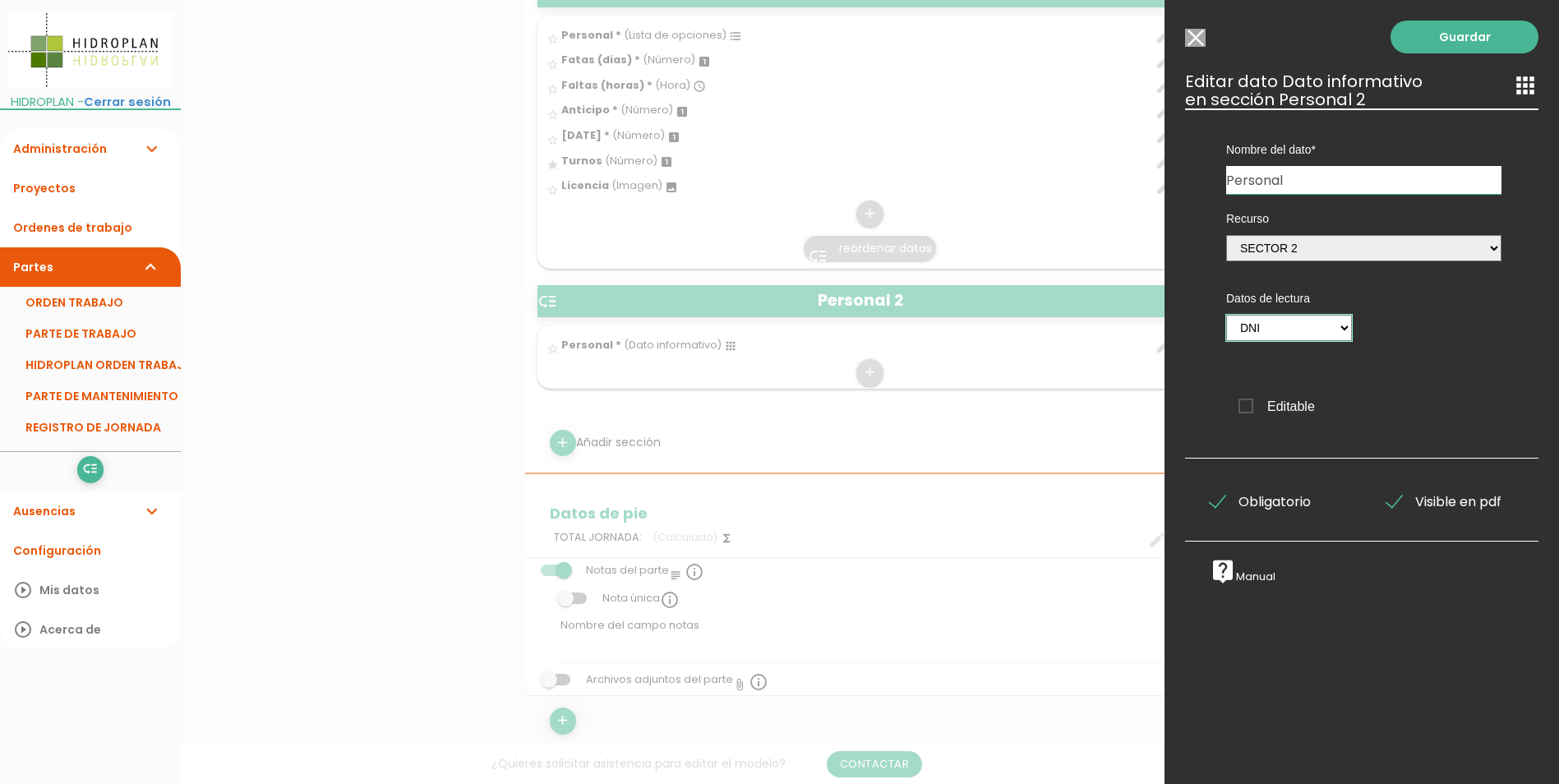 click on "Nombre DNI" at bounding box center [1289, 328] 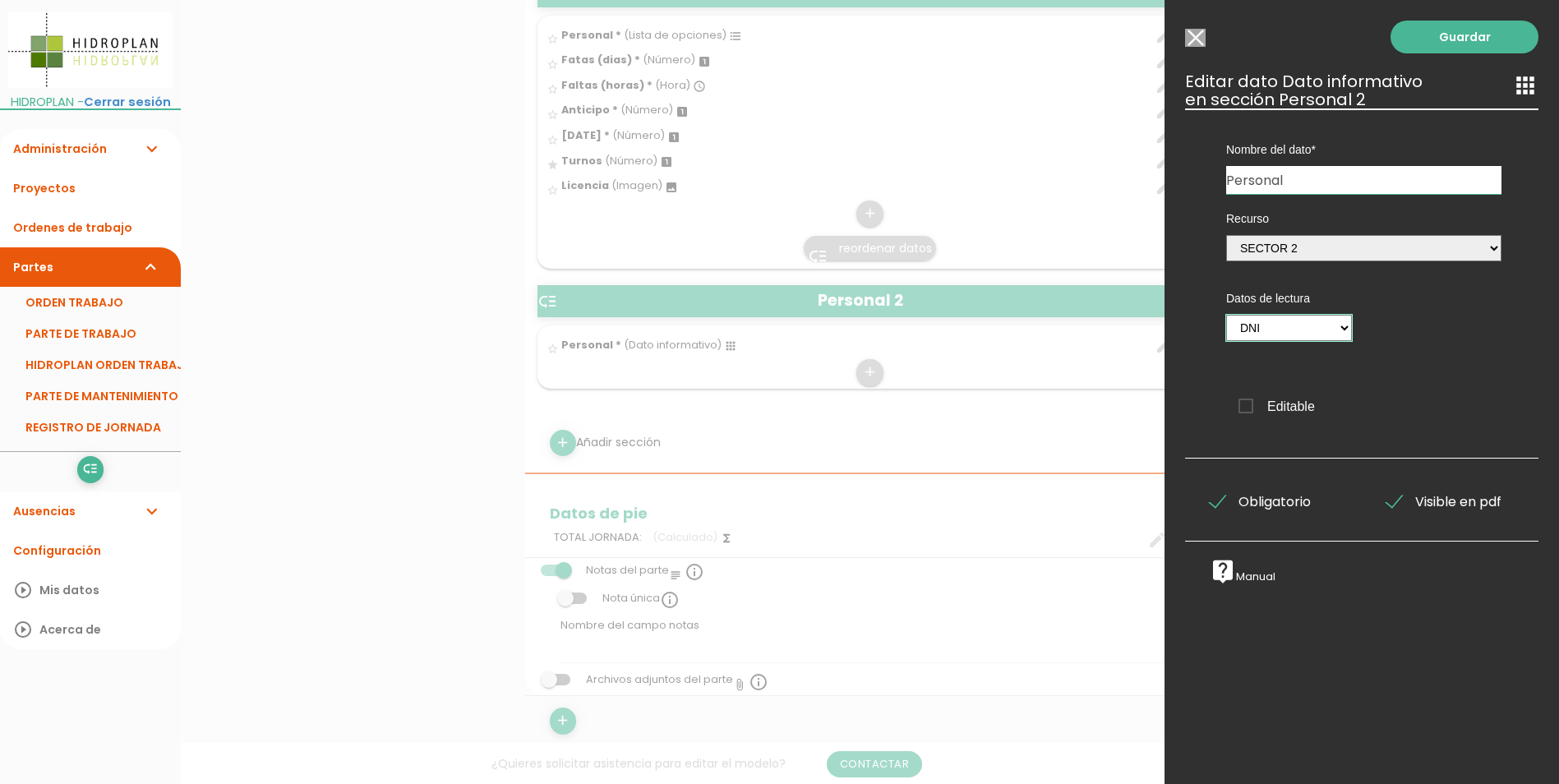 click on "Nombre DNI" at bounding box center (1289, 328) 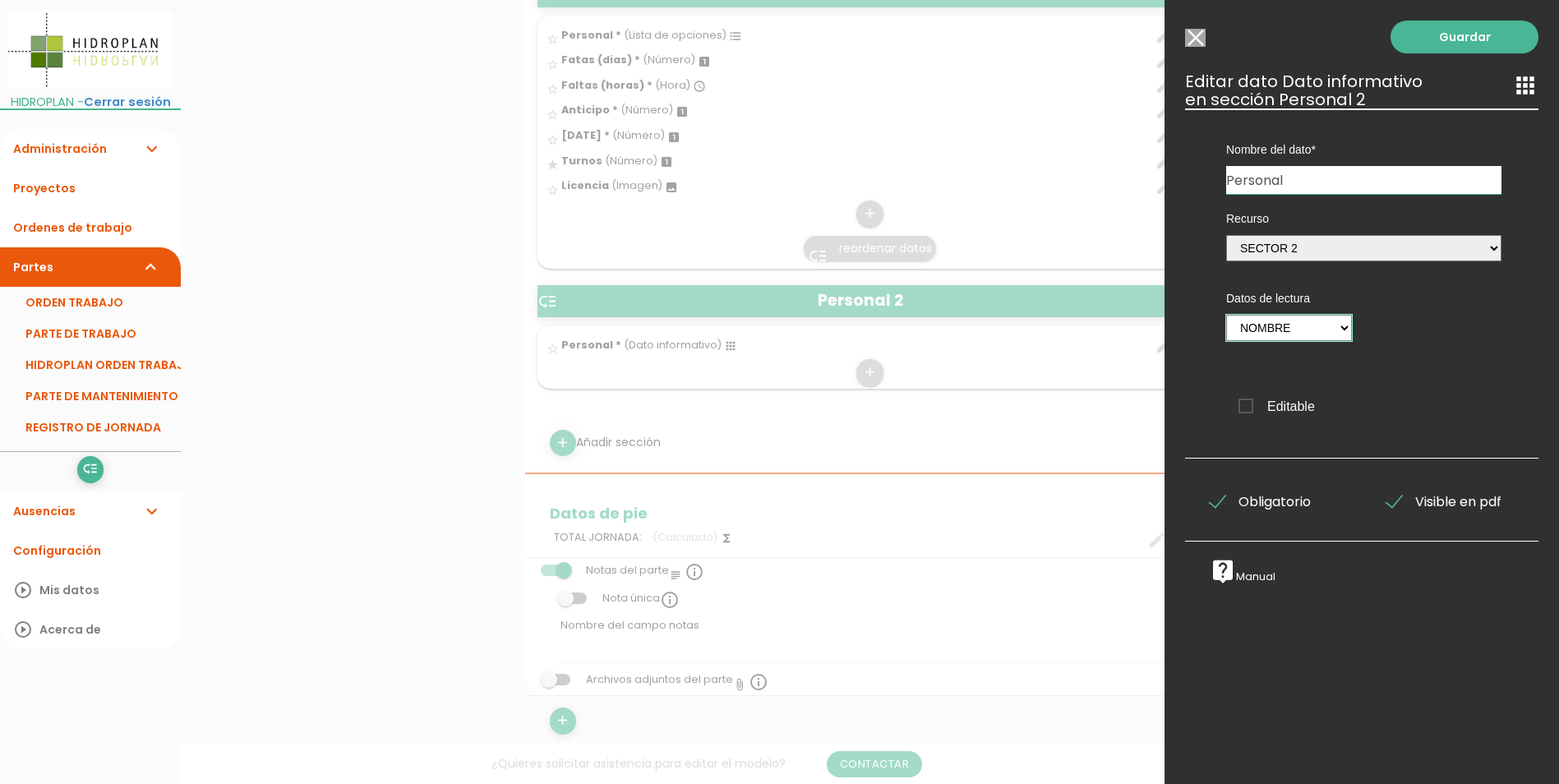 click on "Nombre DNI" at bounding box center [1289, 328] 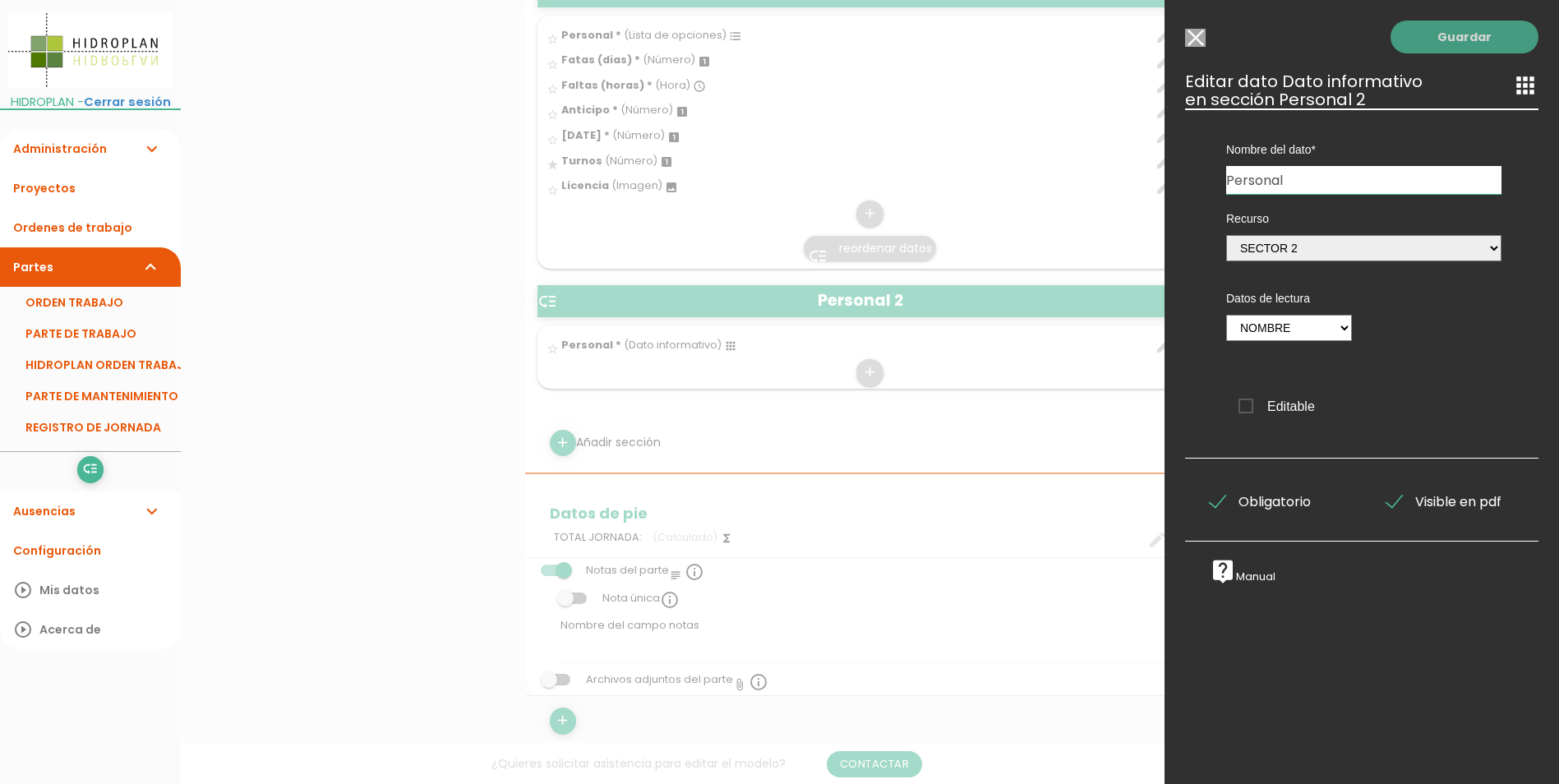 click on "Guardar" at bounding box center (1464, 37) 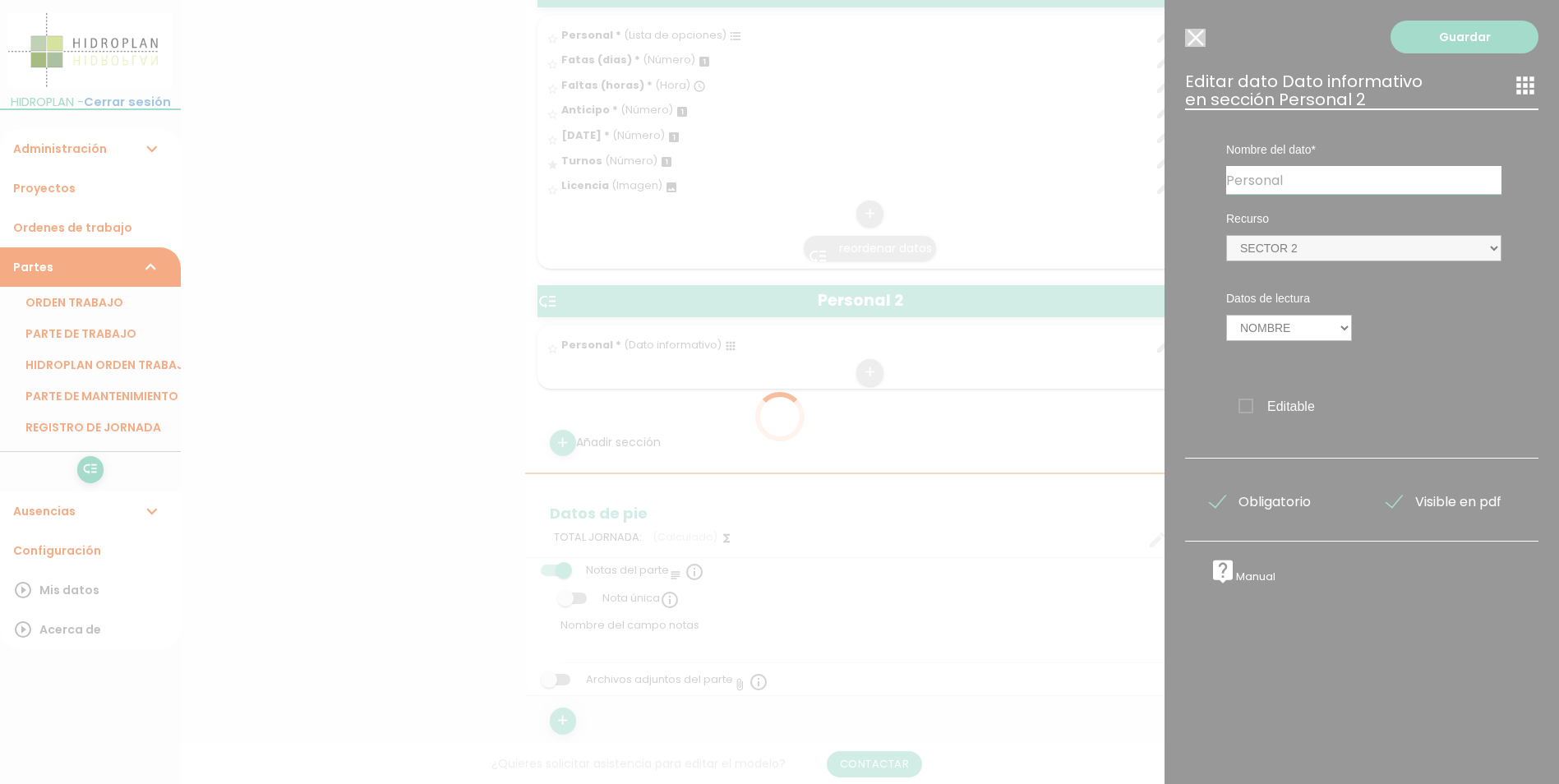 scroll, scrollTop: 0, scrollLeft: 0, axis: both 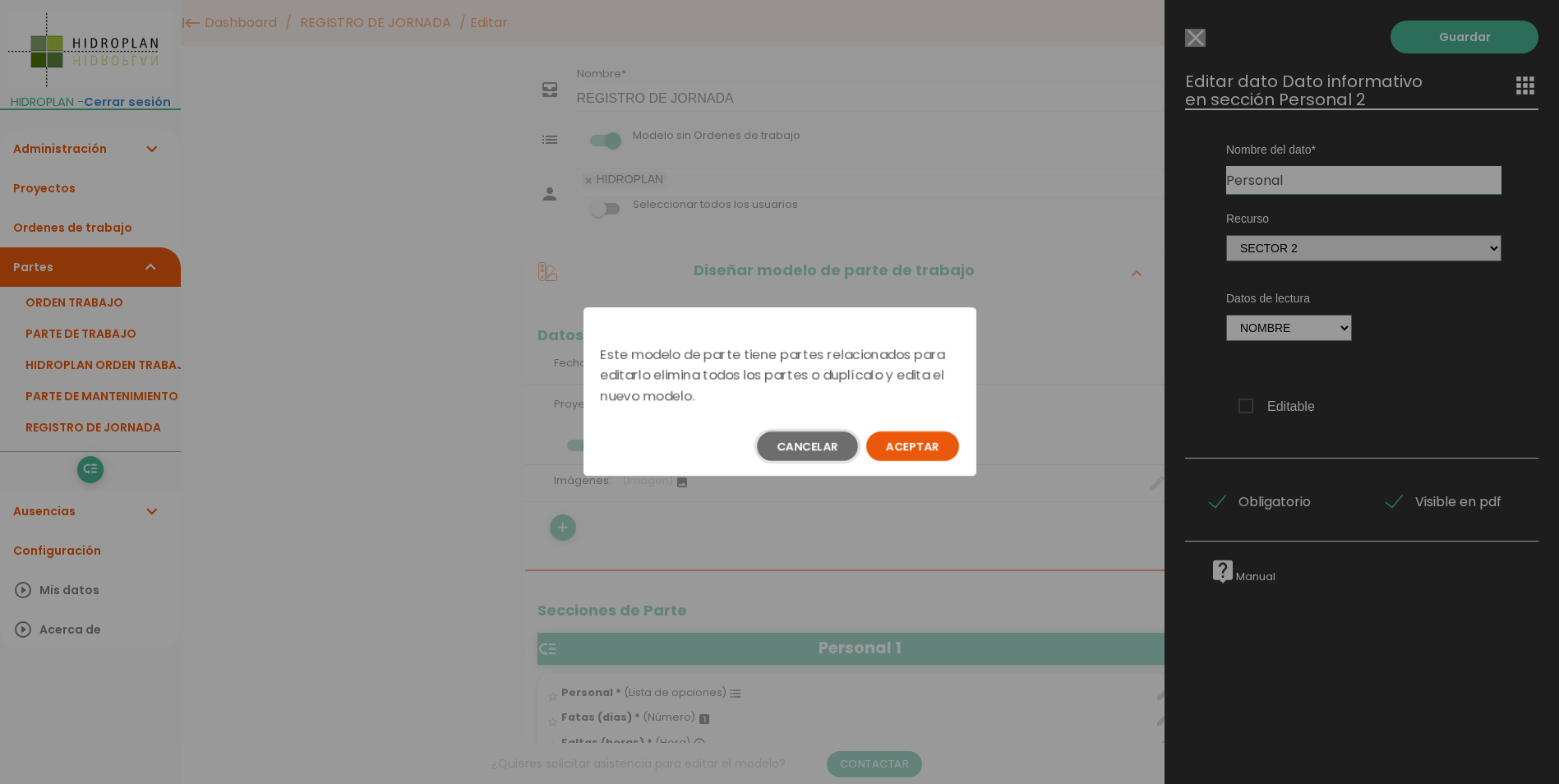 click on "Cancelar" at bounding box center (807, 446) 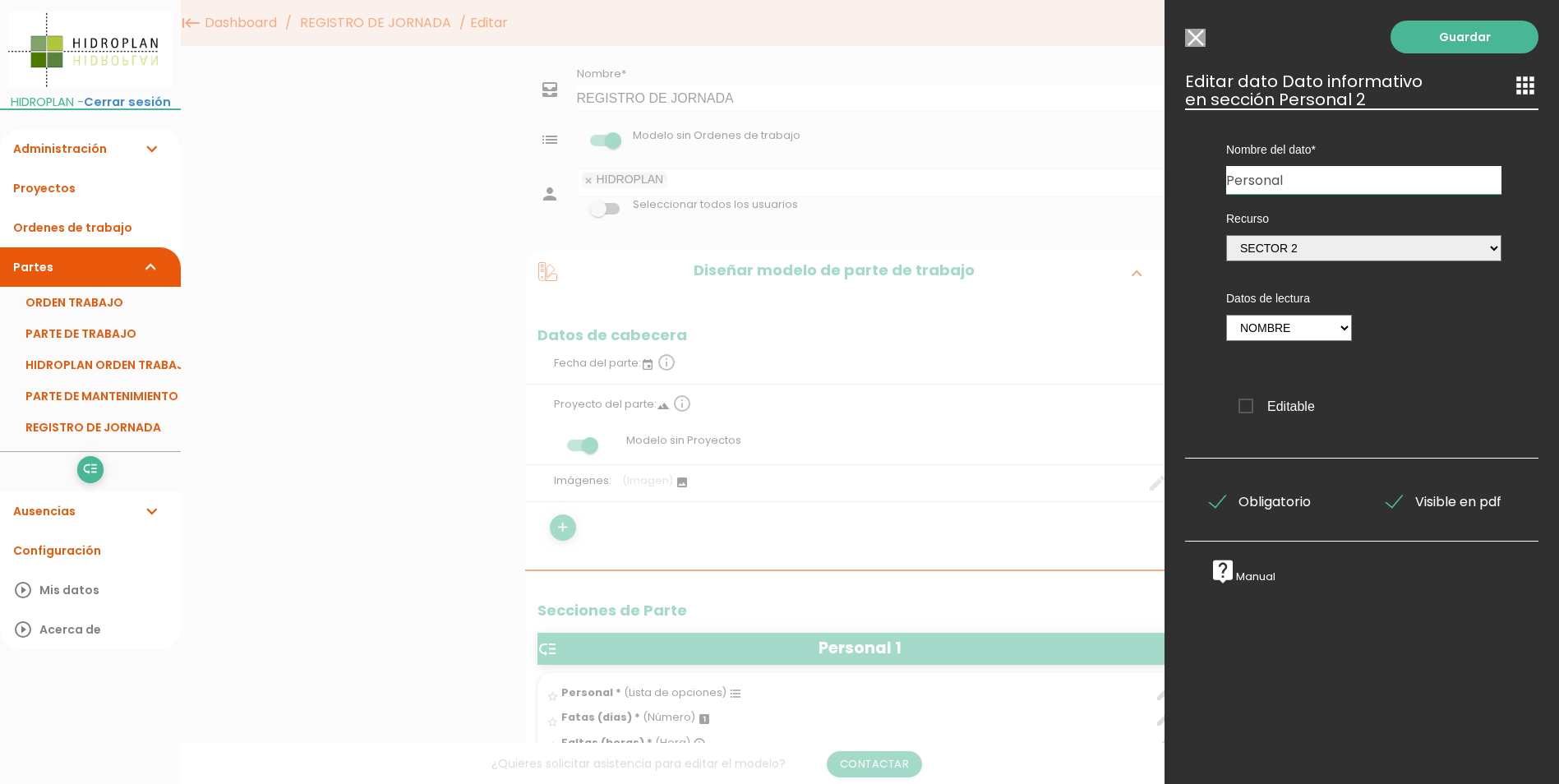 click on "Modelo sin Ordenes de trabajo" at bounding box center [1195, 38] 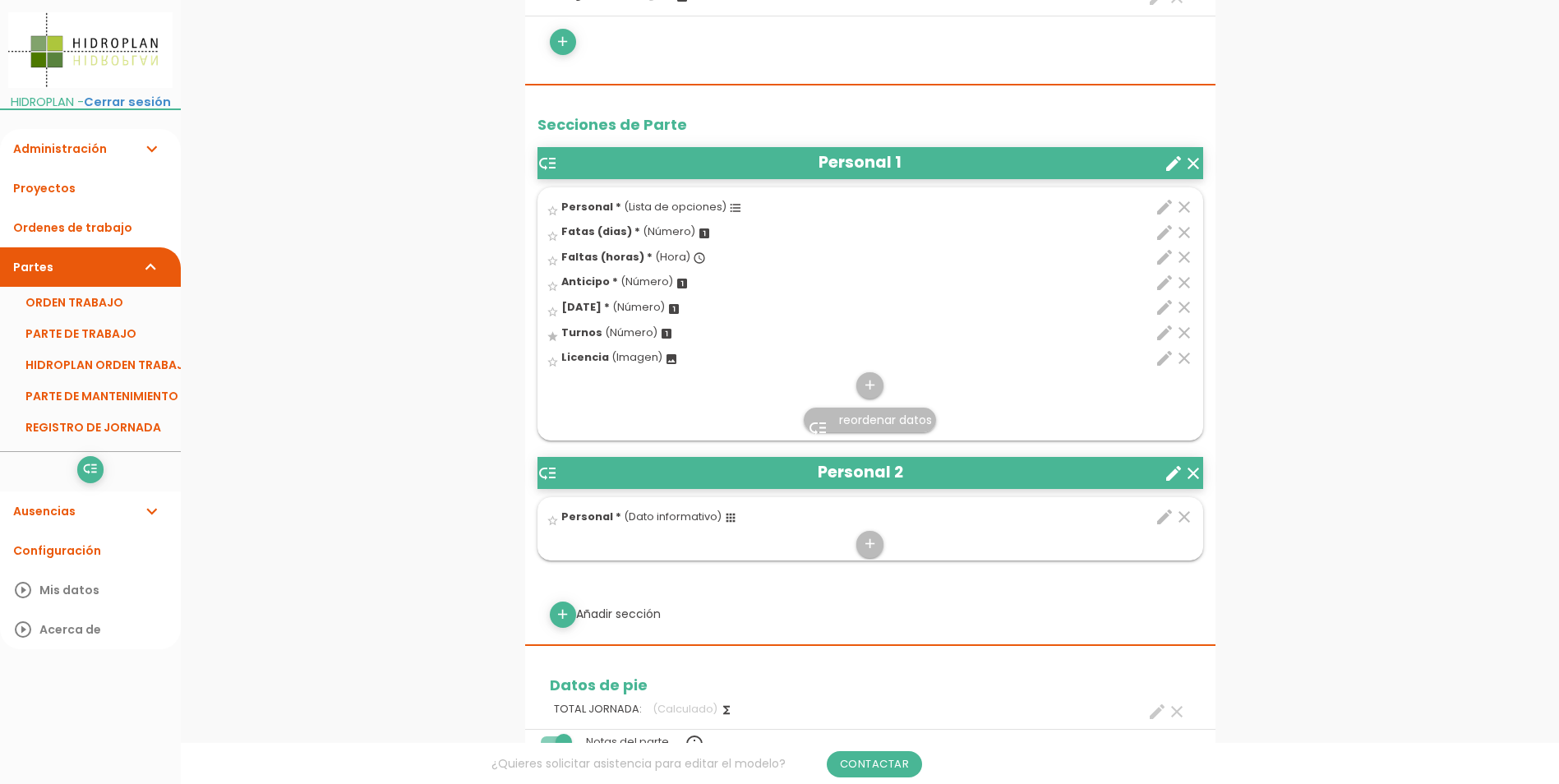 scroll, scrollTop: 493, scrollLeft: 0, axis: vertical 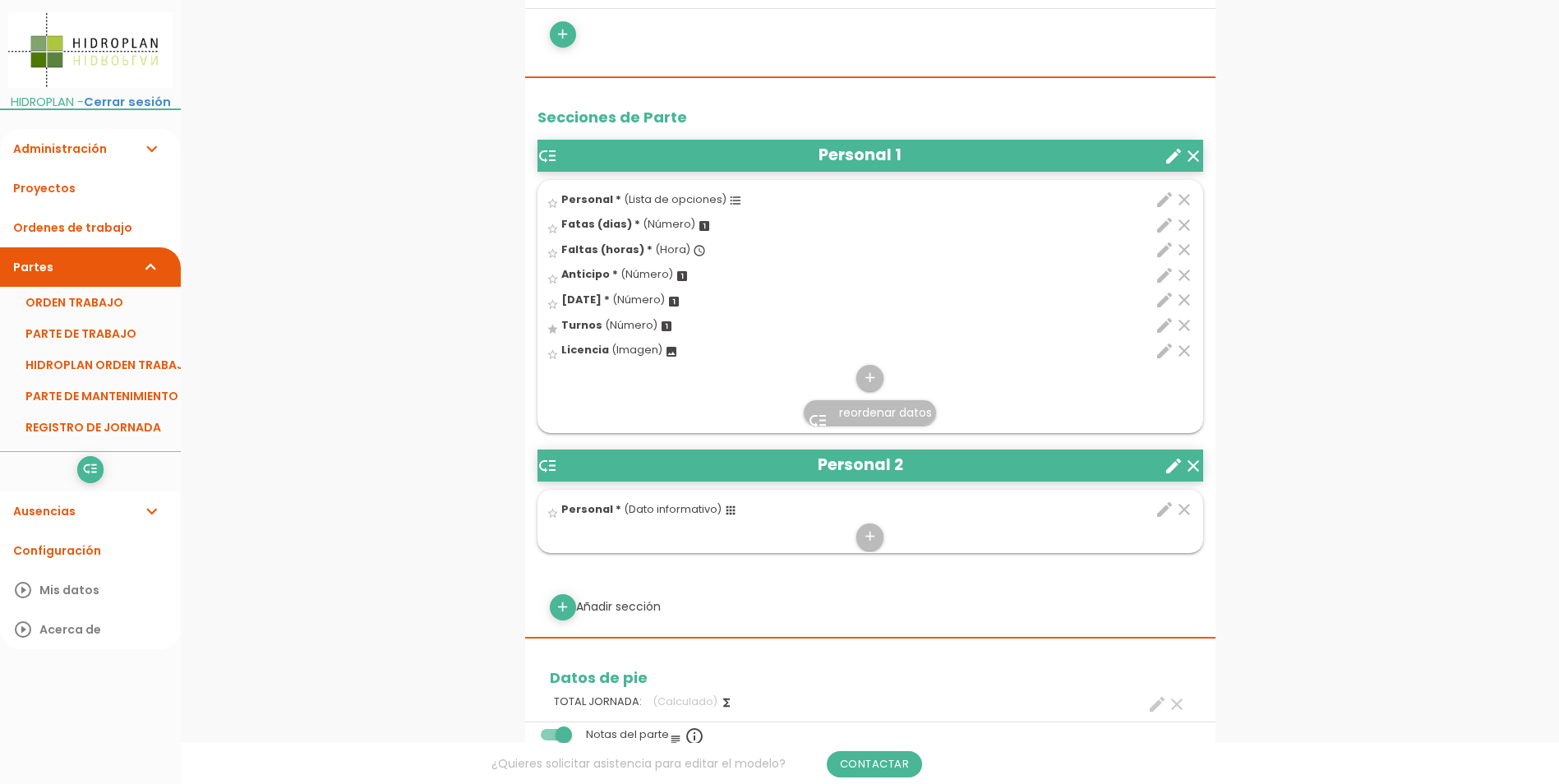 click on "edit" at bounding box center (1165, 510) 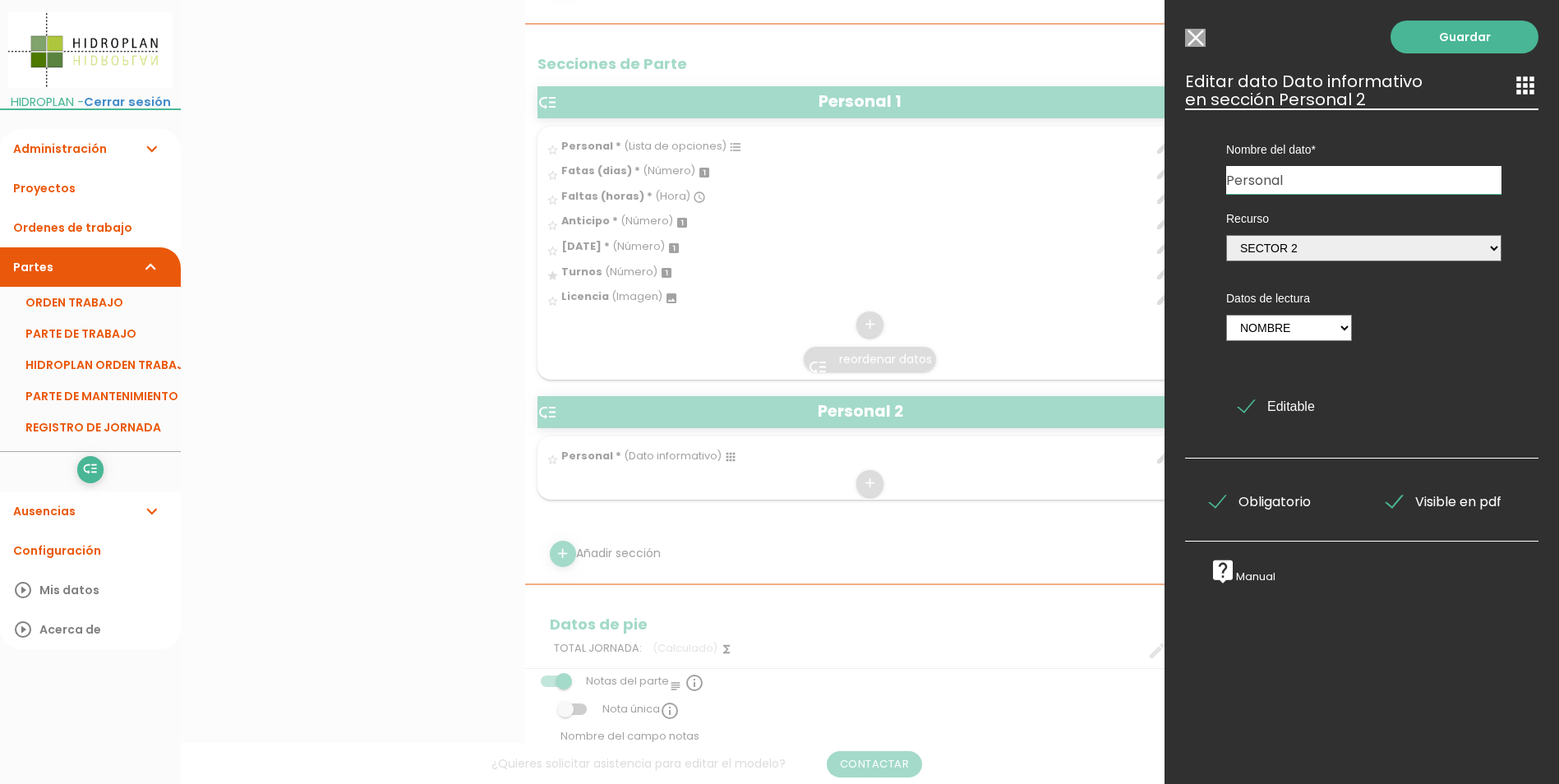 scroll, scrollTop: 657, scrollLeft: 0, axis: vertical 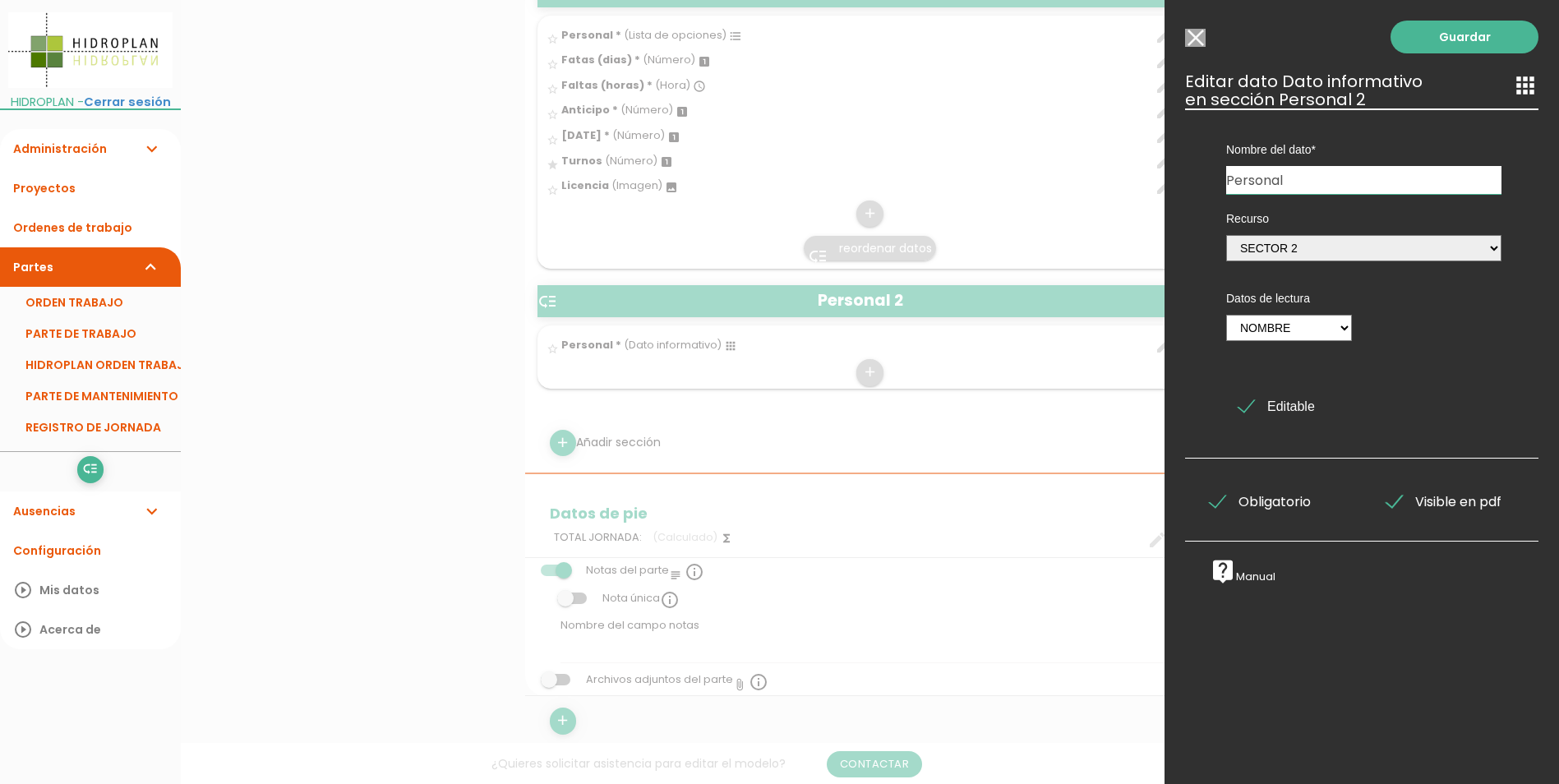 click on "Guardar
ESCOGE EL TIPO DE DATO
looks_one
NÚMERO
format_color_text
TEXTO
access_time
HORA
functions
CALCULADO
image
IMAGEN
format_list_bulleted
LISTA DE OPCIONES
event
FECHA
subject
TEXTO LARGO
line_weight
ESCANER
TEMPERATURA
email
EMAIL
%
PORCENTAJE
DATOS REALACIONADOS CON MODULOS DE LA APLICACIÓN
1" at bounding box center [1362, 392] 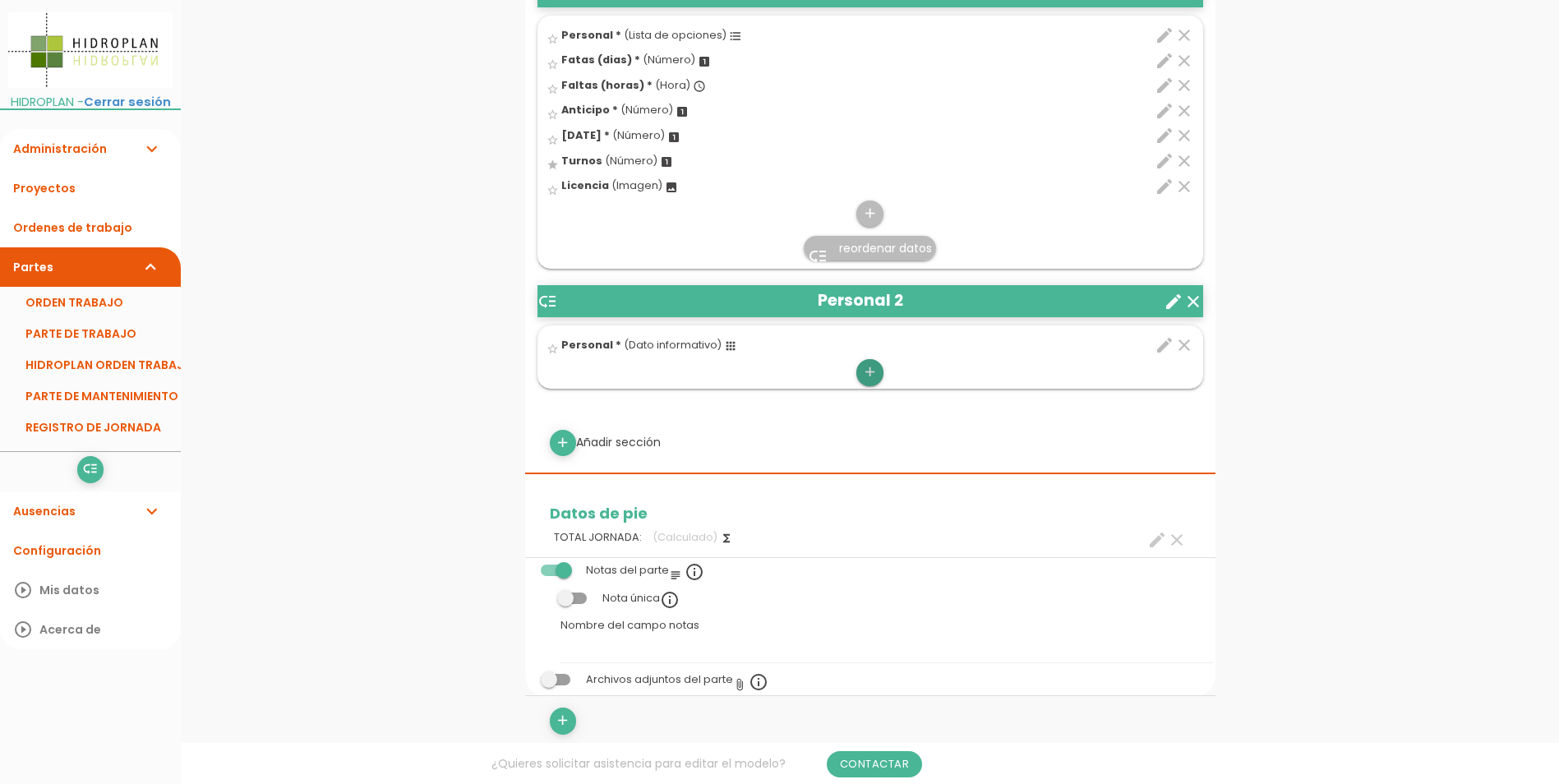 click on "add" at bounding box center [869, 372] 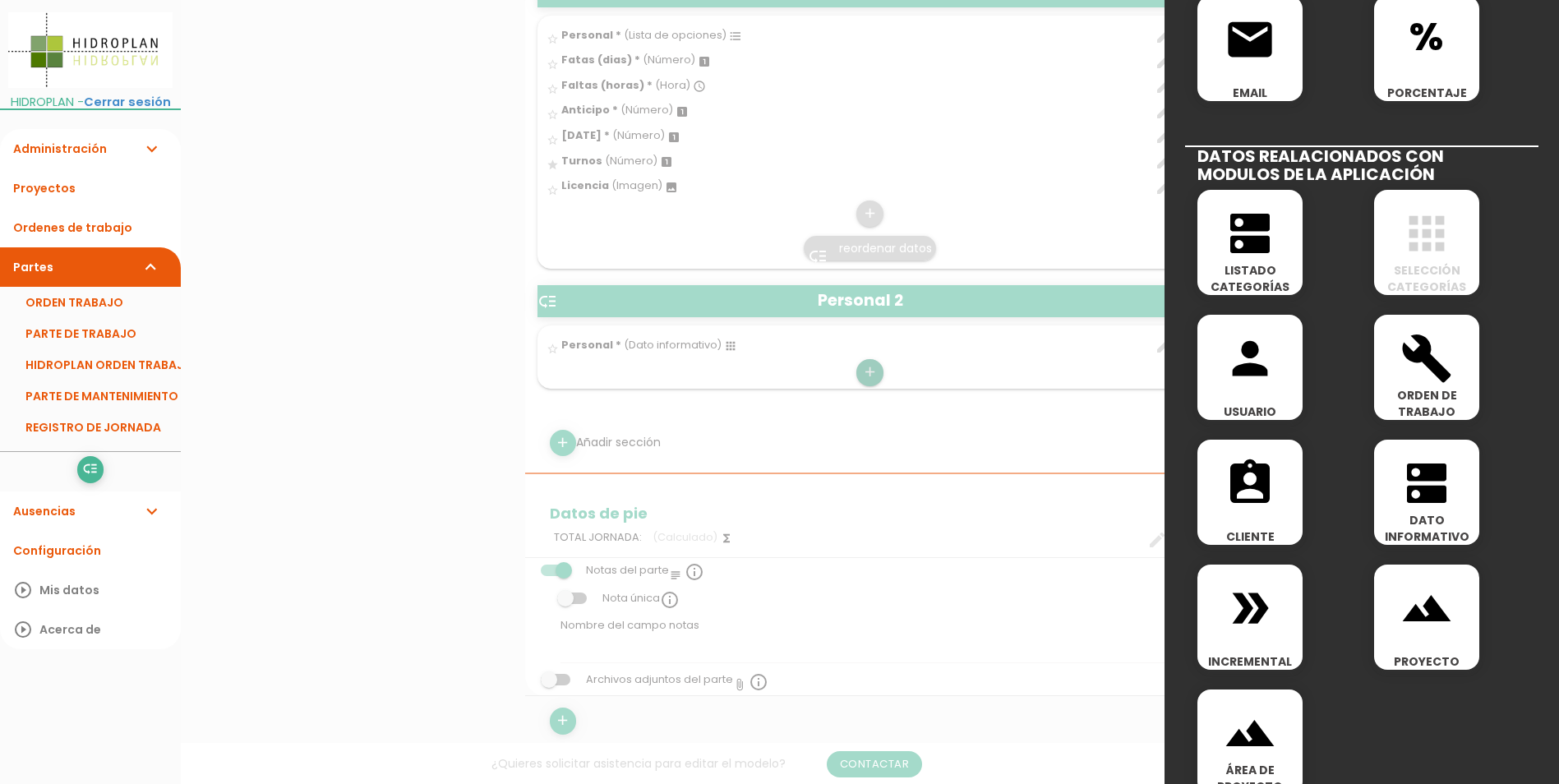 scroll, scrollTop: 706, scrollLeft: 0, axis: vertical 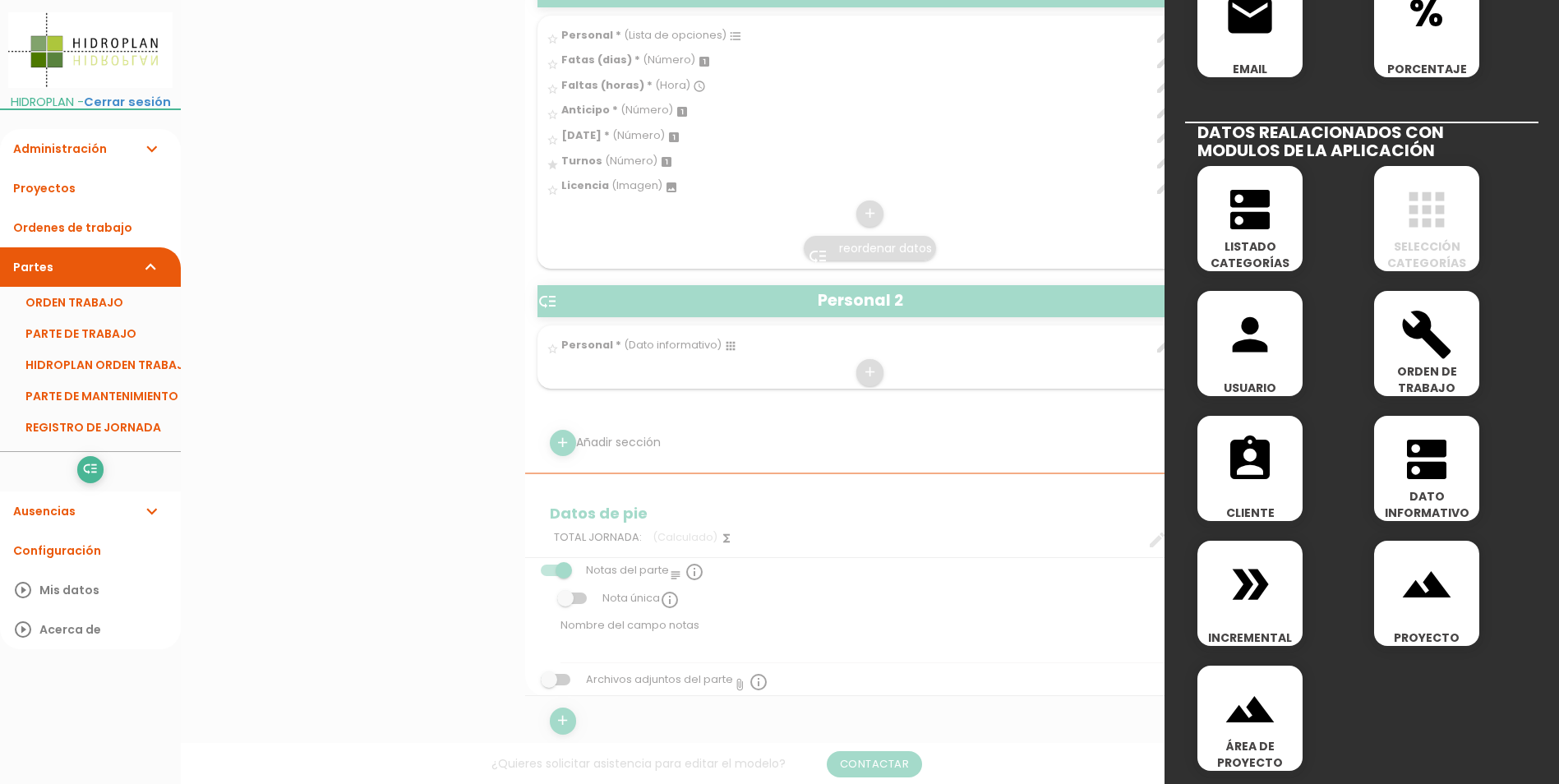 click on "LISTADO CATEGORÍAS" at bounding box center (1250, 255) 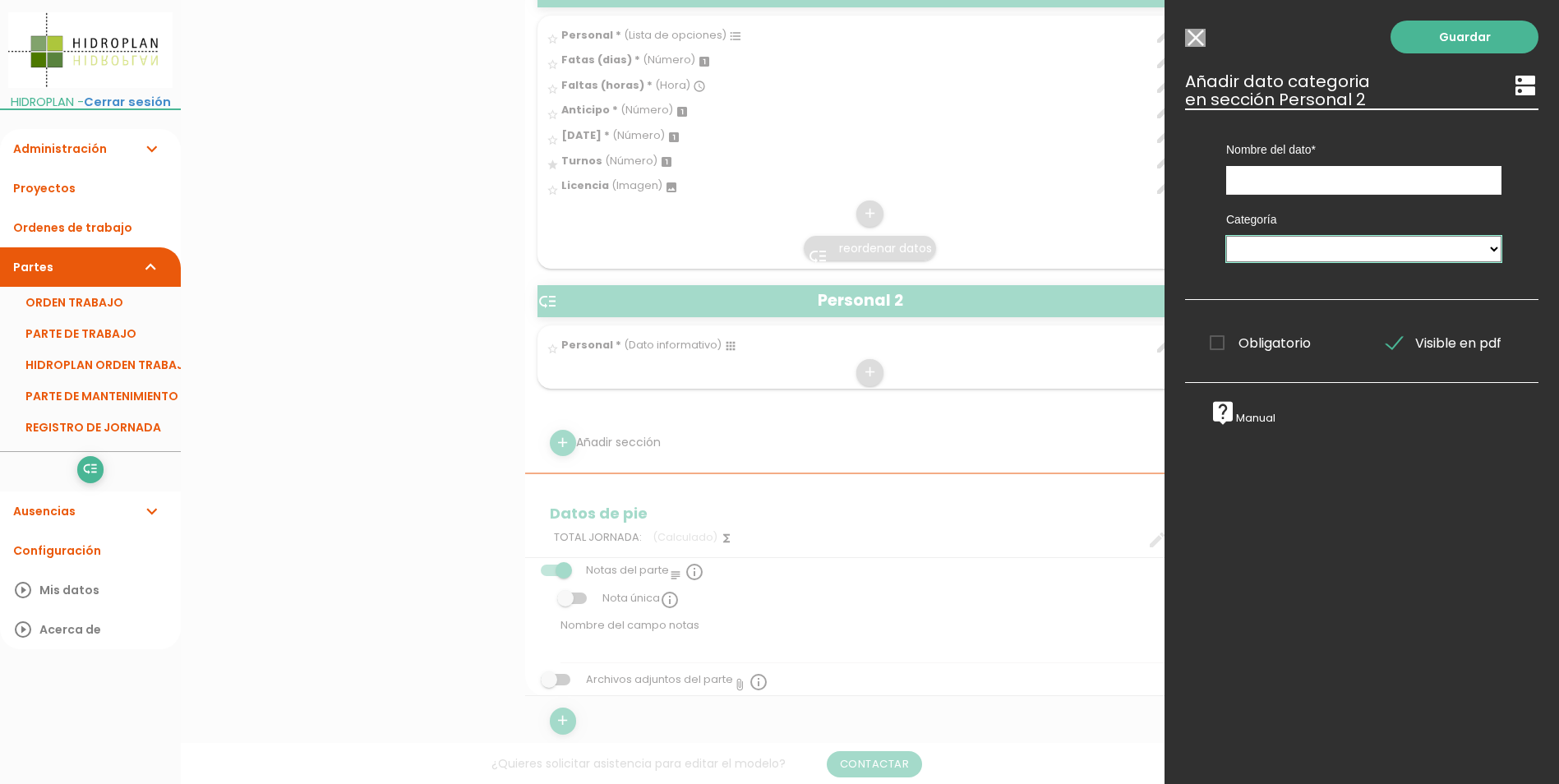 click on "Materiales MANO DE OBRA SANITARIO CARPINTERIA ELECTRICIDAD SOLDADURA Tareas OPERACIONES CLIMATIZACIÓN CLIMATIZADORES-ENFRIADORES VENTILADORES CUADRO ELECTRICO GRUPO DE PRESION DISPOSITIVO DE SEGURIDAD DEPOSITO EXPANSIÓN ACUMULADOR ACS BOMBAS DE CIRCULACION CONTROL DE COMBUSTION CALDERA OPERACIONES DE MANTENIMIENTO CONTROL CONSUMO COMBUSTIBLE SOLICITADO POR Autorizado por QUIEN RECEPCIONA TIPOS DE GASTOS Sector 2 Sector 3" at bounding box center (1363, 249) 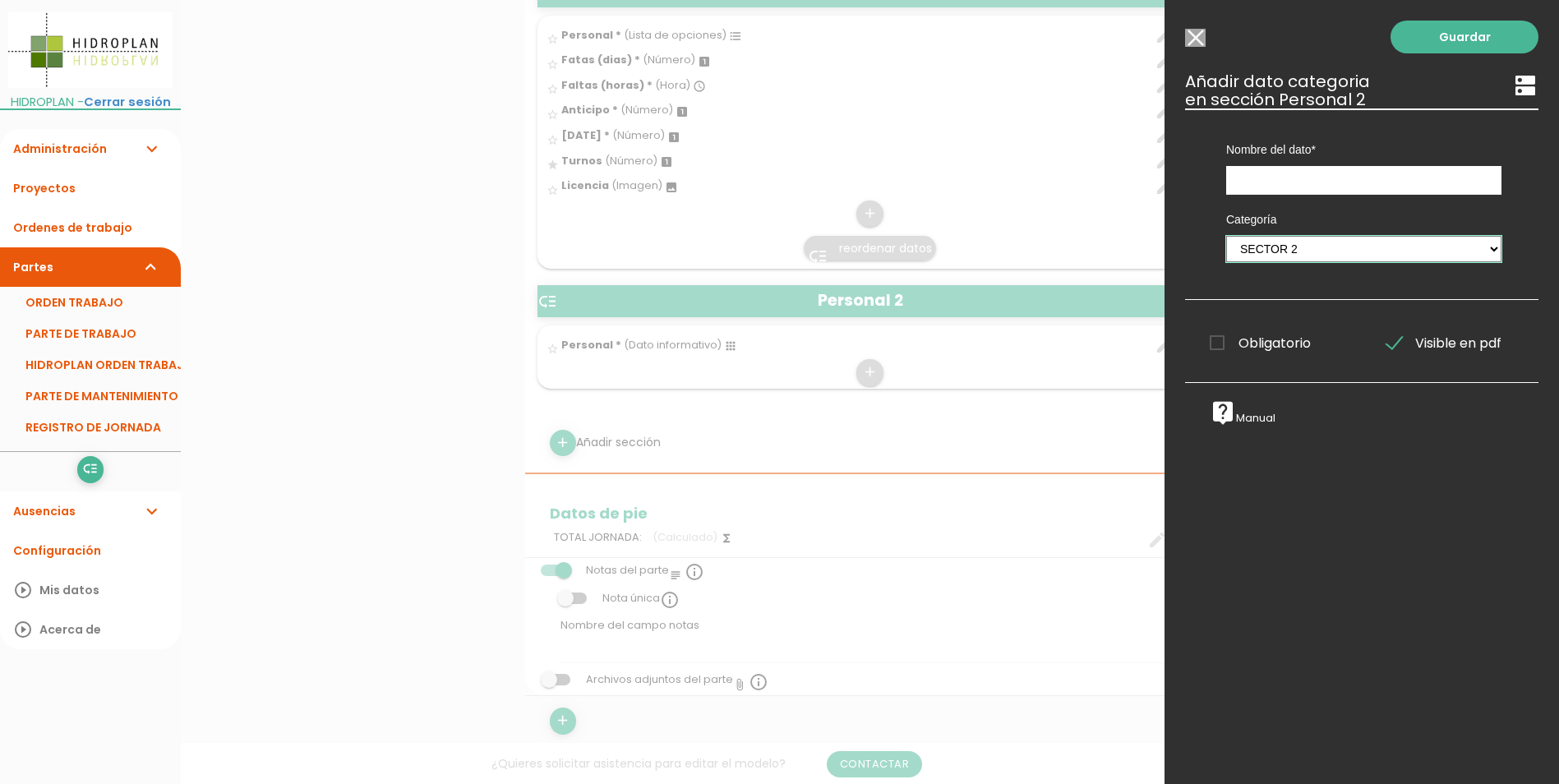 click on "Materiales MANO DE OBRA SANITARIO CARPINTERIA ELECTRICIDAD SOLDADURA Tareas OPERACIONES CLIMATIZACIÓN CLIMATIZADORES-ENFRIADORES VENTILADORES CUADRO ELECTRICO GRUPO DE PRESION DISPOSITIVO DE SEGURIDAD DEPOSITO EXPANSIÓN ACUMULADOR ACS BOMBAS DE CIRCULACION CONTROL DE COMBUSTION CALDERA OPERACIONES DE MANTENIMIENTO CONTROL CONSUMO COMBUSTIBLE SOLICITADO POR Autorizado por QUIEN RECEPCIONA TIPOS DE GASTOS Sector 2 Sector 3" at bounding box center (1363, 249) 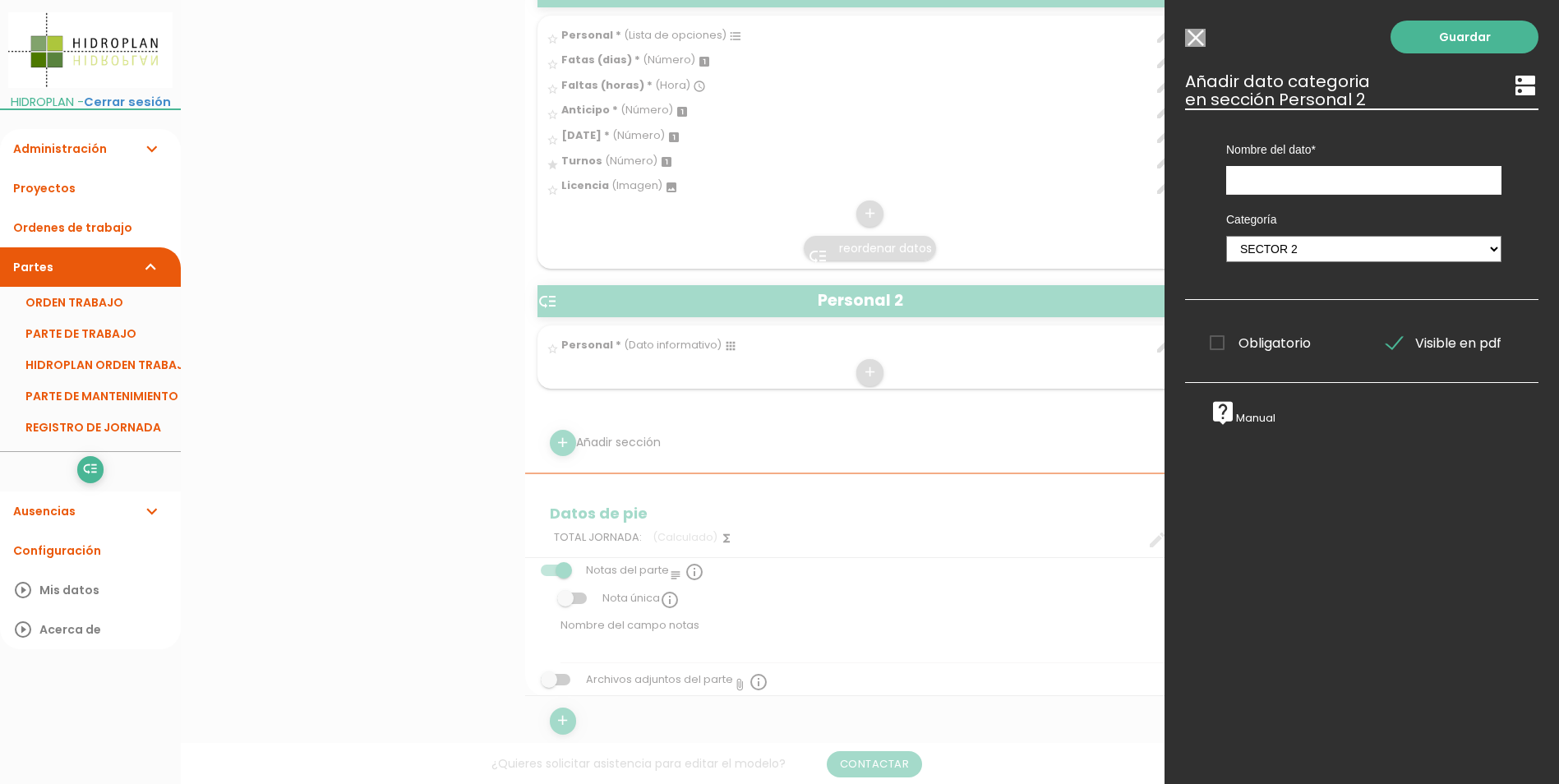 click on "Obligatorio" at bounding box center [1260, 343] 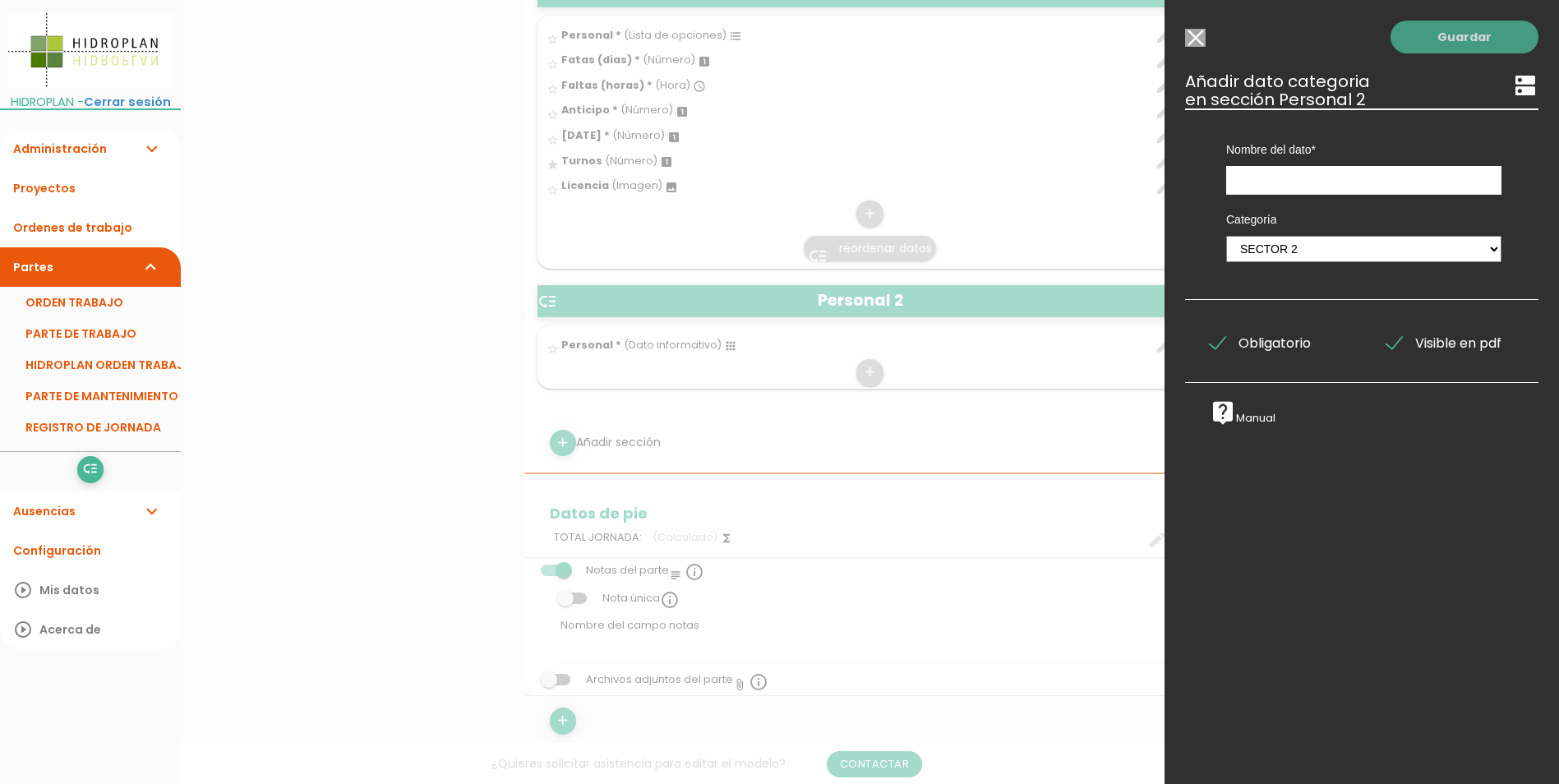 click on "Guardar" at bounding box center [1464, 37] 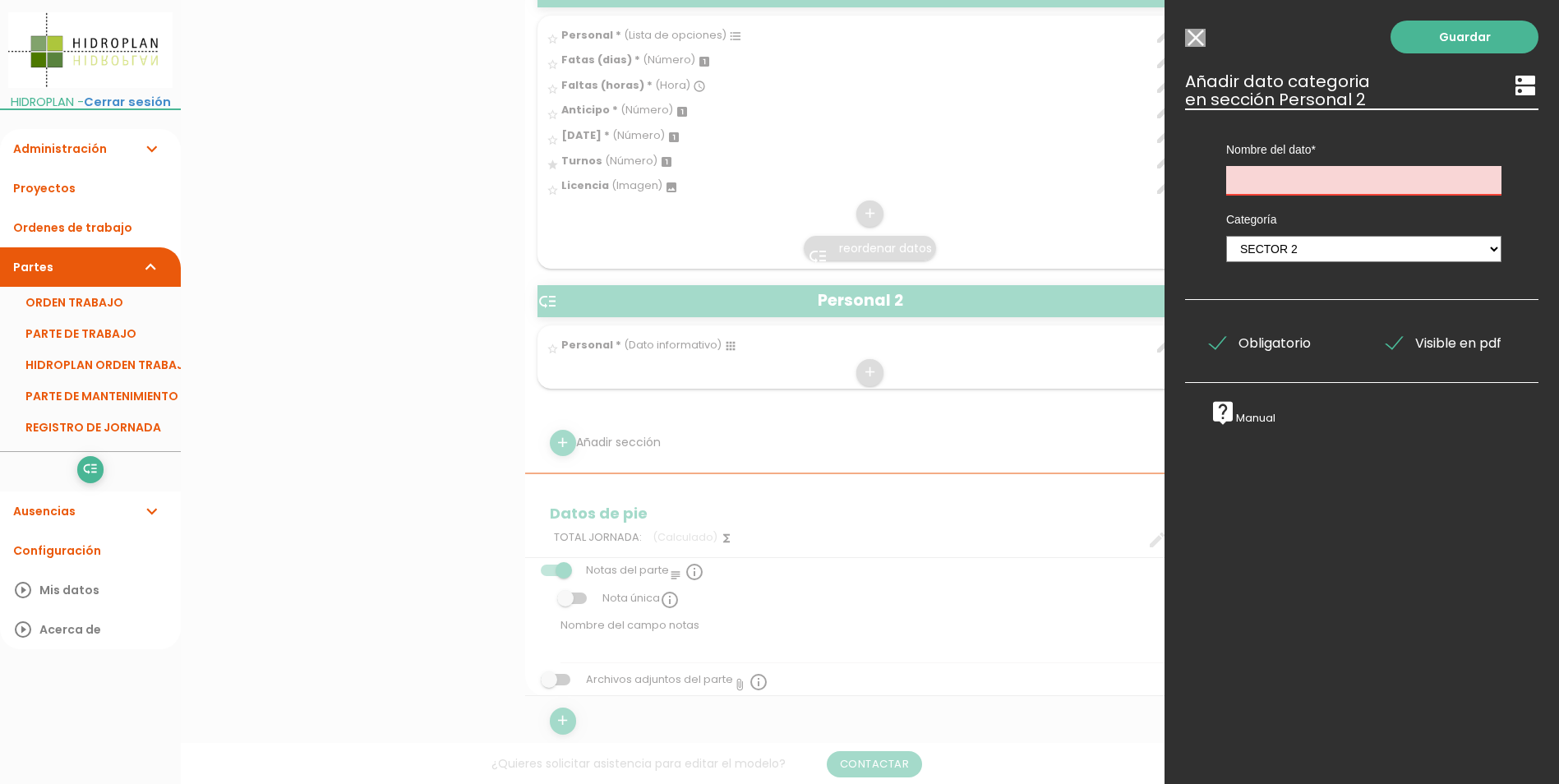 click at bounding box center [1363, 180] 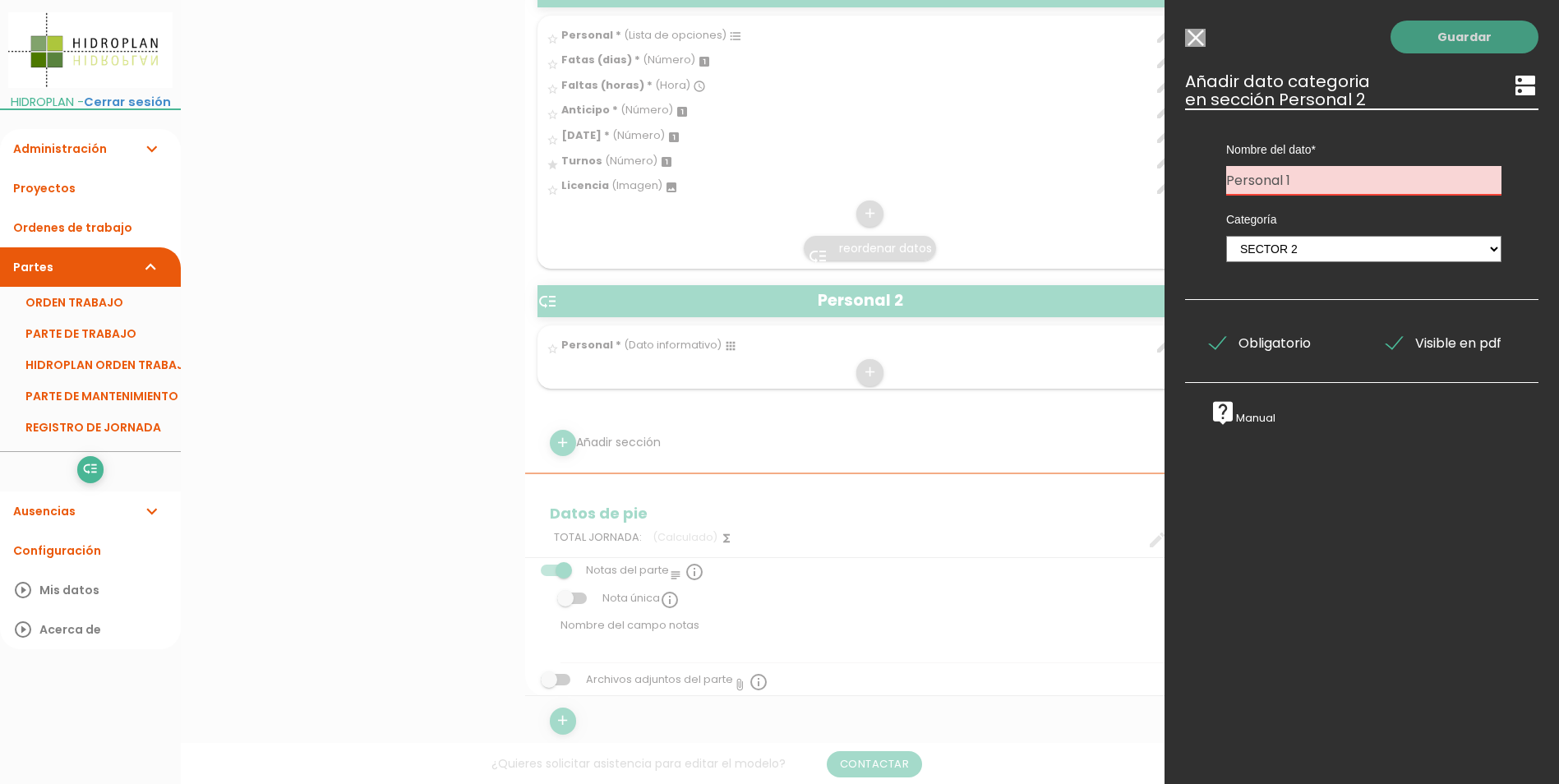 type on "Personal 1" 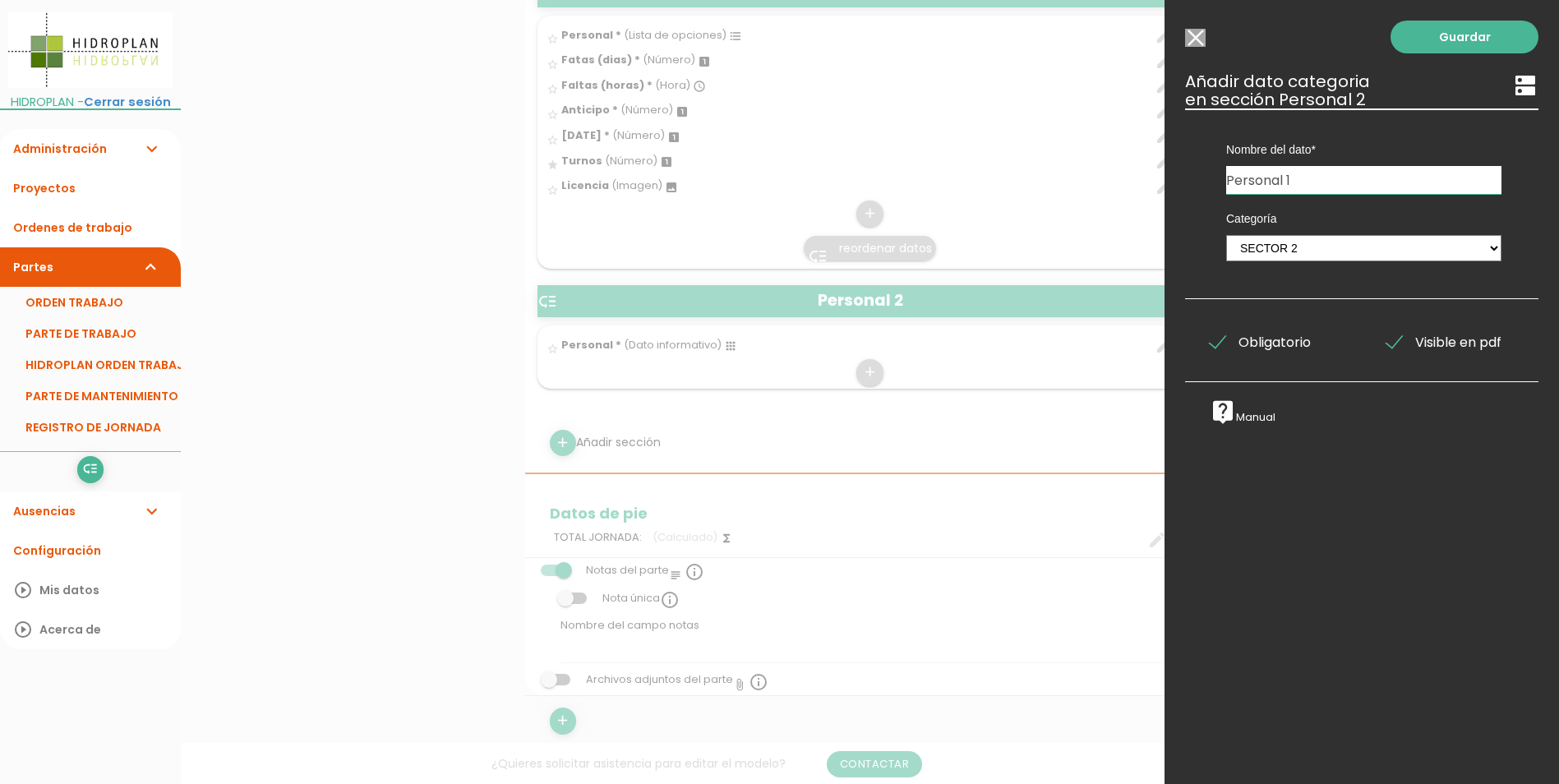 click on "Modelo sin Ordenes de trabajo" at bounding box center [1195, 38] 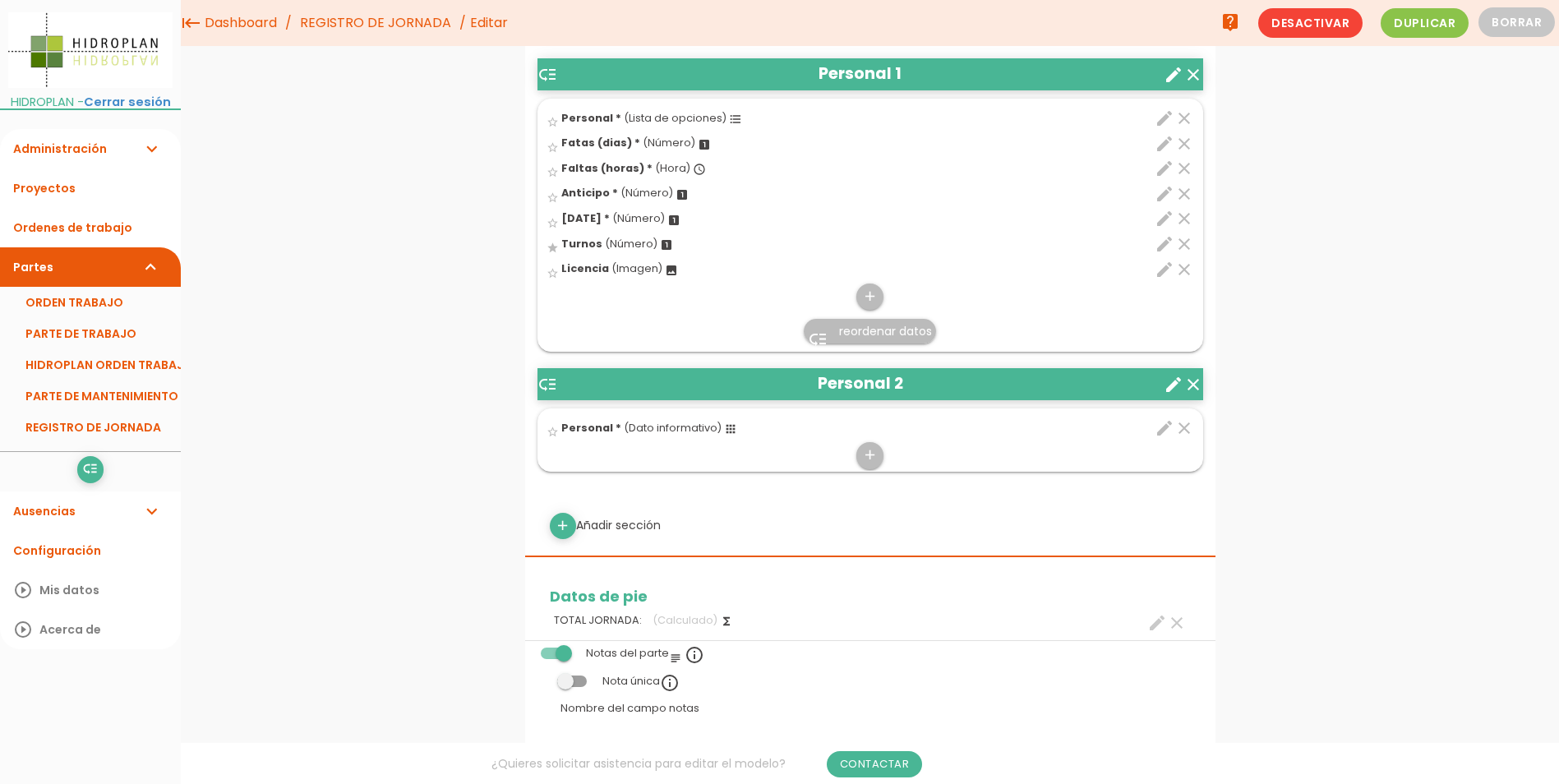 scroll, scrollTop: 493, scrollLeft: 0, axis: vertical 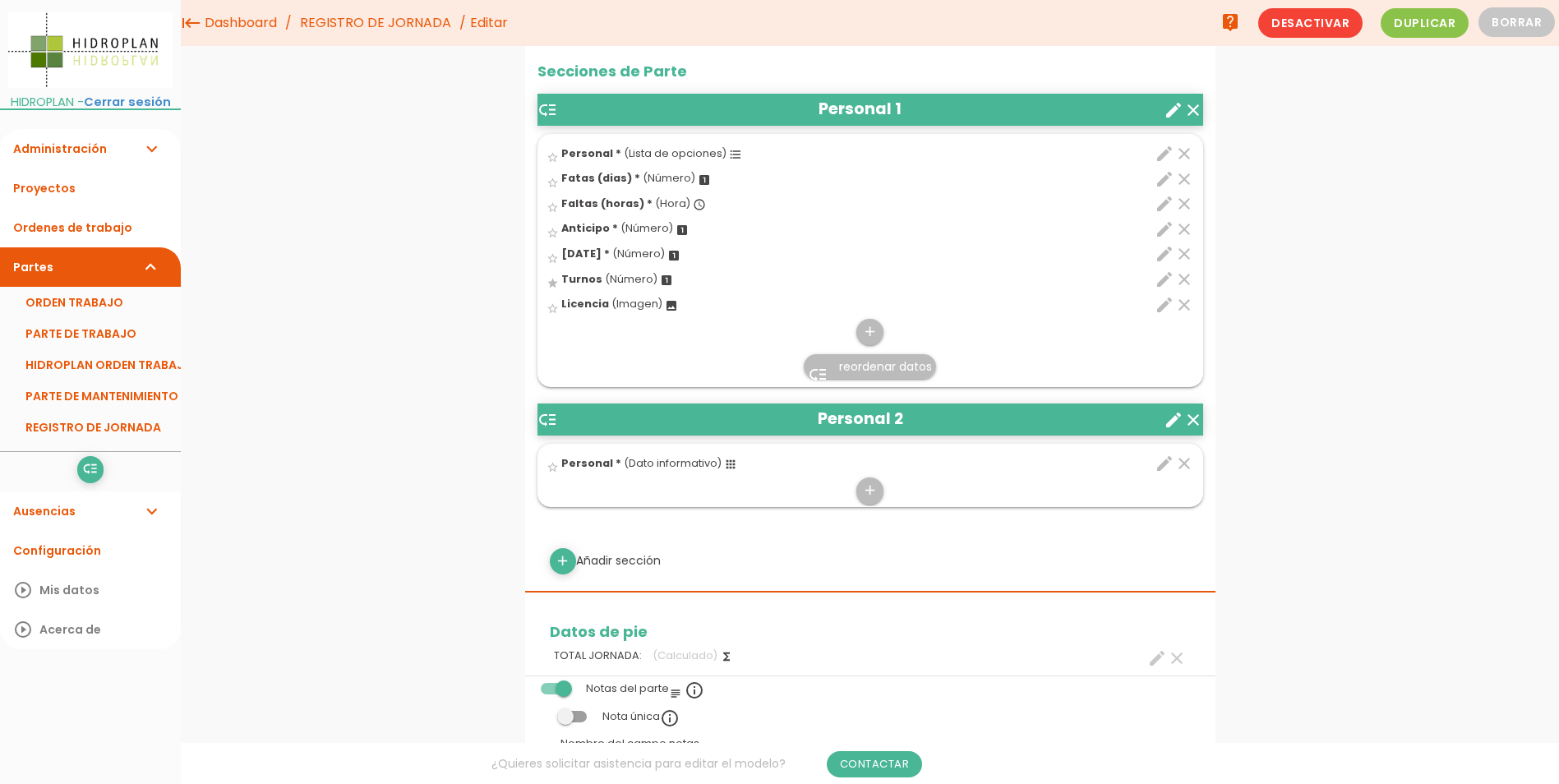 click on "star_border
Personal *
(Dato informativo)
apps" at bounding box center [816, 465] 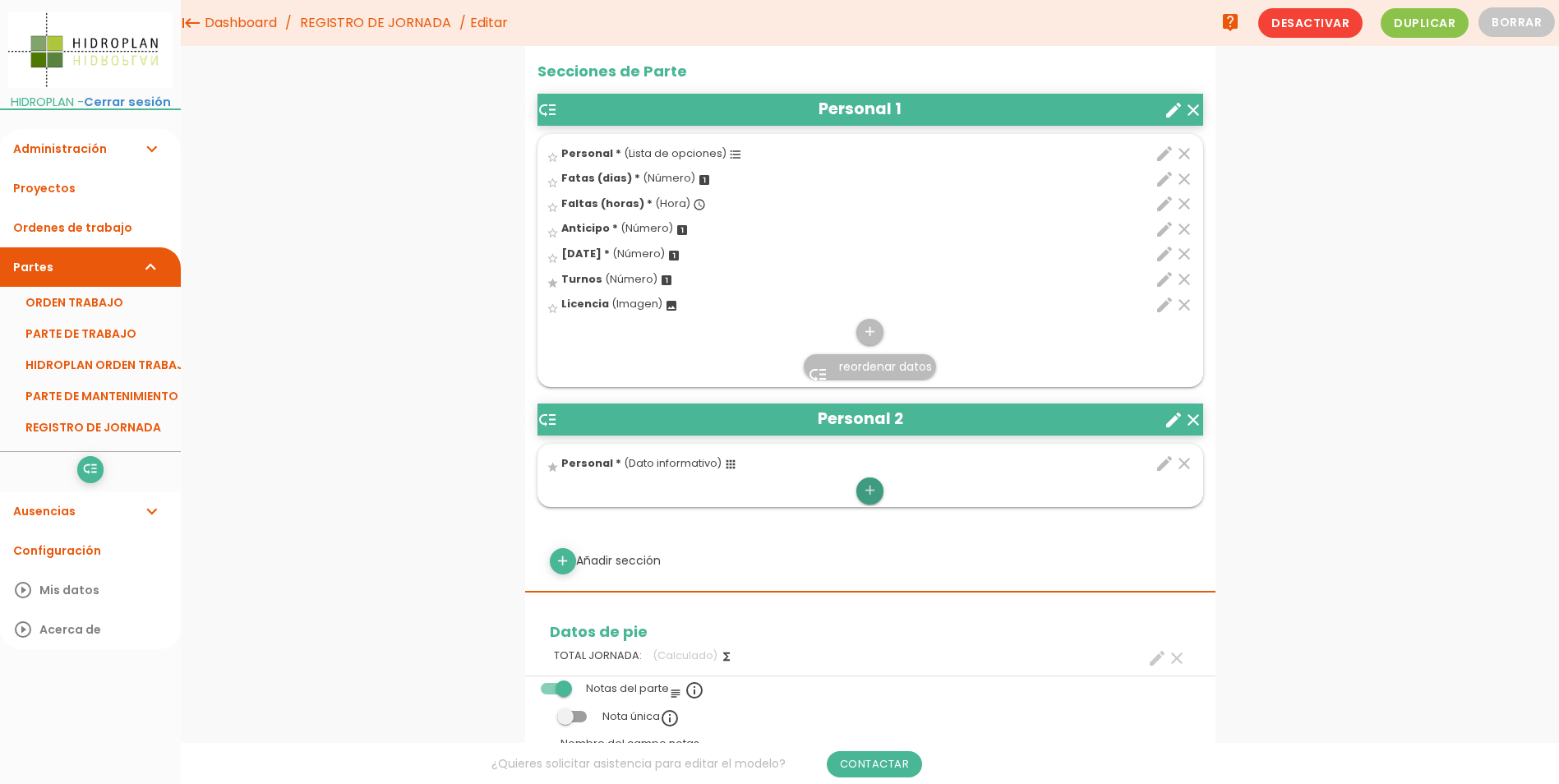 click on "add" at bounding box center (869, 491) 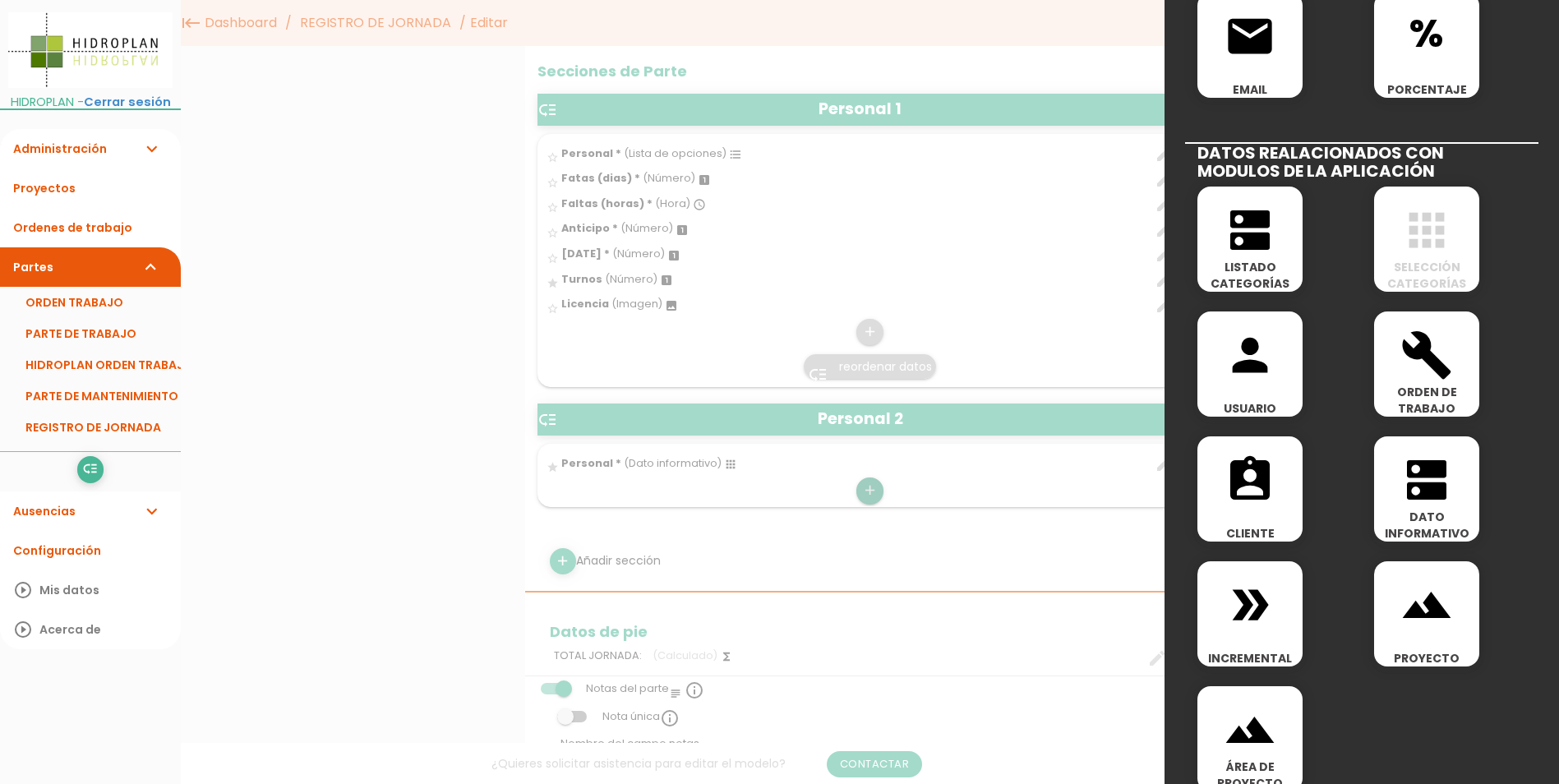 scroll, scrollTop: 706, scrollLeft: 0, axis: vertical 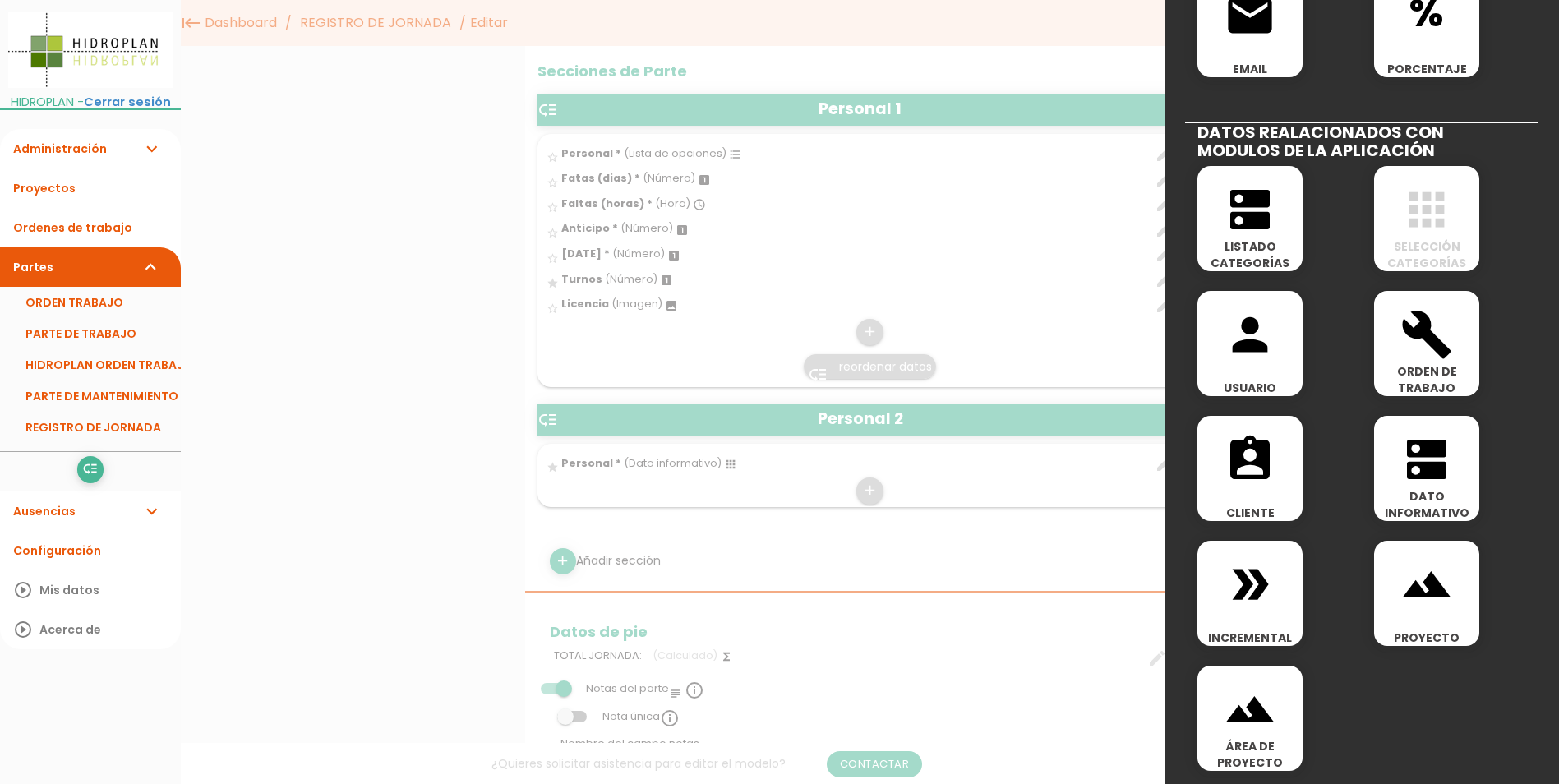 click on "dns" at bounding box center [1250, 210] 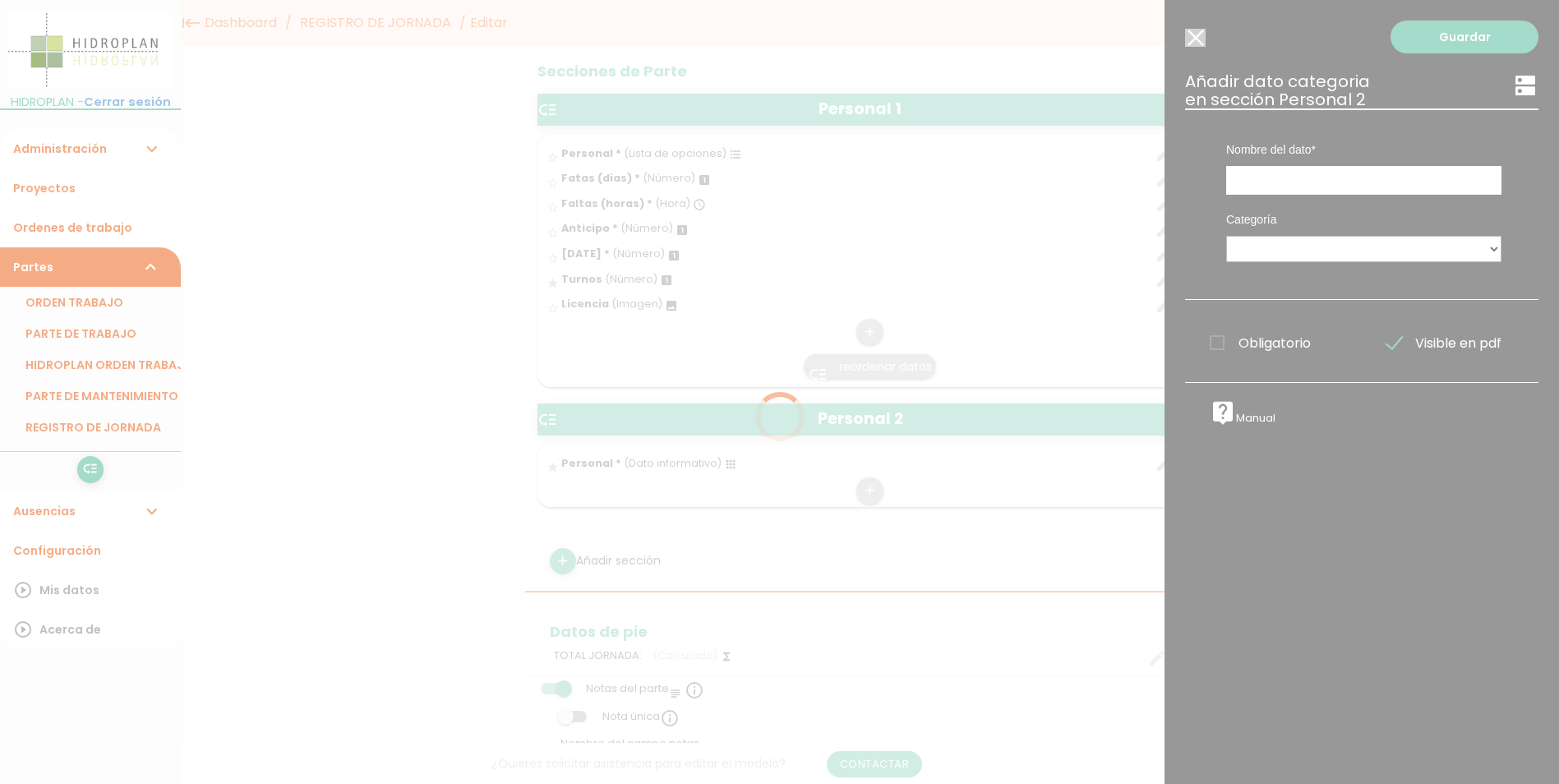 scroll, scrollTop: 0, scrollLeft: 0, axis: both 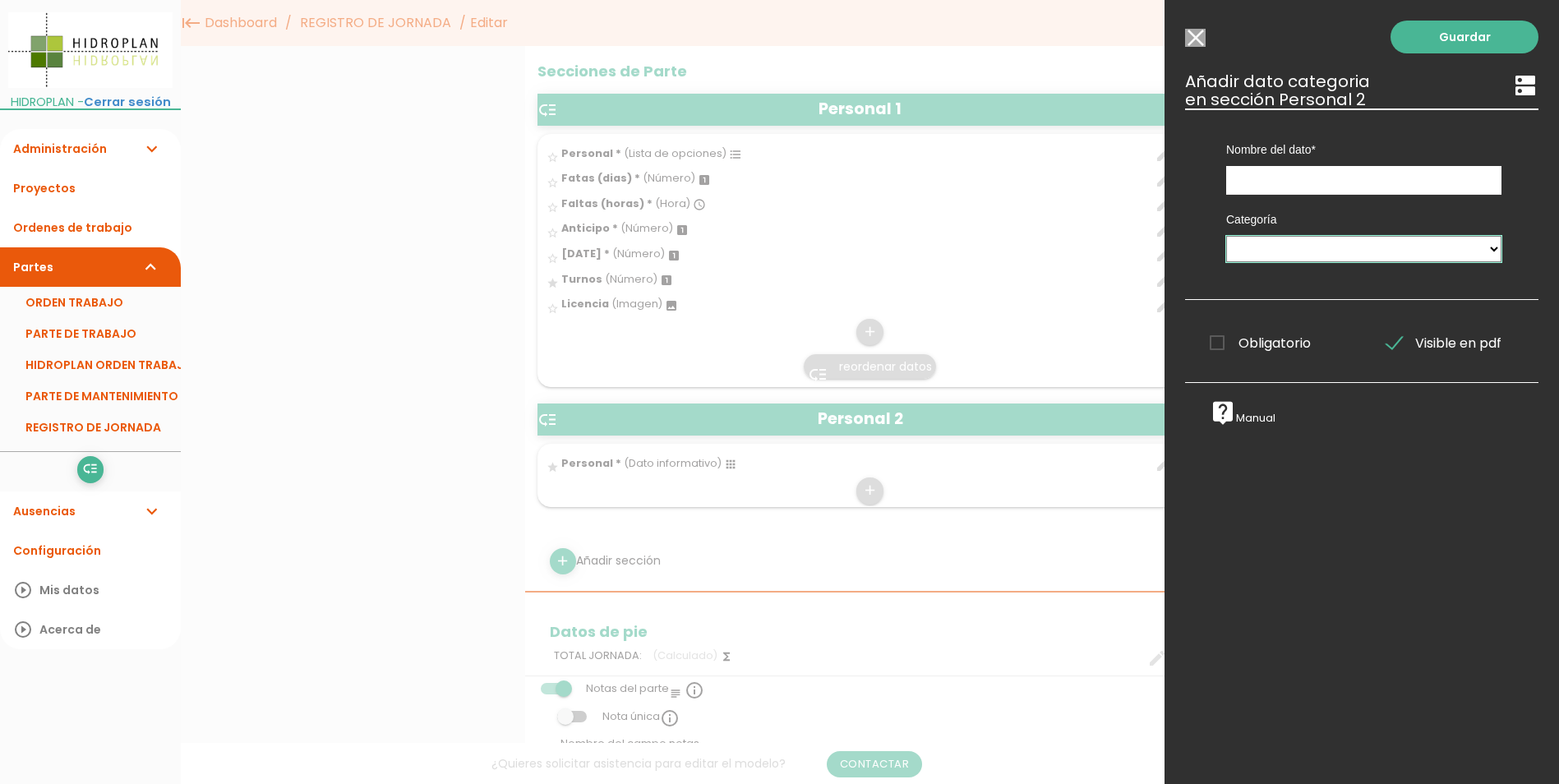 click on "Materiales MANO DE OBRA SANITARIO CARPINTERIA ELECTRICIDAD SOLDADURA Tareas OPERACIONES CLIMATIZACIÓN CLIMATIZADORES-ENFRIADORES VENTILADORES CUADRO ELECTRICO GRUPO DE PRESION DISPOSITIVO DE SEGURIDAD DEPOSITO EXPANSIÓN ACUMULADOR ACS BOMBAS DE CIRCULACION CONTROL DE COMBUSTION CALDERA OPERACIONES DE MANTENIMIENTO CONTROL CONSUMO COMBUSTIBLE SOLICITADO POR Autorizado por QUIEN RECEPCIONA TIPOS DE GASTOS Sector 2 Sector 3" at bounding box center (1363, 249) 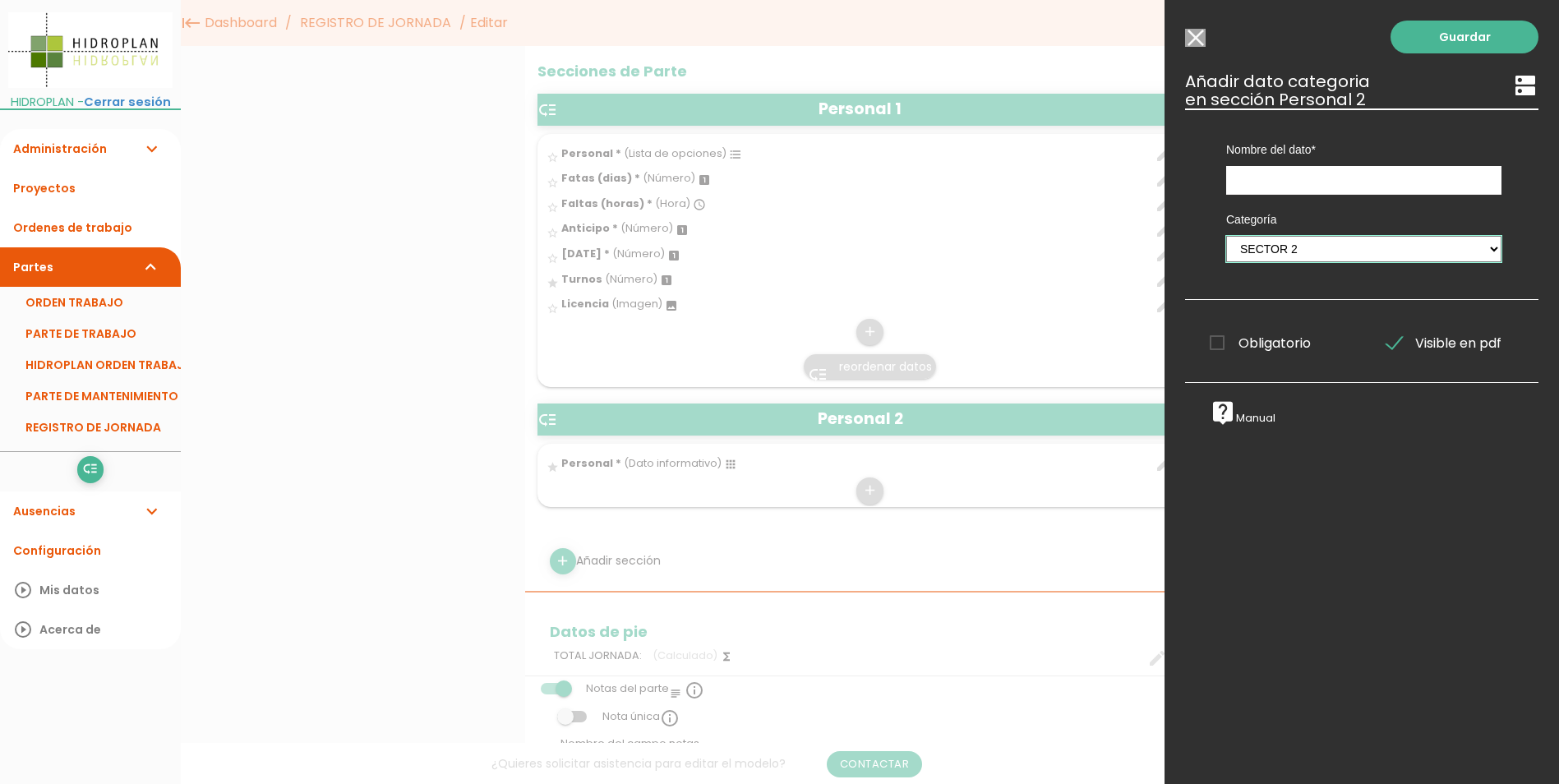 click on "Materiales MANO DE OBRA SANITARIO CARPINTERIA ELECTRICIDAD SOLDADURA Tareas OPERACIONES CLIMATIZACIÓN CLIMATIZADORES-ENFRIADORES VENTILADORES CUADRO ELECTRICO GRUPO DE PRESION DISPOSITIVO DE SEGURIDAD DEPOSITO EXPANSIÓN ACUMULADOR ACS BOMBAS DE CIRCULACION CONTROL DE COMBUSTION CALDERA OPERACIONES DE MANTENIMIENTO CONTROL CONSUMO COMBUSTIBLE SOLICITADO POR Autorizado por QUIEN RECEPCIONA TIPOS DE GASTOS Sector 2 Sector 3" at bounding box center (1363, 249) 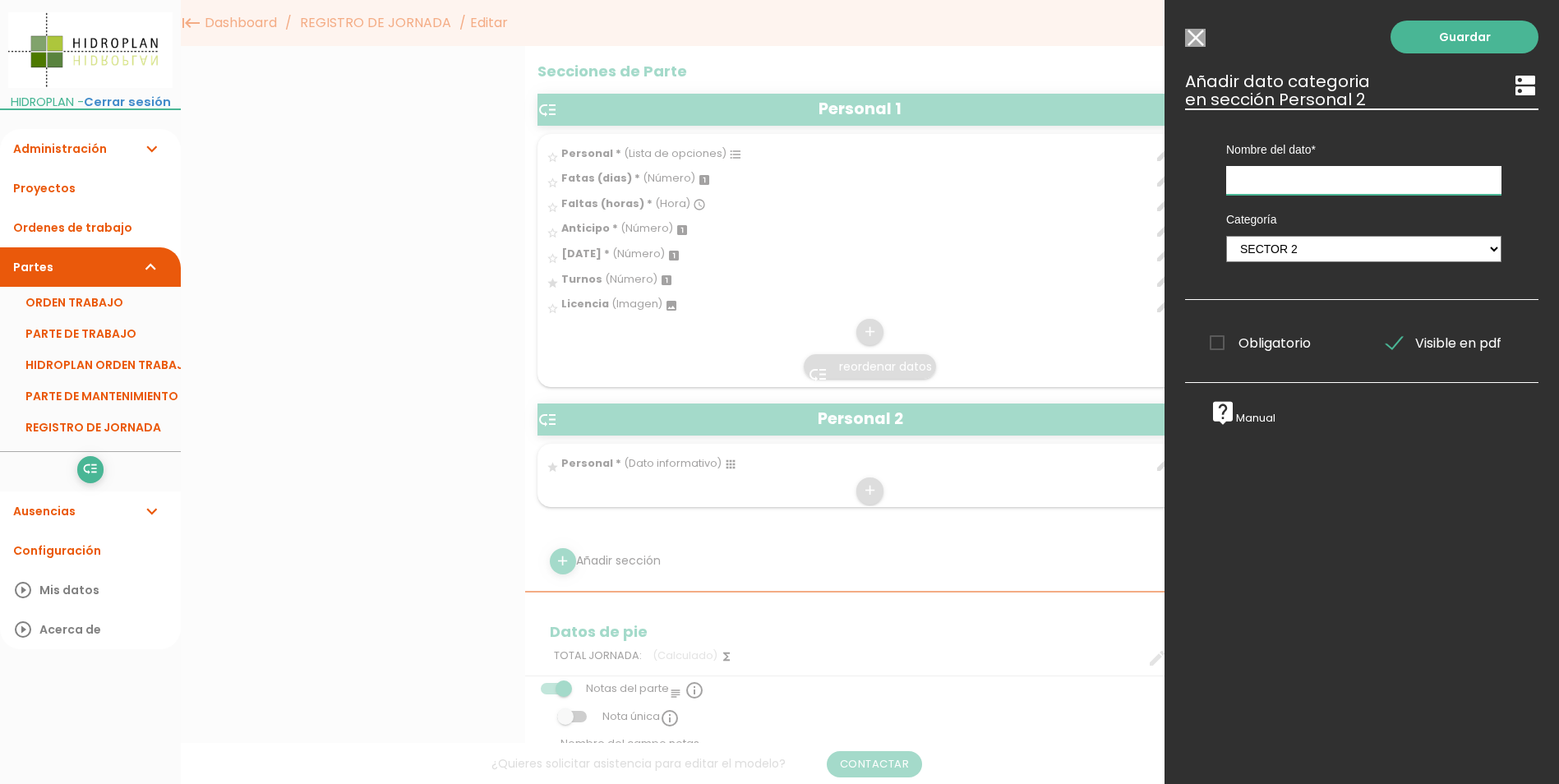 click at bounding box center [1363, 180] 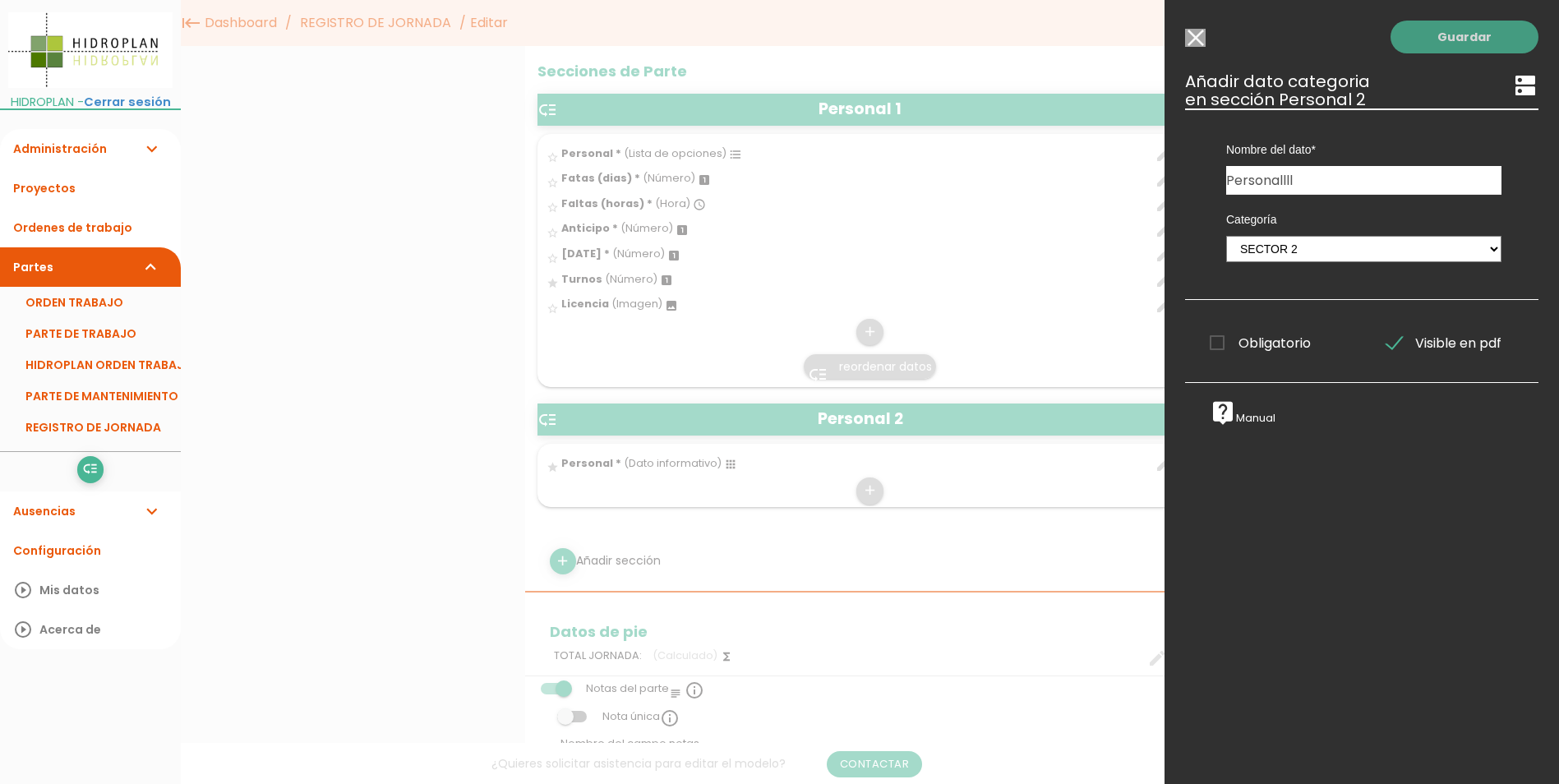click on "Guardar" at bounding box center [1464, 37] 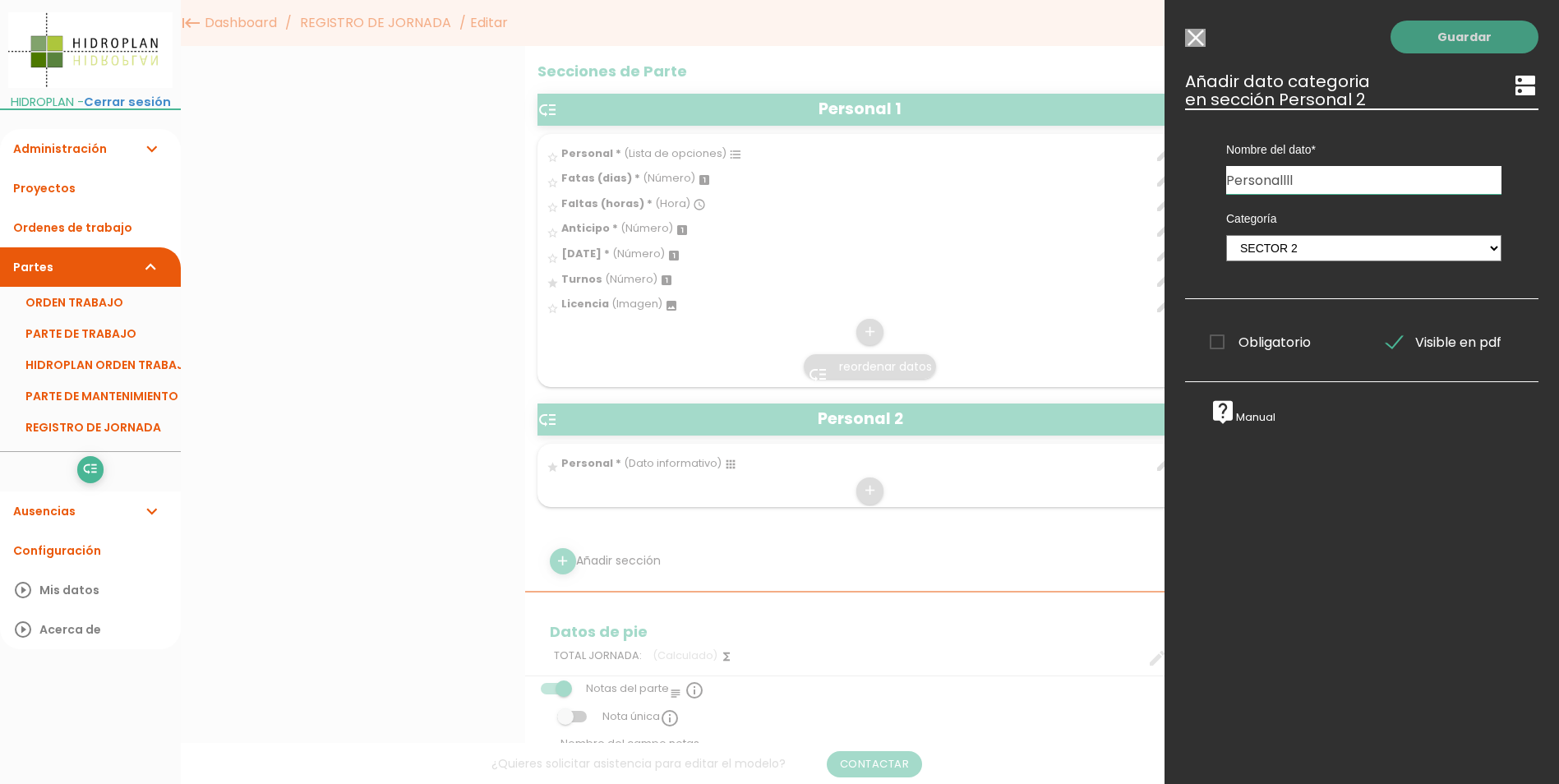 click on "Guardar" at bounding box center [1464, 37] 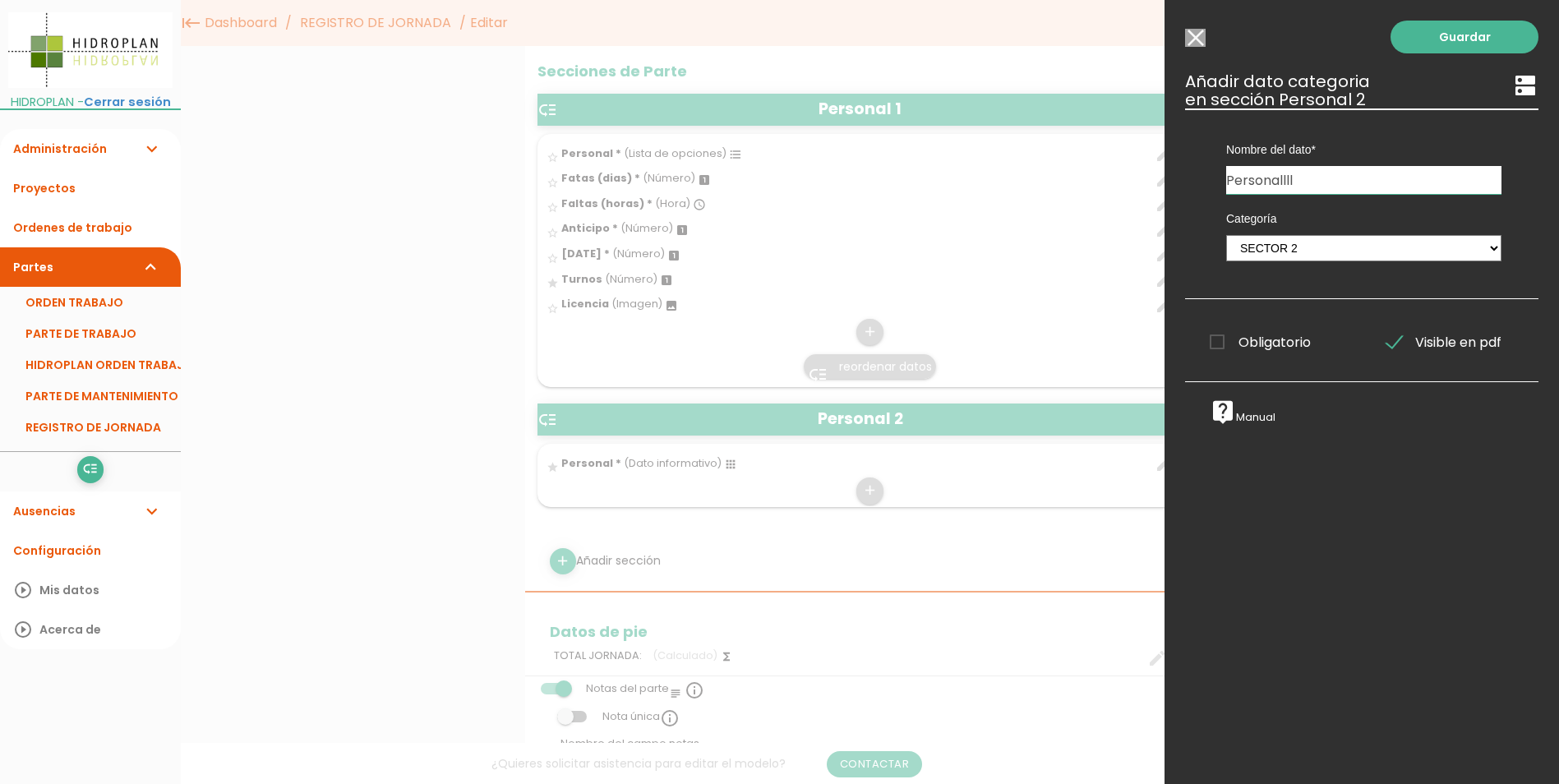 click on "Obligatorio" at bounding box center (1260, 342) 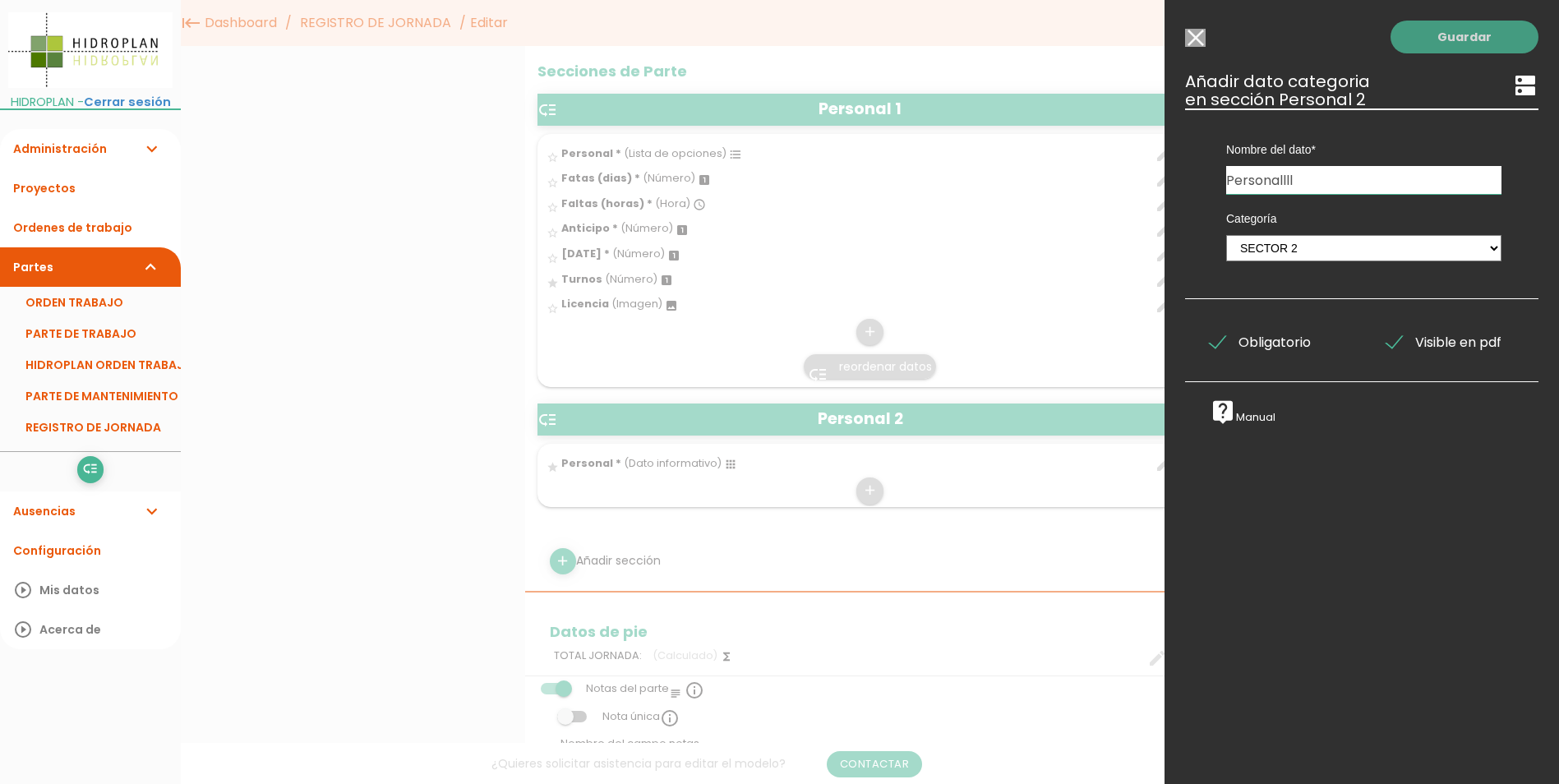 click on "Guardar" at bounding box center [1464, 37] 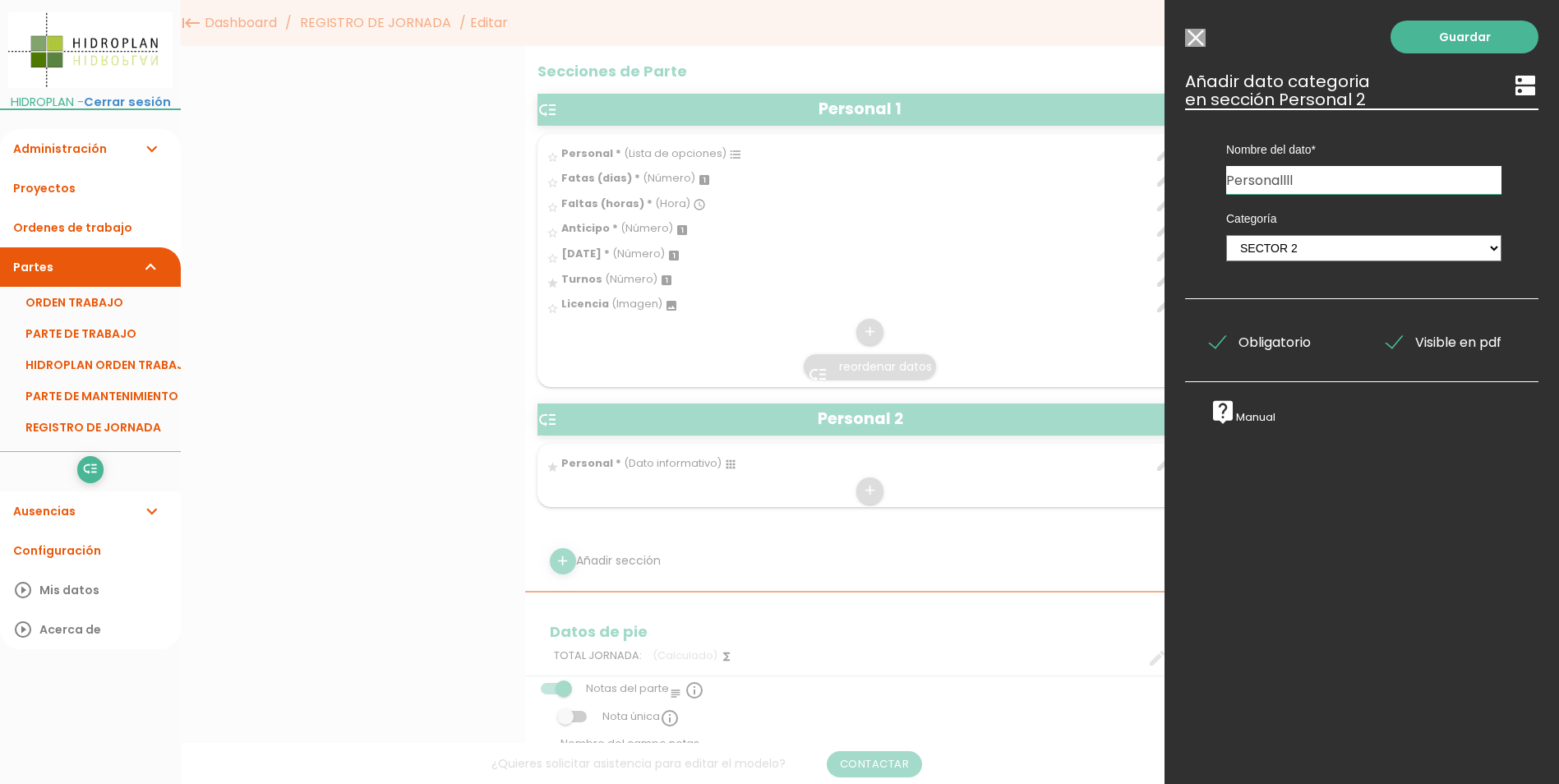 drag, startPoint x: 1326, startPoint y: 183, endPoint x: 1191, endPoint y: 183, distance: 135 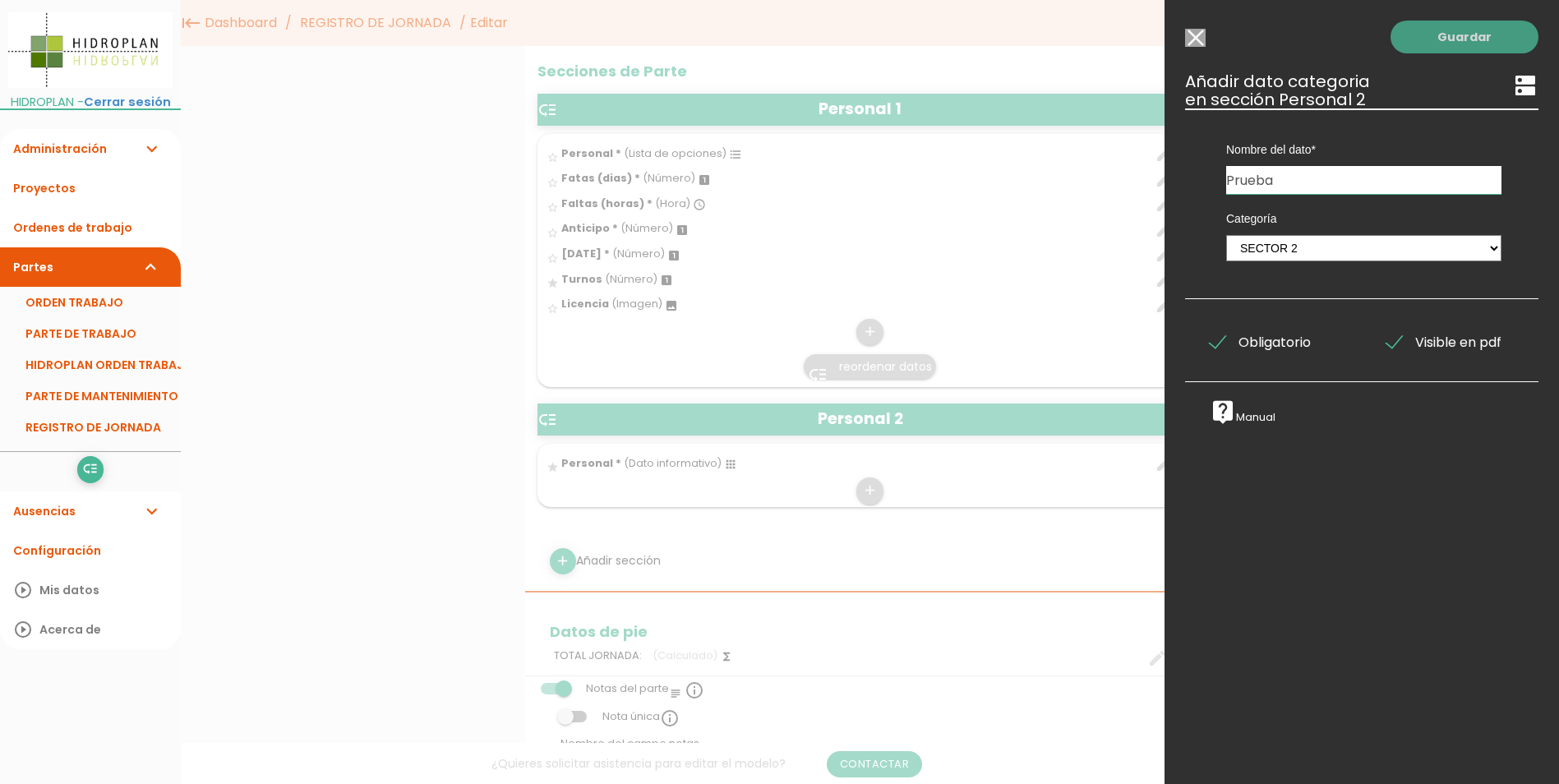 type on "Prueba" 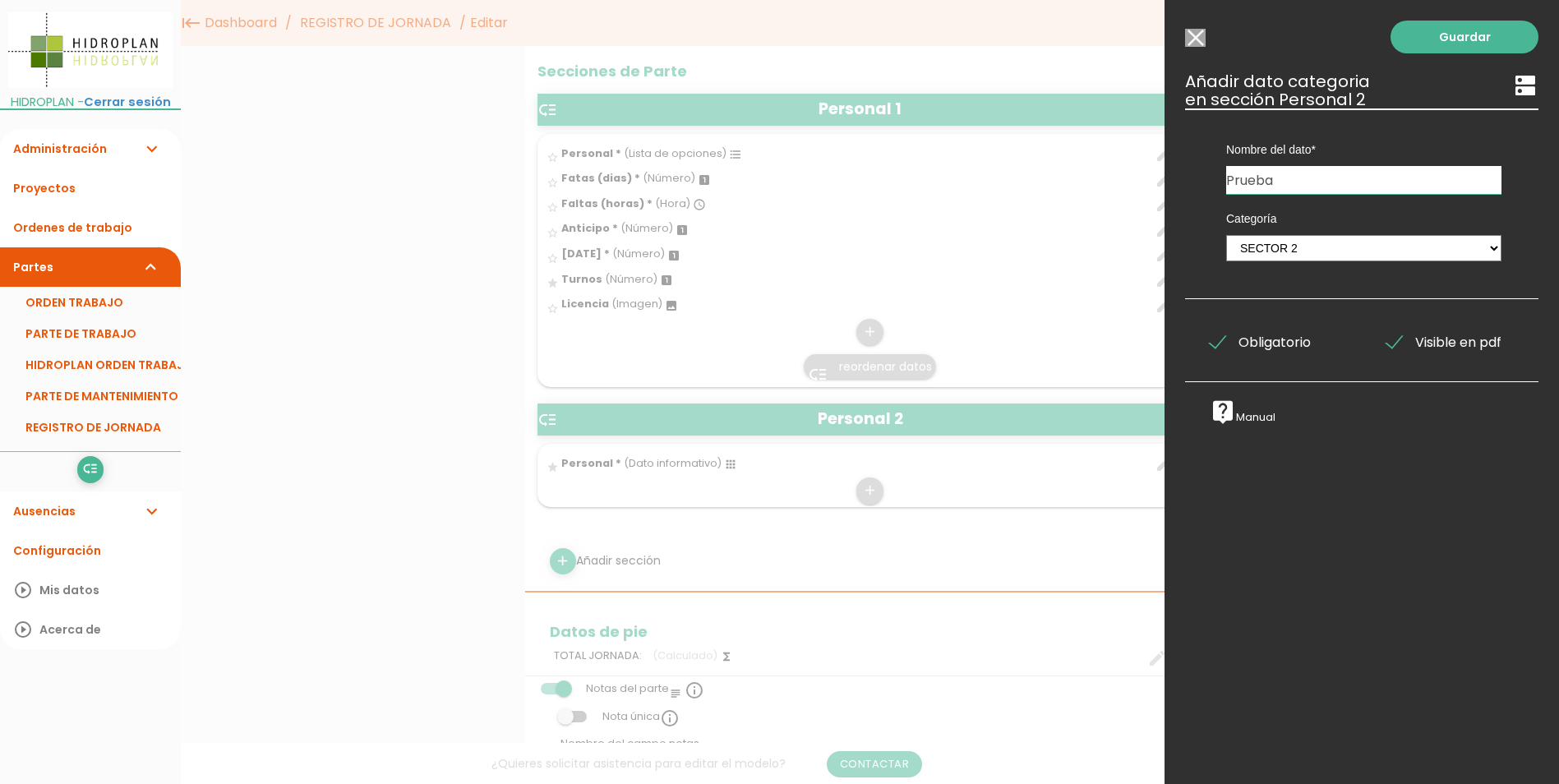 click on "Modelo sin Ordenes de trabajo" at bounding box center (1195, 38) 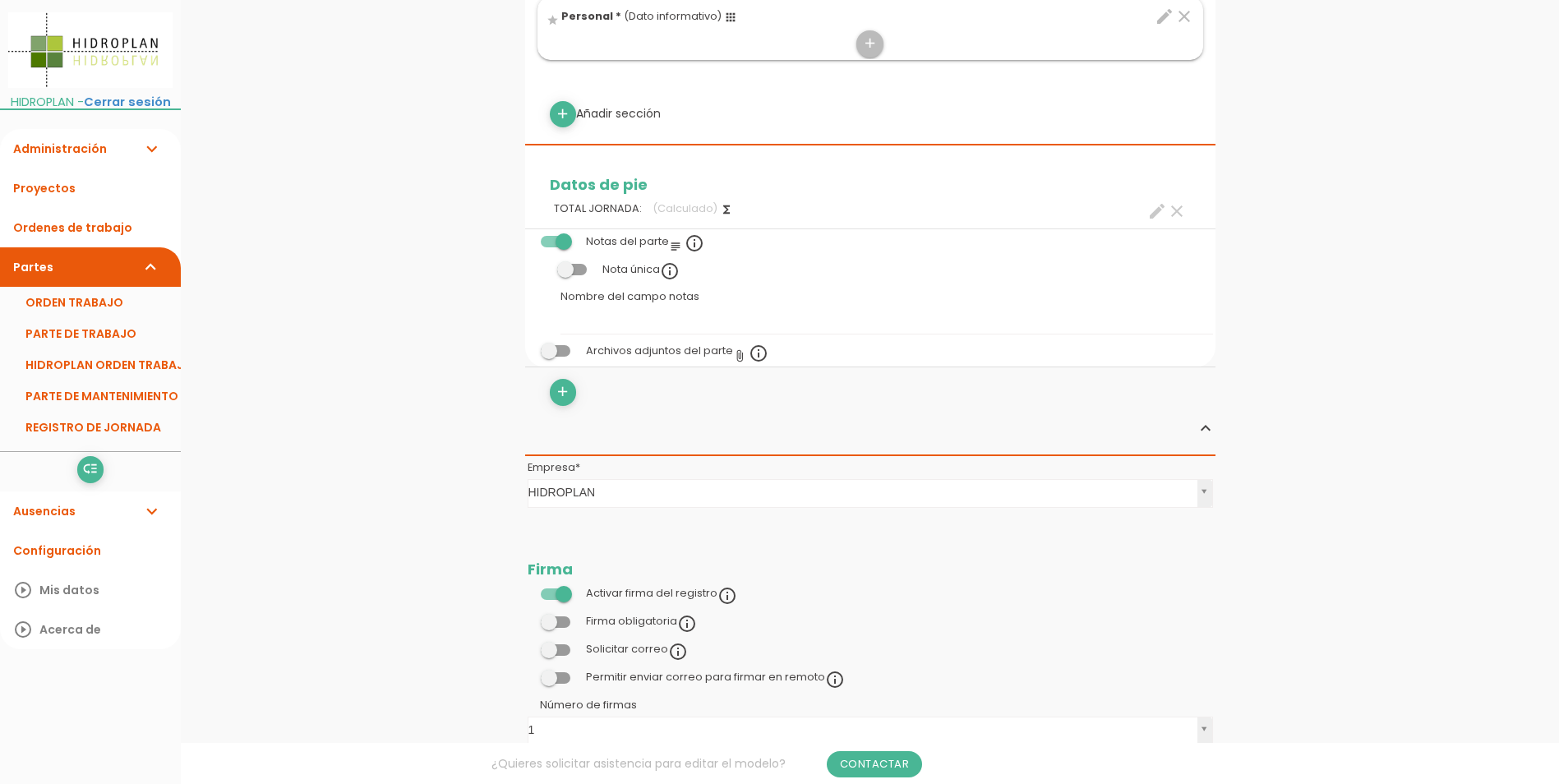 scroll, scrollTop: 493, scrollLeft: 0, axis: vertical 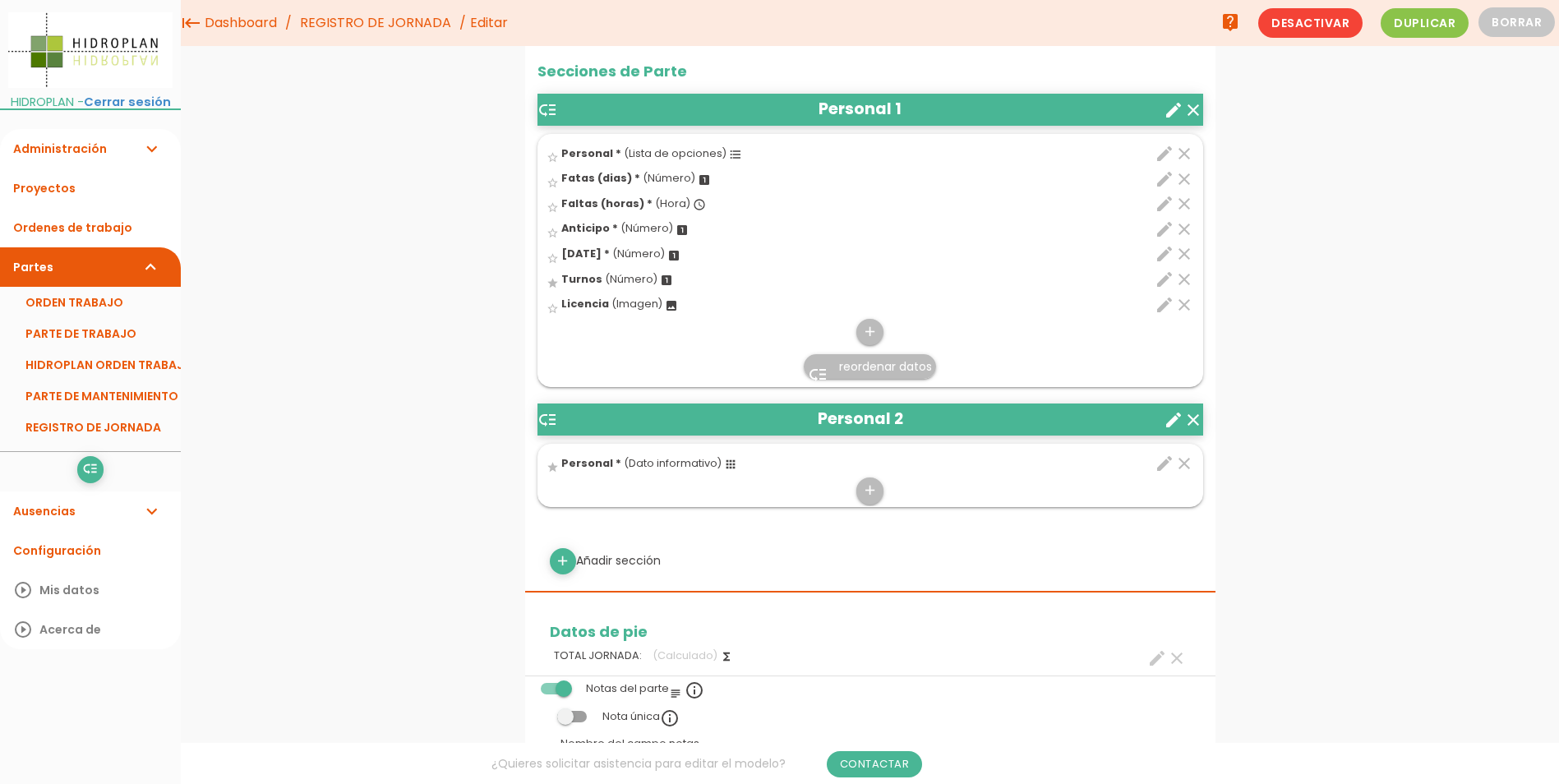 click on "clear" at bounding box center [1184, 463] 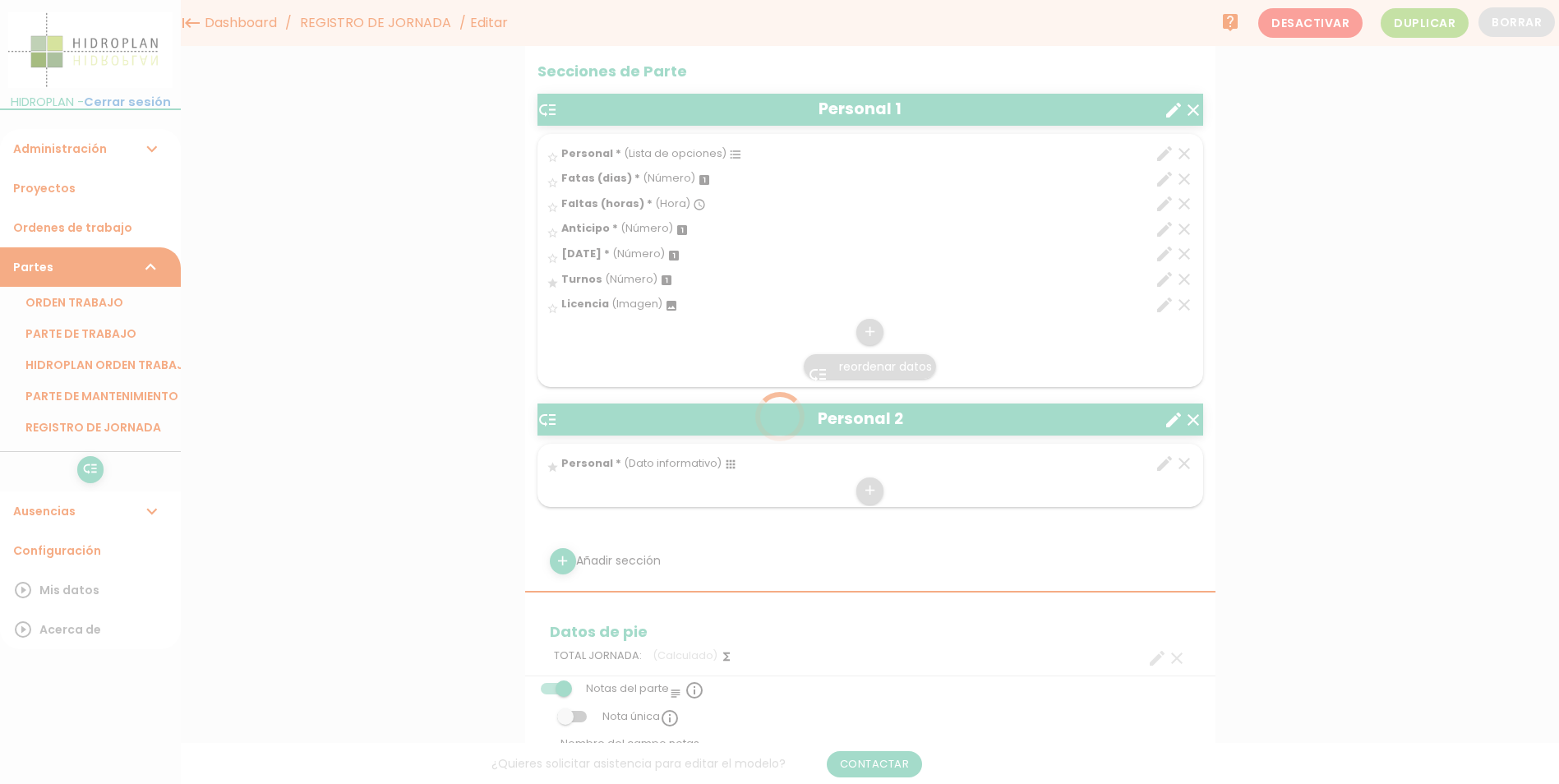scroll, scrollTop: 0, scrollLeft: 0, axis: both 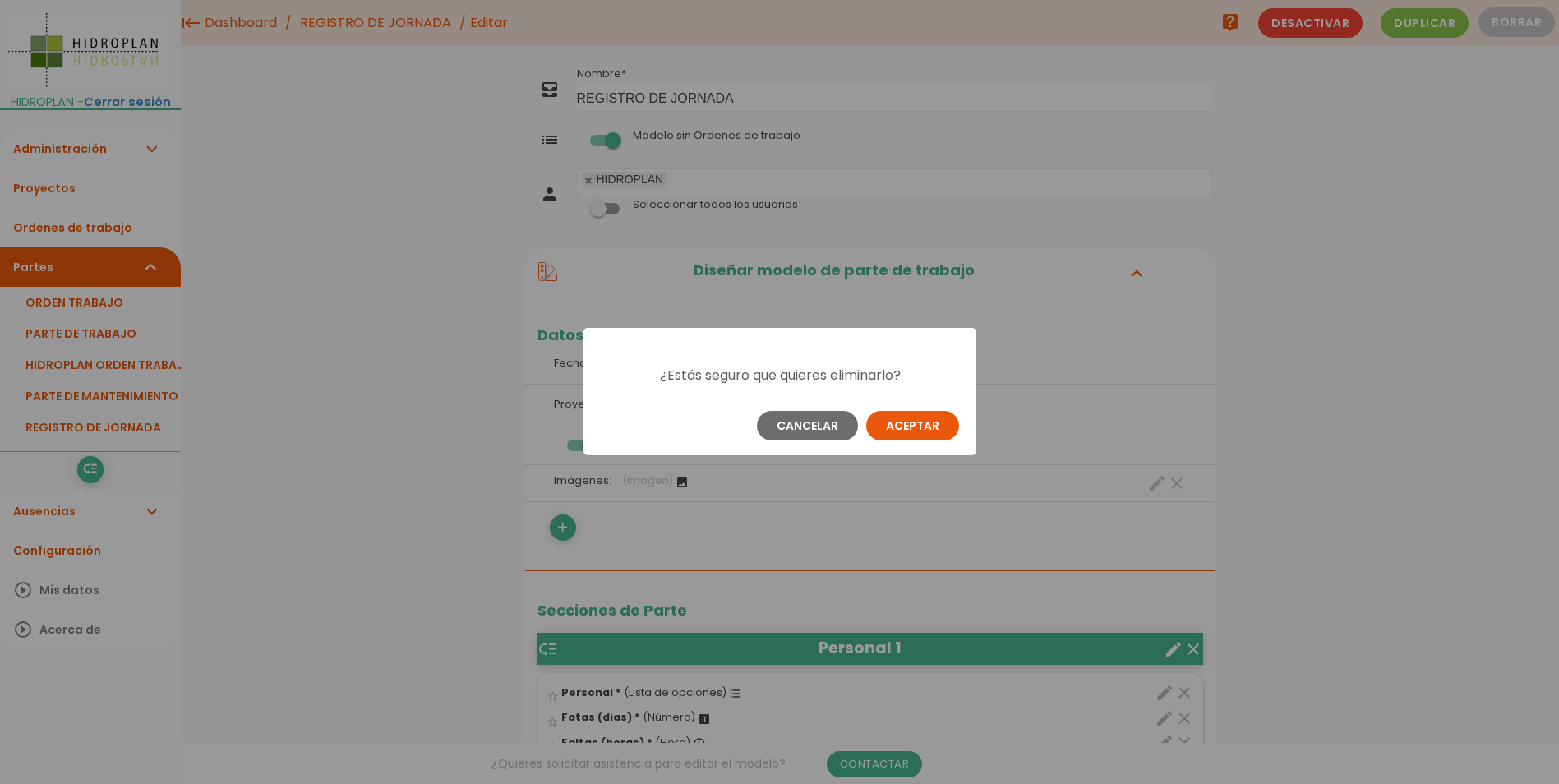 click on "Aceptar" at bounding box center (912, 426) 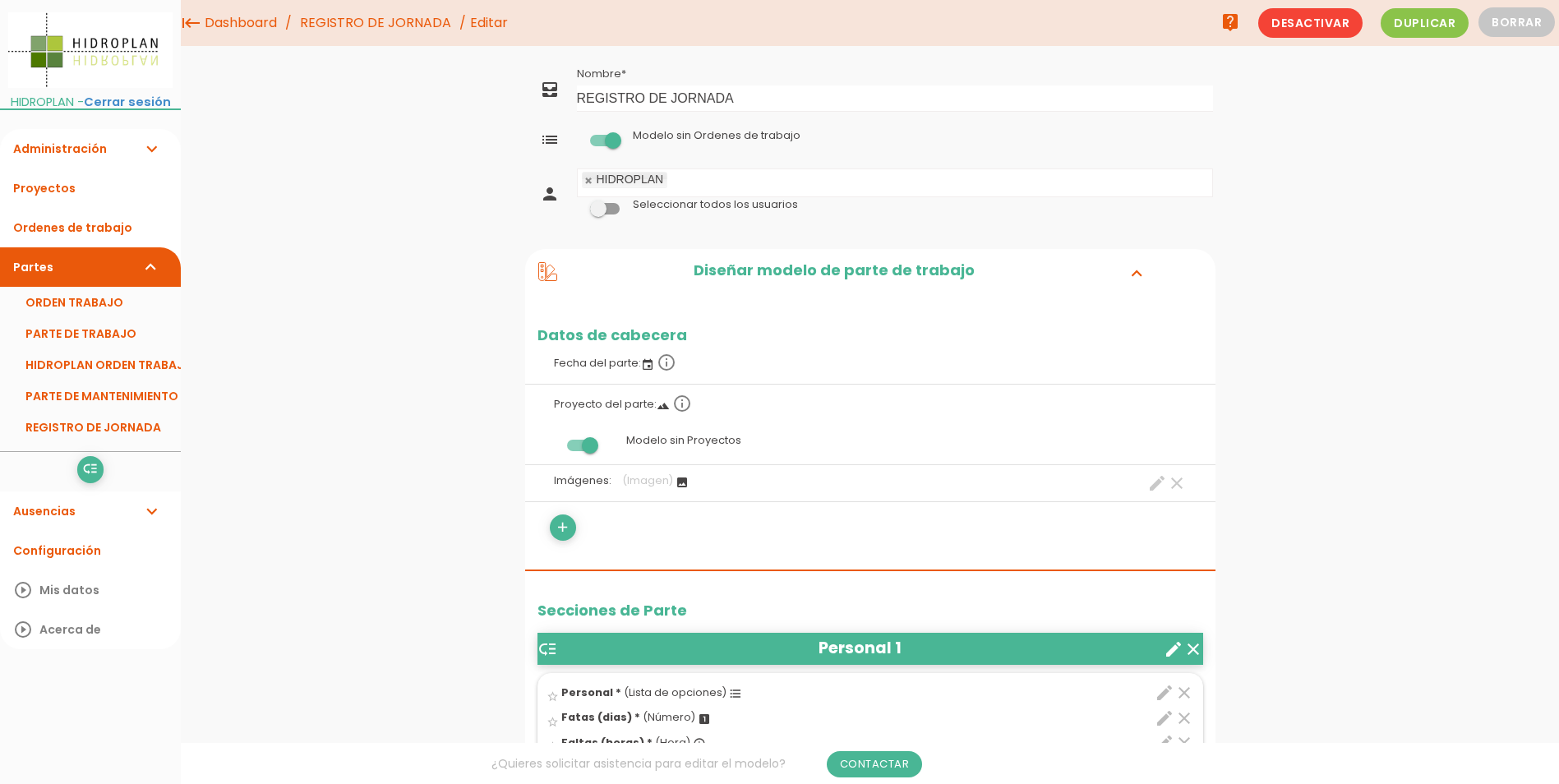 scroll, scrollTop: 493, scrollLeft: 0, axis: vertical 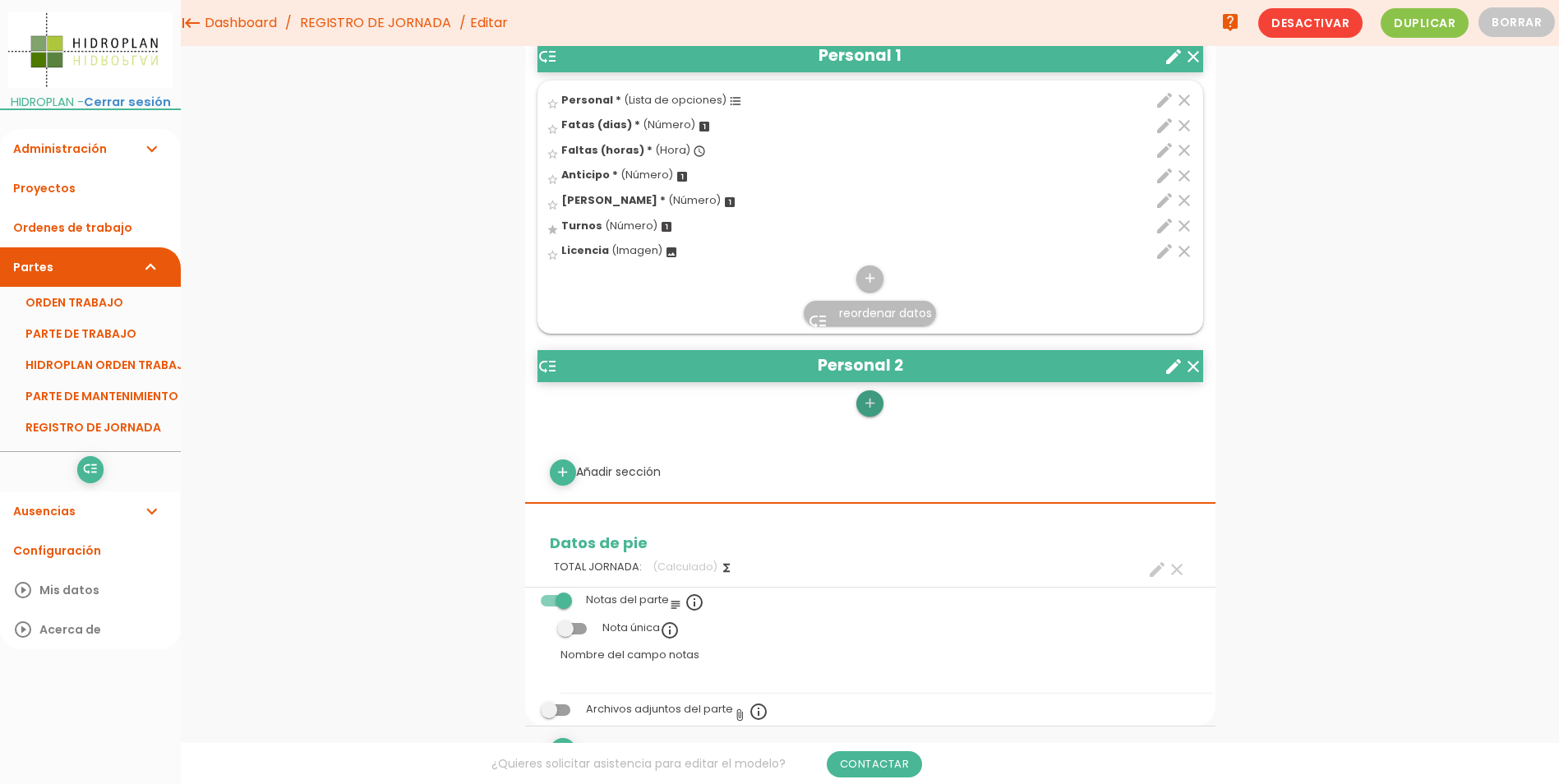 click on "add" at bounding box center (869, 404) 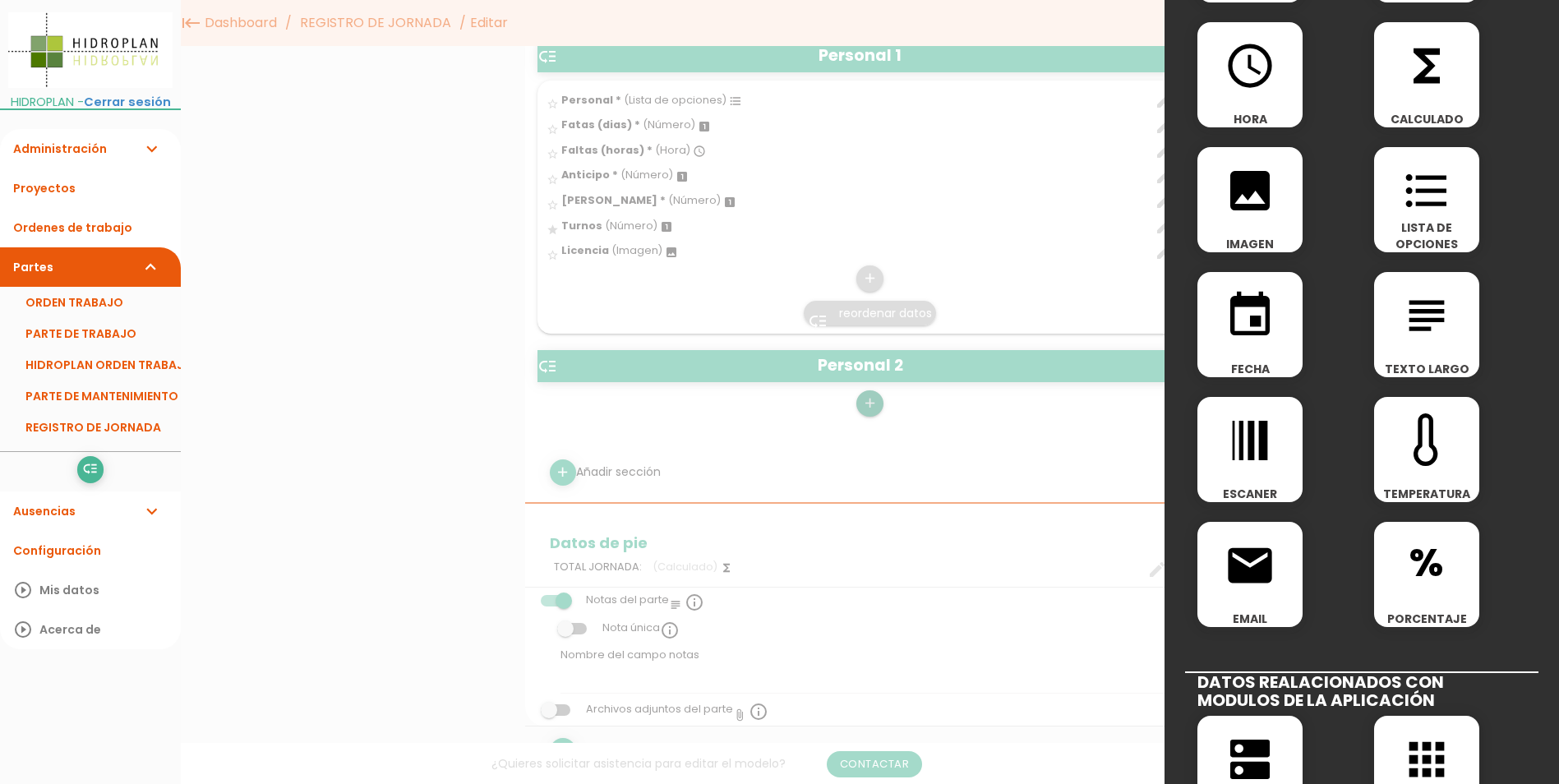 scroll, scrollTop: 575, scrollLeft: 0, axis: vertical 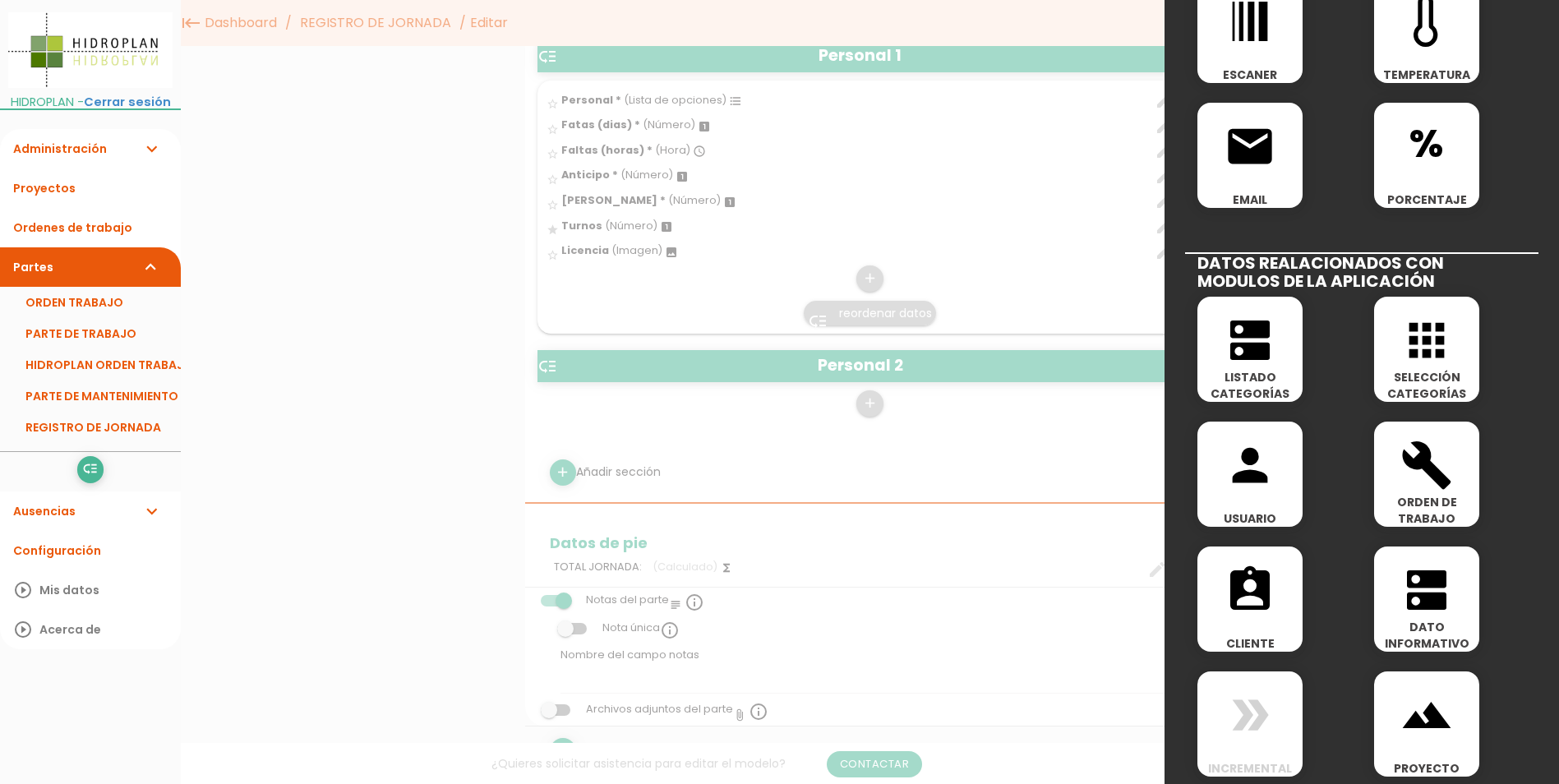 click on "LISTADO CATEGORÍAS" at bounding box center (1250, 385) 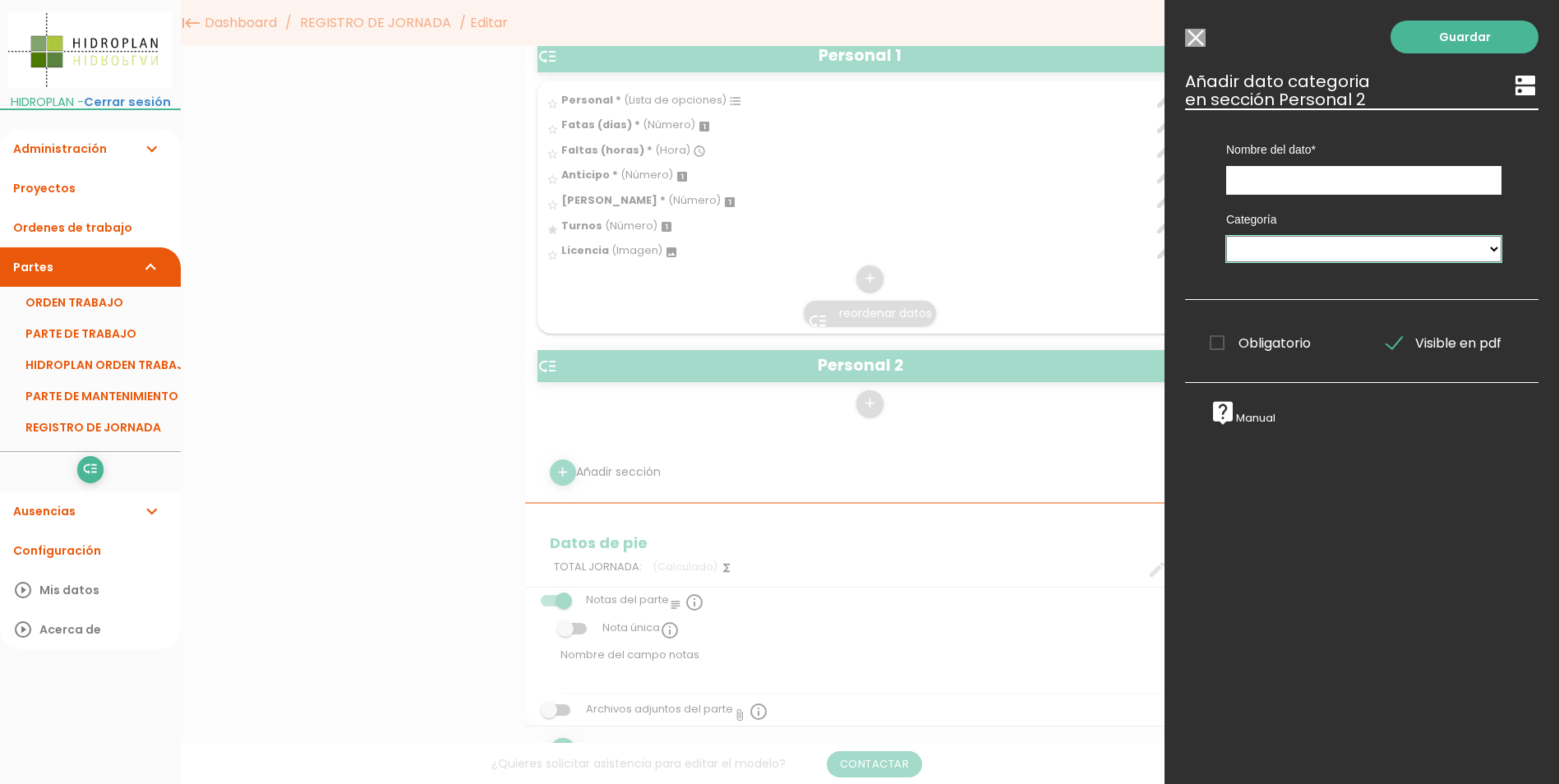 click on "Materiales MANO DE OBRA SANITARIO CARPINTERIA ELECTRICIDAD SOLDADURA Tareas OPERACIONES CLIMATIZACIÓN CLIMATIZADORES-ENFRIADORES VENTILADORES CUADRO ELECTRICO GRUPO DE PRESION DISPOSITIVO DE SEGURIDAD DEPOSITO EXPANSIÓN ACUMULADOR ACS BOMBAS DE CIRCULACION CONTROL DE COMBUSTION CALDERA OPERACIONES DE MANTENIMIENTO CONTROL CONSUMO COMBUSTIBLE SOLICITADO POR Autorizado por QUIEN RECEPCIONA TIPOS DE GASTOS Sector 2 Sector 3" at bounding box center (1363, 249) 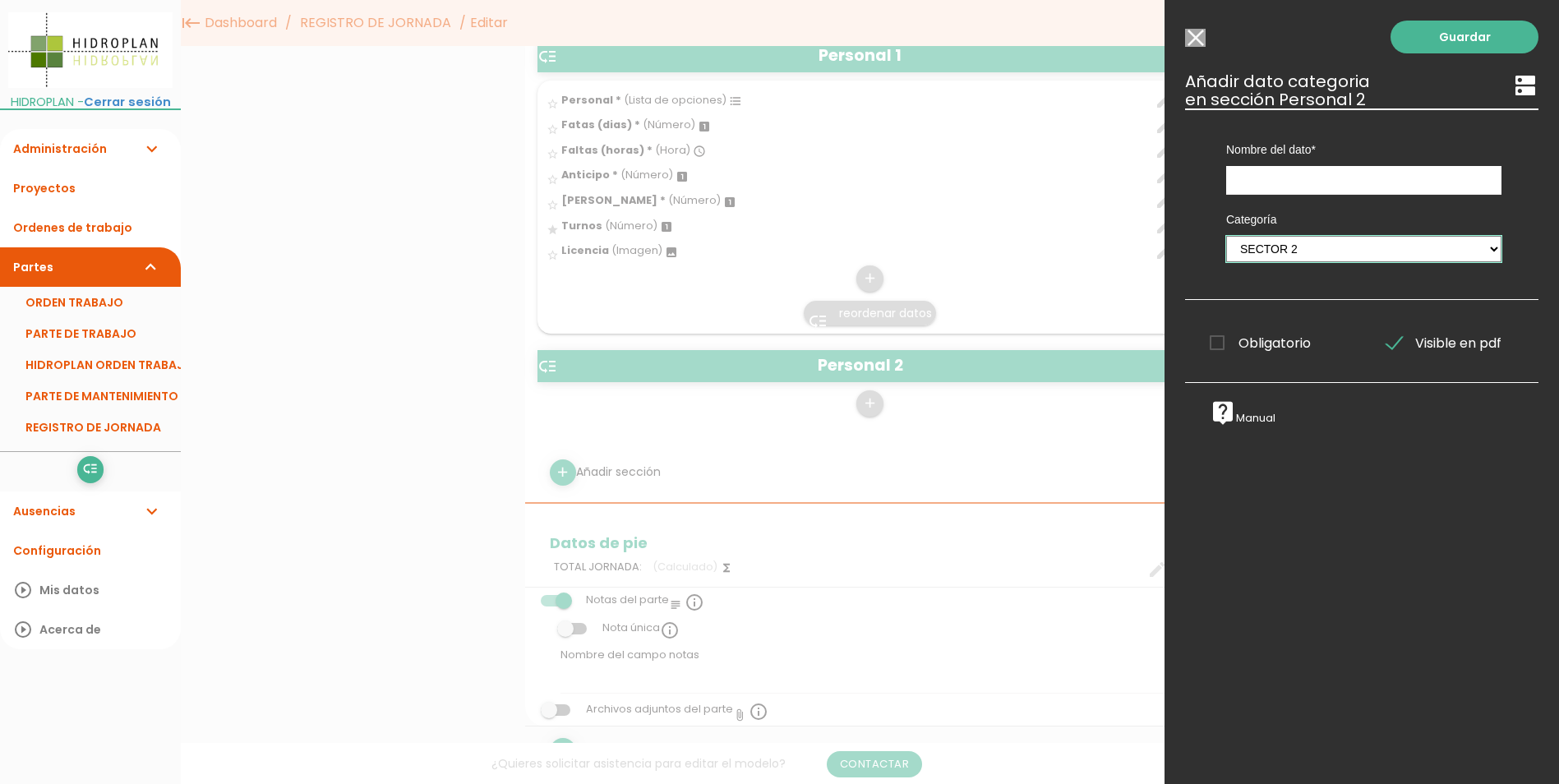 click on "Materiales MANO DE OBRA SANITARIO CARPINTERIA ELECTRICIDAD SOLDADURA Tareas OPERACIONES CLIMATIZACIÓN CLIMATIZADORES-ENFRIADORES VENTILADORES CUADRO ELECTRICO GRUPO DE PRESION DISPOSITIVO DE SEGURIDAD DEPOSITO EXPANSIÓN ACUMULADOR ACS BOMBAS DE CIRCULACION CONTROL DE COMBUSTION CALDERA OPERACIONES DE MANTENIMIENTO CONTROL CONSUMO COMBUSTIBLE SOLICITADO POR Autorizado por QUIEN RECEPCIONA TIPOS DE GASTOS Sector 2 Sector 3" at bounding box center (1363, 249) 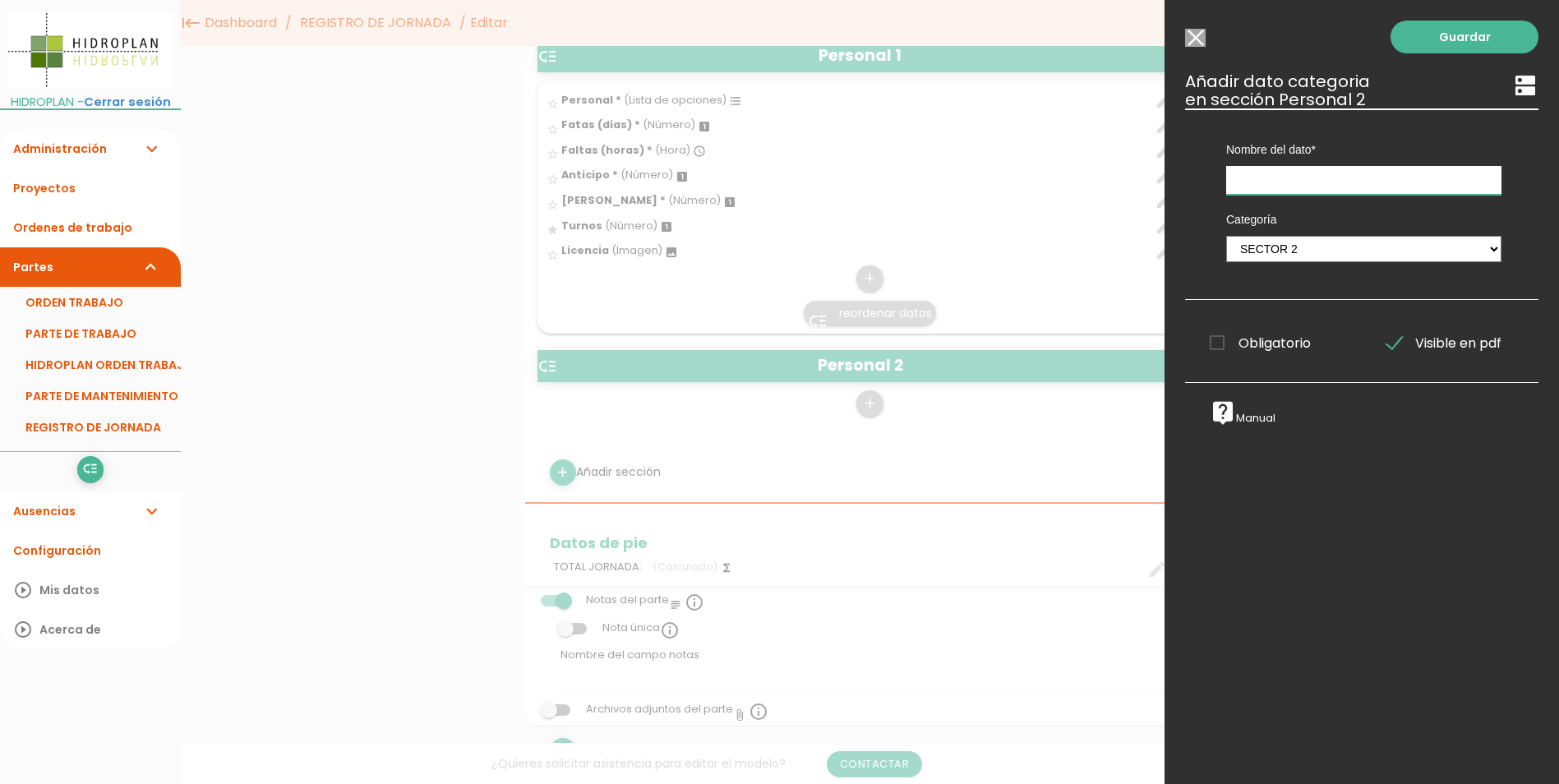 click at bounding box center [1363, 180] 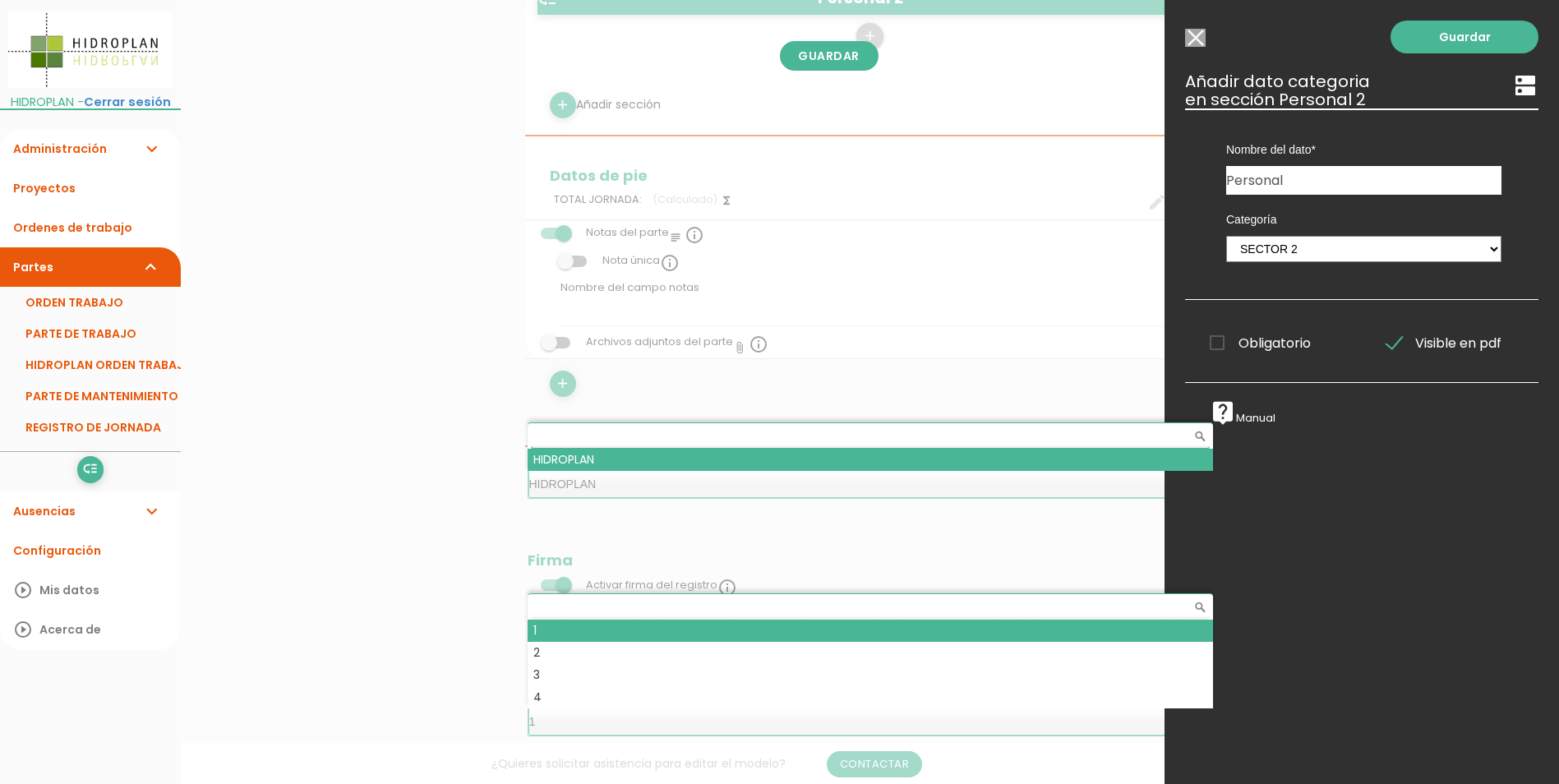 scroll, scrollTop: 1385, scrollLeft: 0, axis: vertical 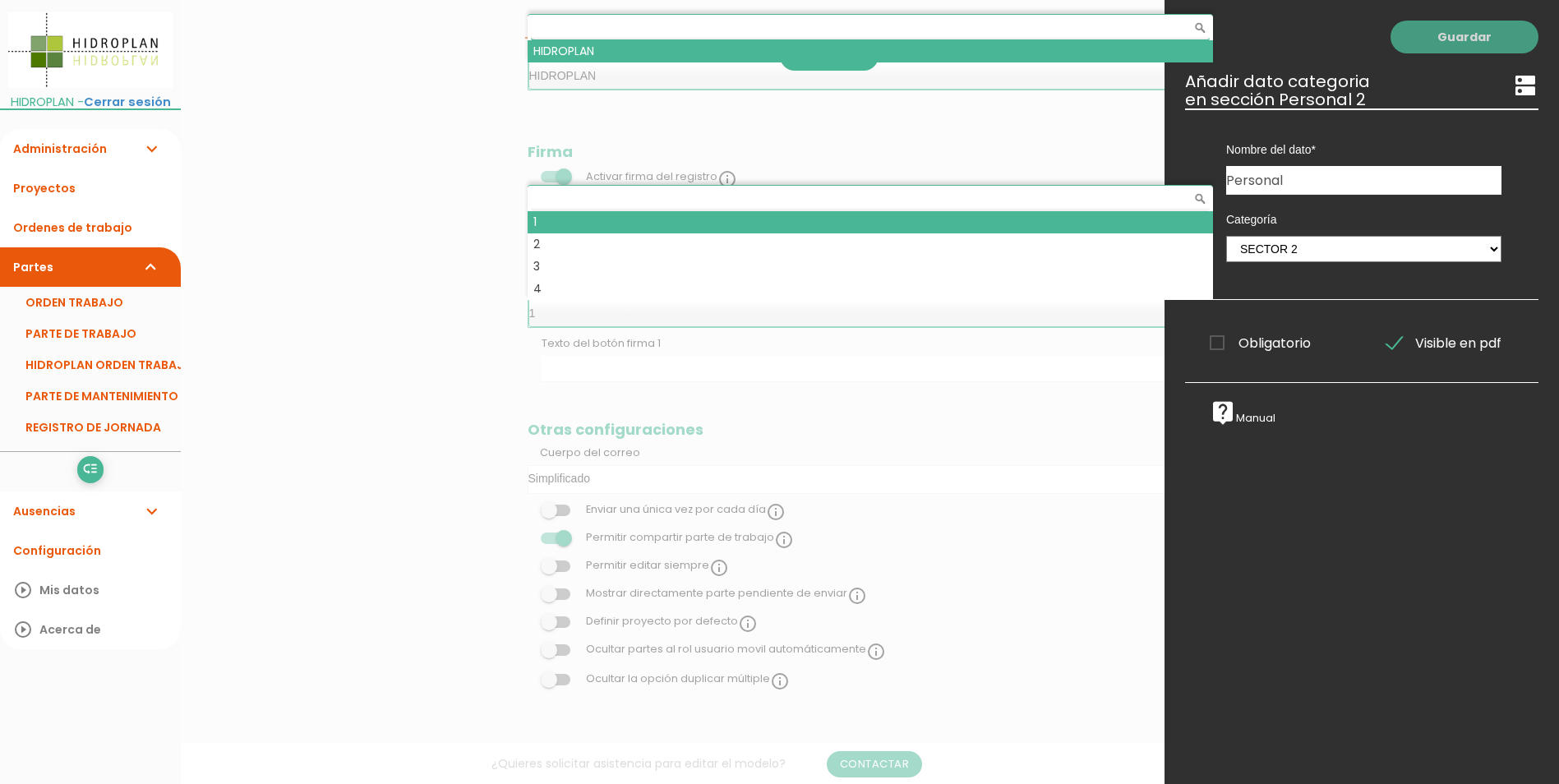 click on "Guardar" at bounding box center [1464, 37] 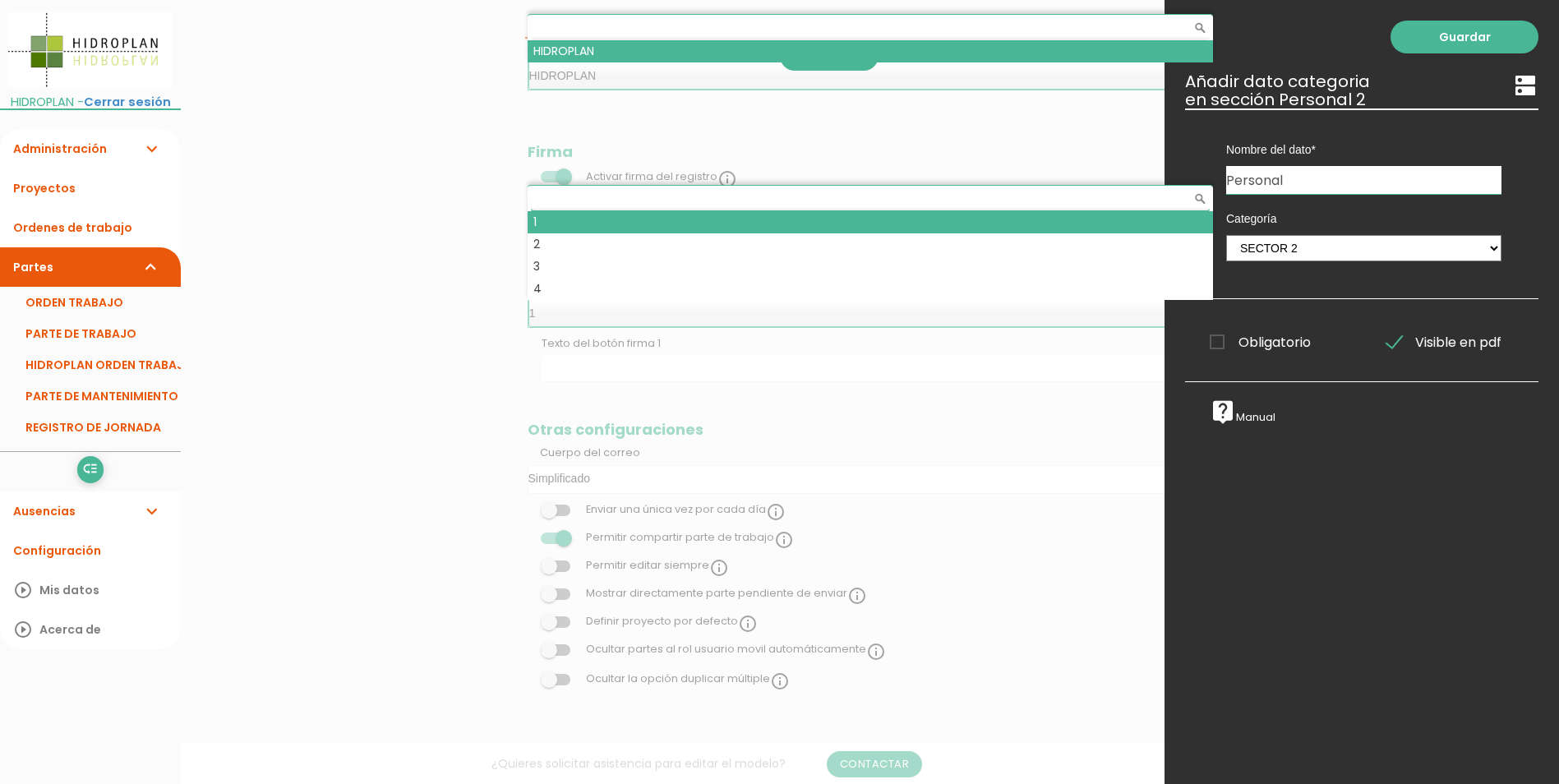 click on "Obligatorio" at bounding box center (1260, 342) 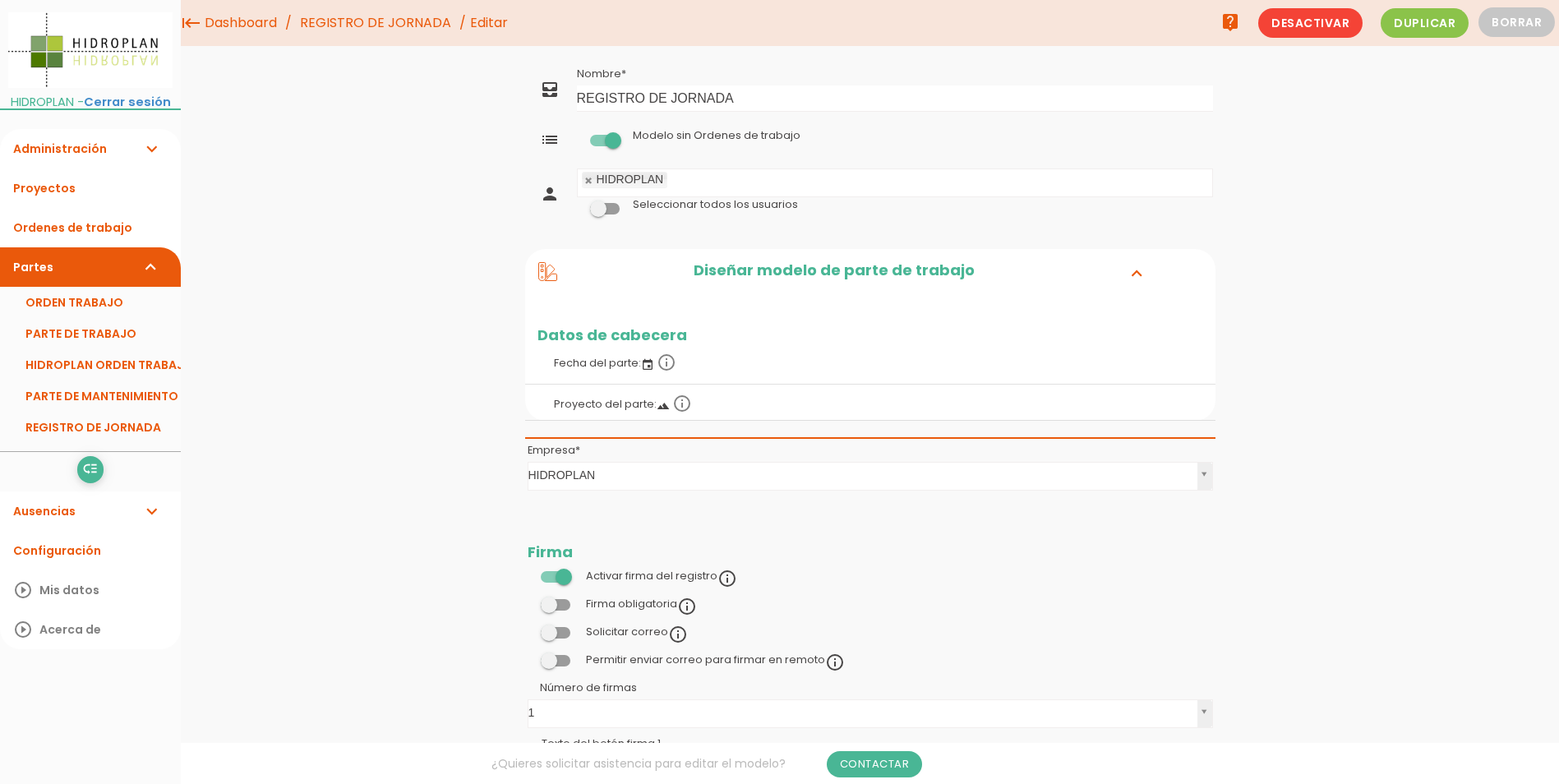 scroll, scrollTop: 276, scrollLeft: 0, axis: vertical 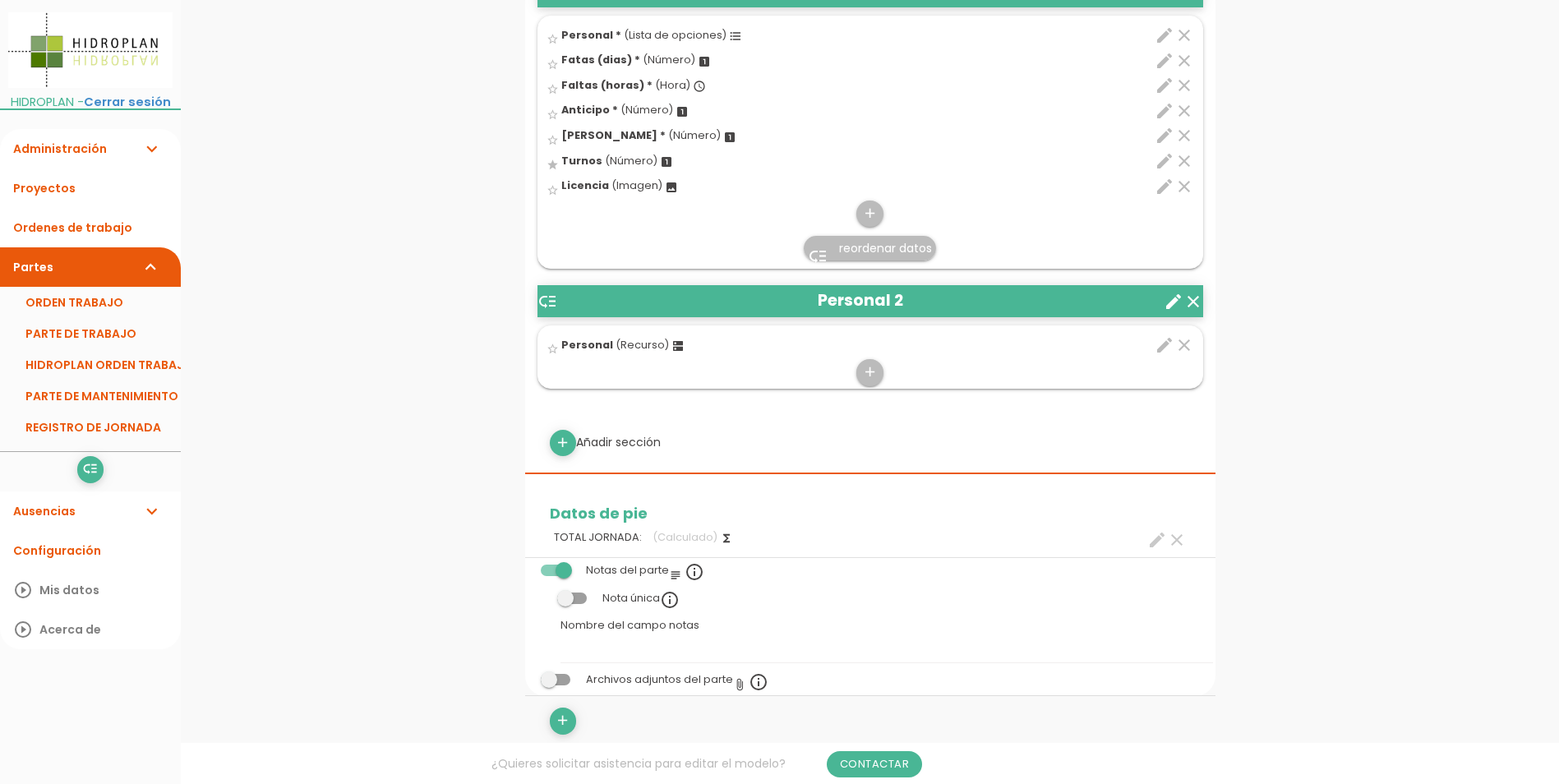 click on "menu
keyboard_tab
Dashboard
REGISTRO DE JORNADA Editar" at bounding box center (869, 436) 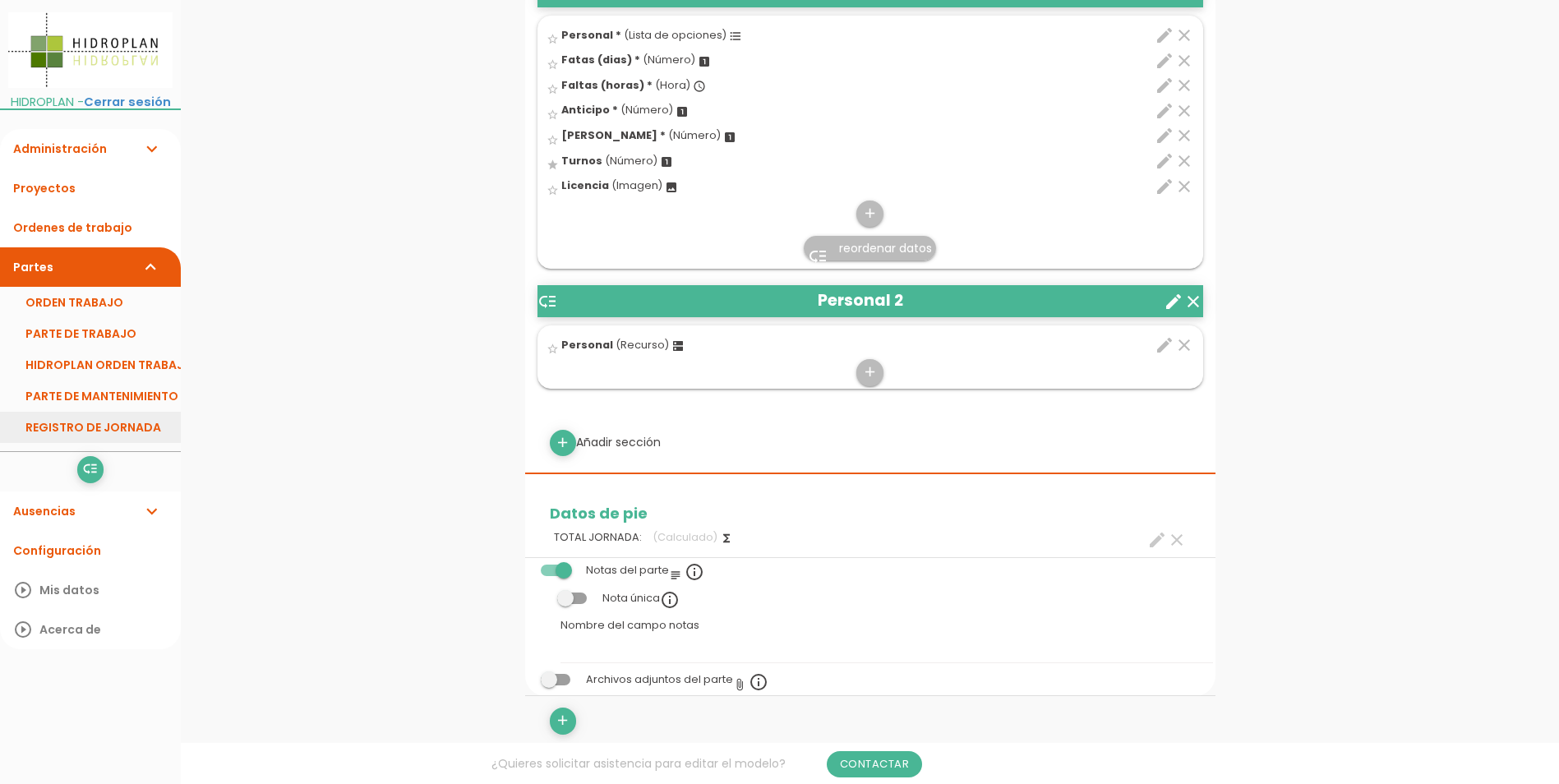 click on "REGISTRO DE JORNADA" at bounding box center [90, 427] 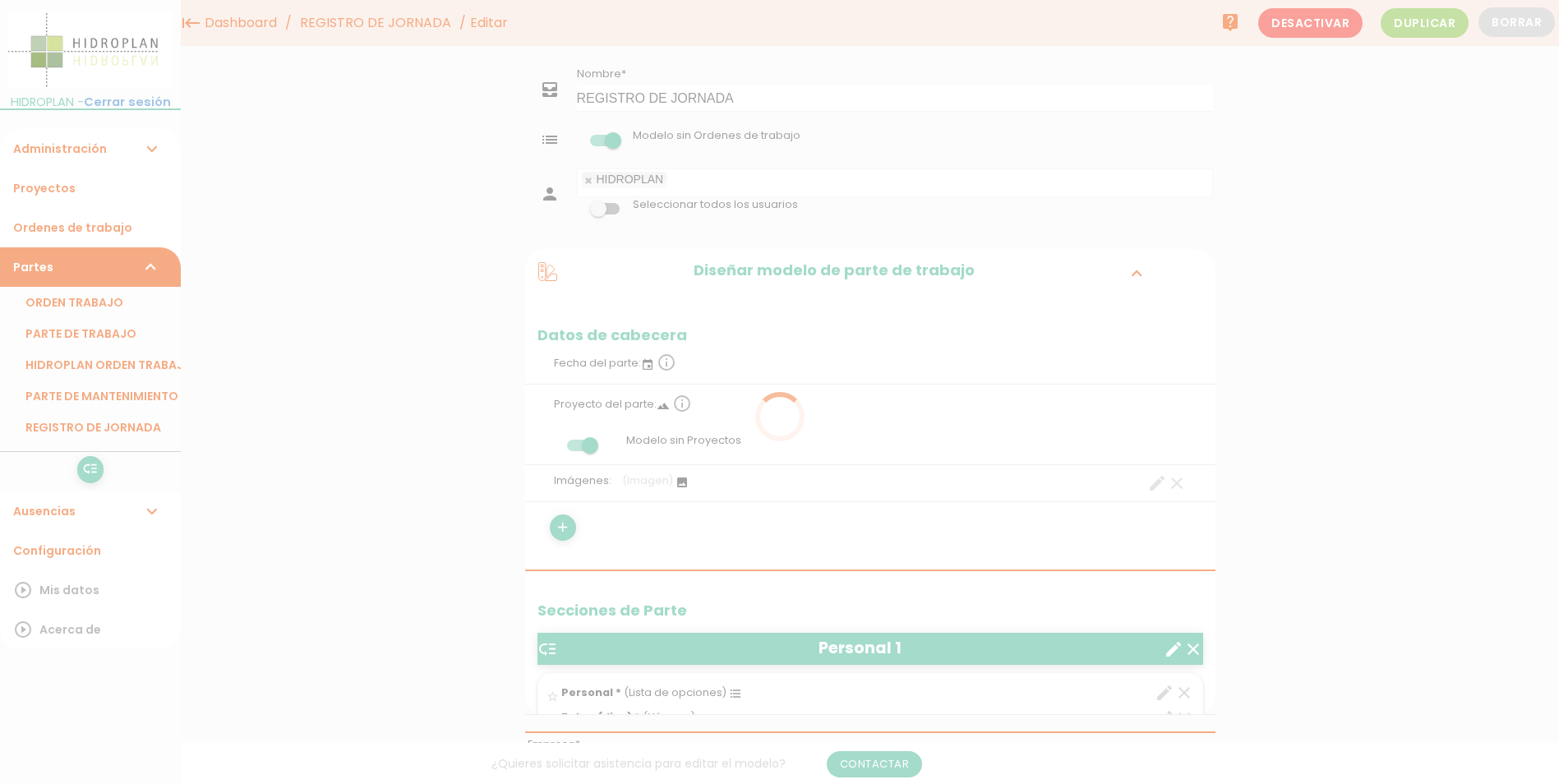 scroll, scrollTop: 0, scrollLeft: 0, axis: both 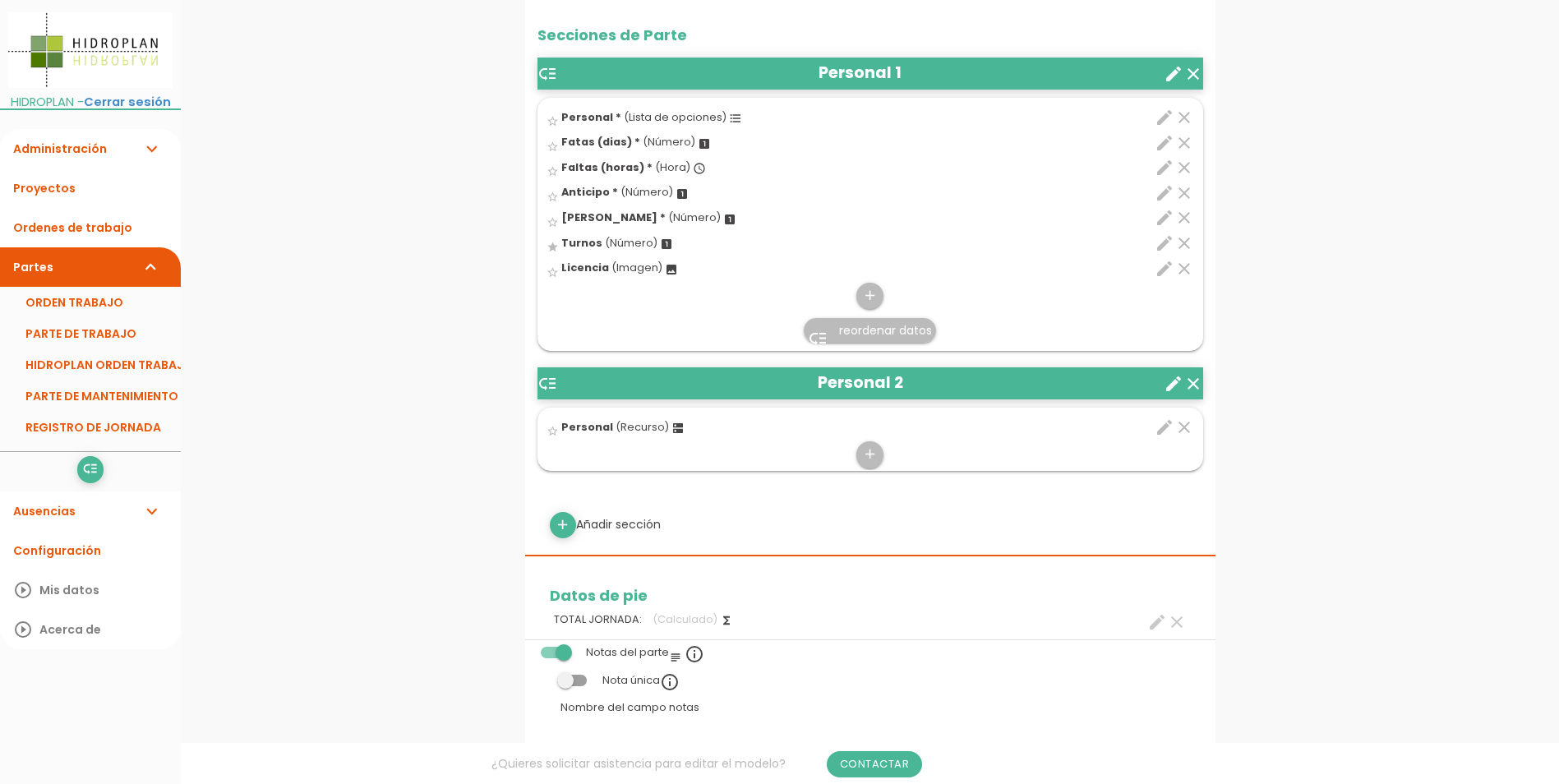 click on "edit" at bounding box center (1165, 427) 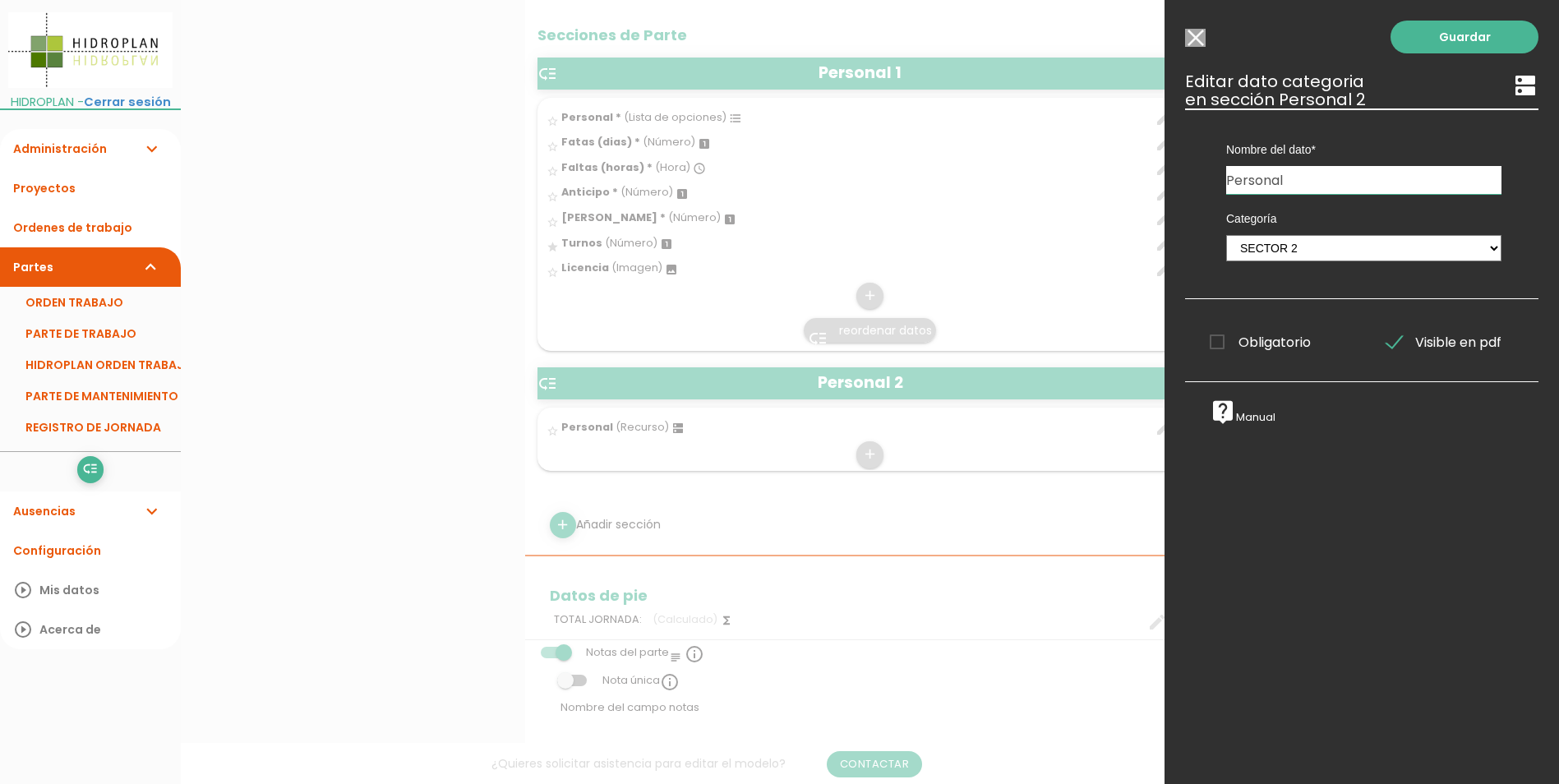 click on "dns" at bounding box center [1525, 85] 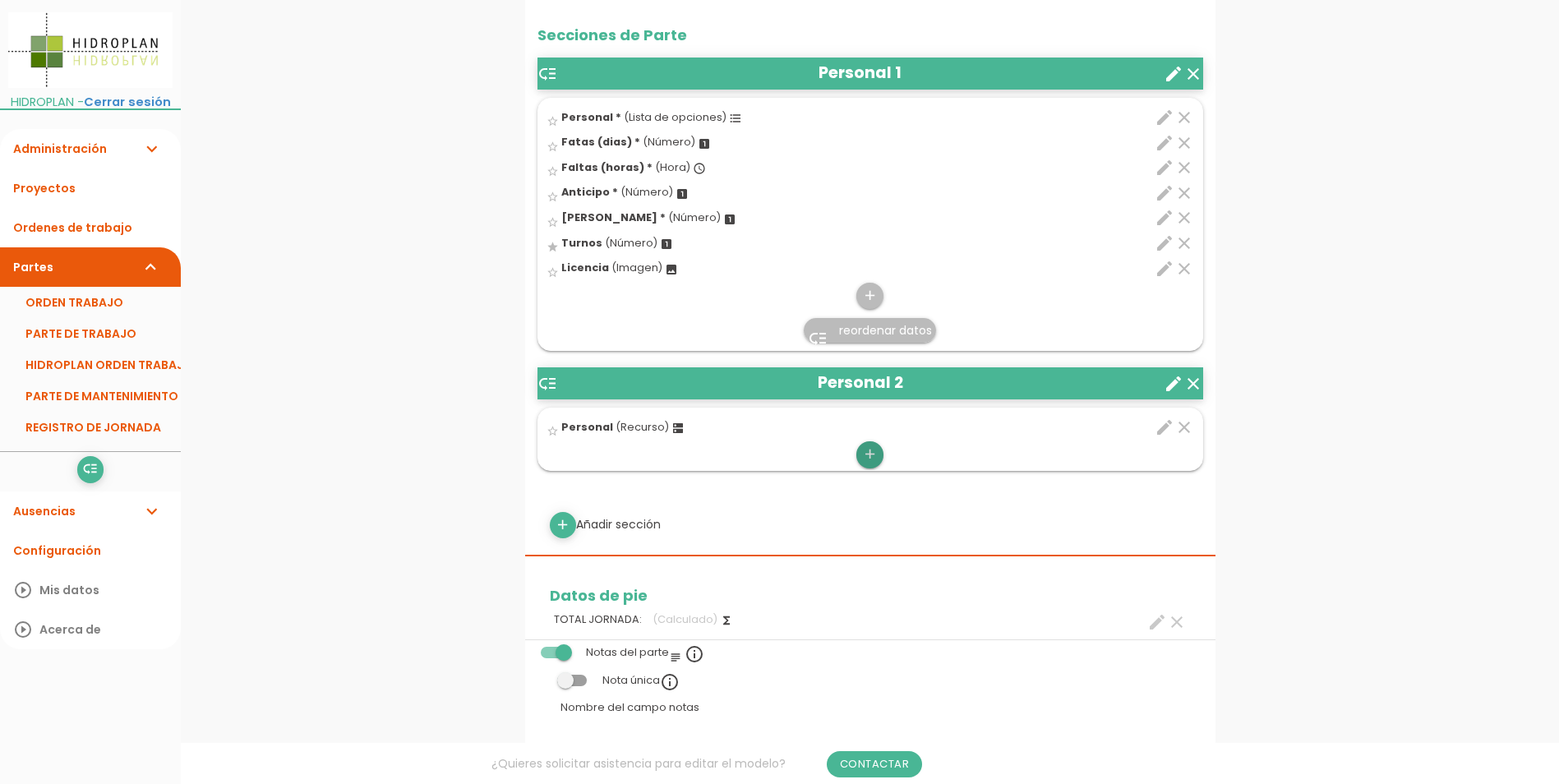 click on "add" at bounding box center (869, 454) 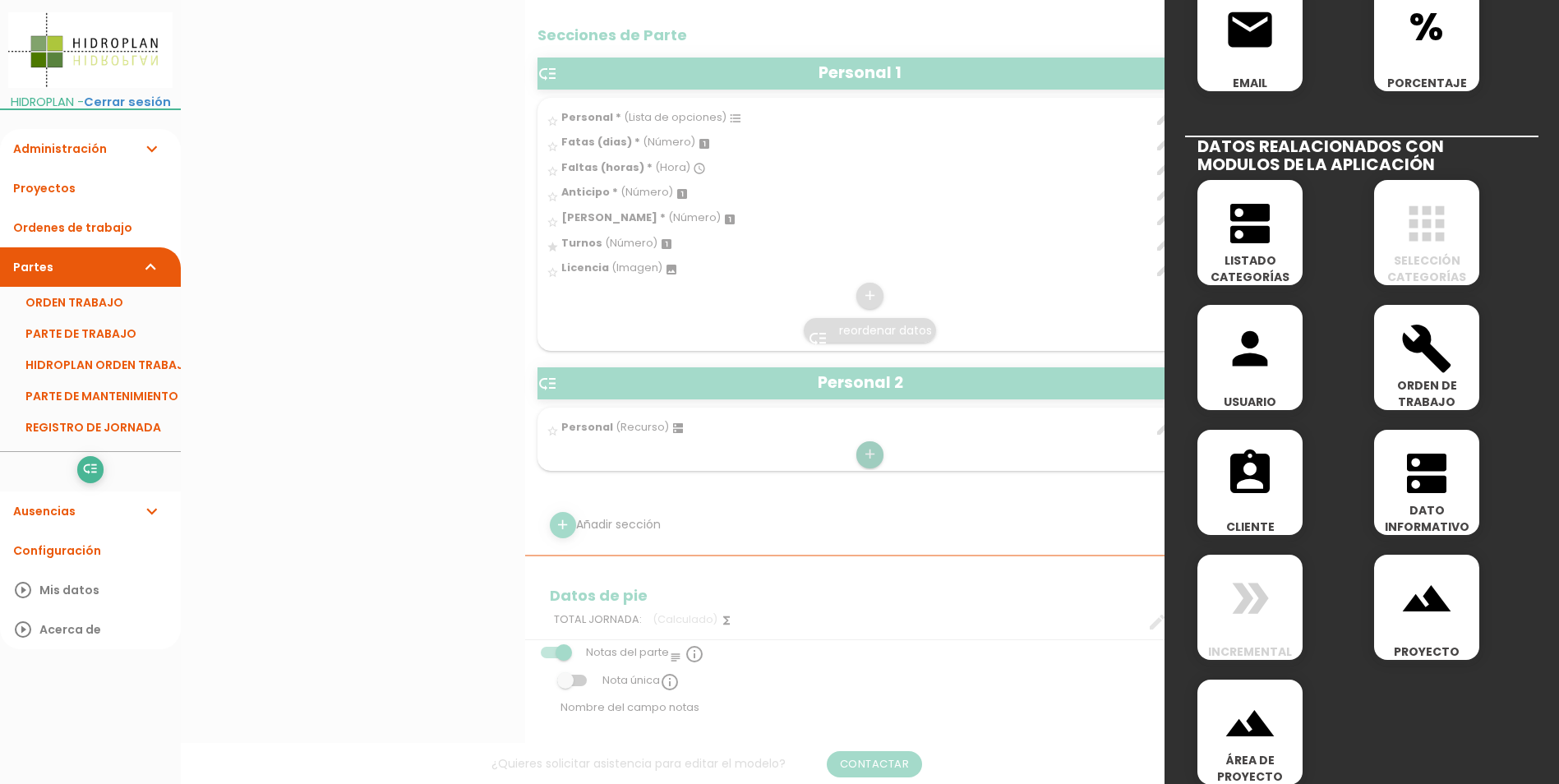 scroll, scrollTop: 706, scrollLeft: 0, axis: vertical 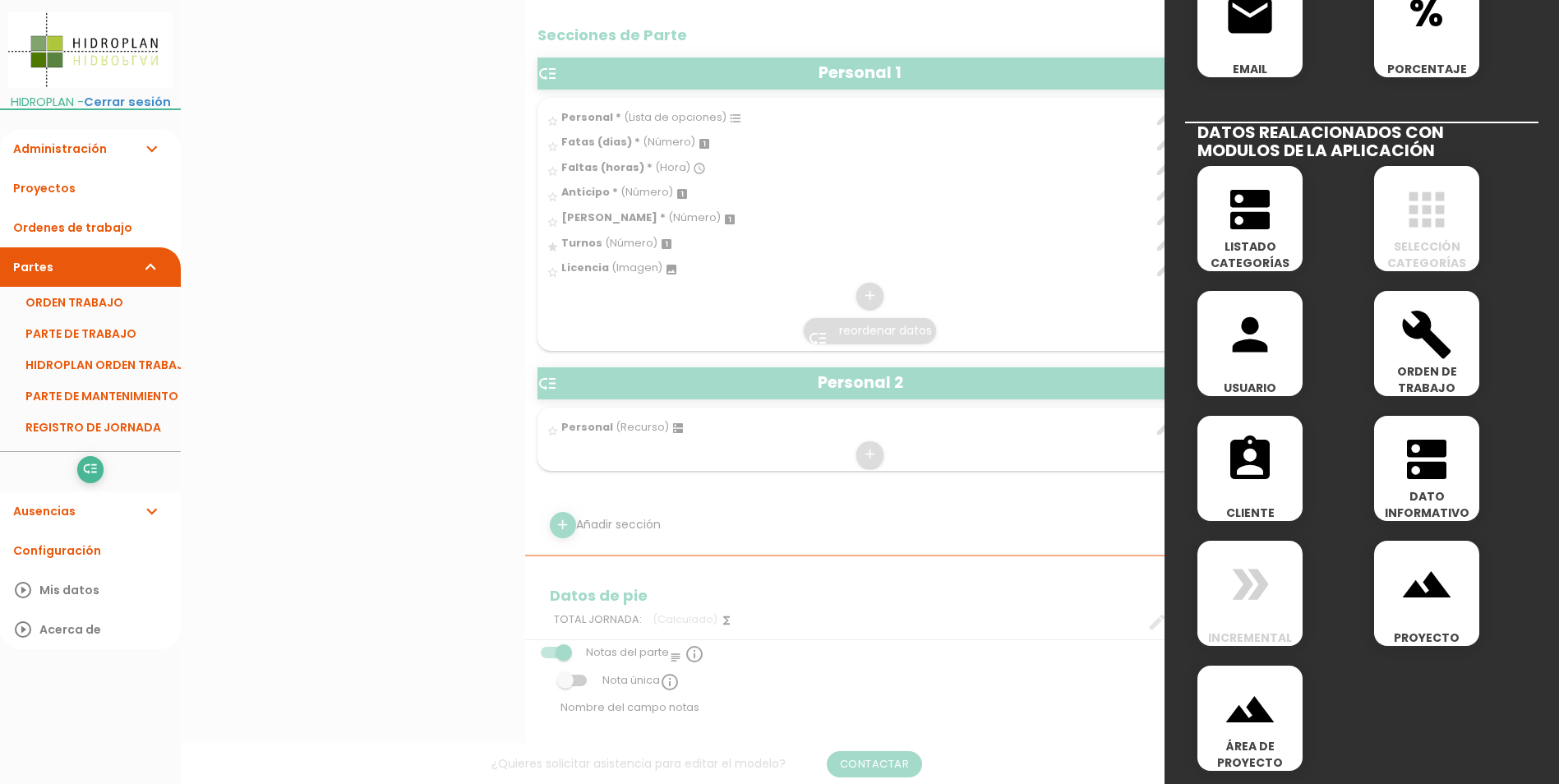click on "dns" at bounding box center (1427, 459) 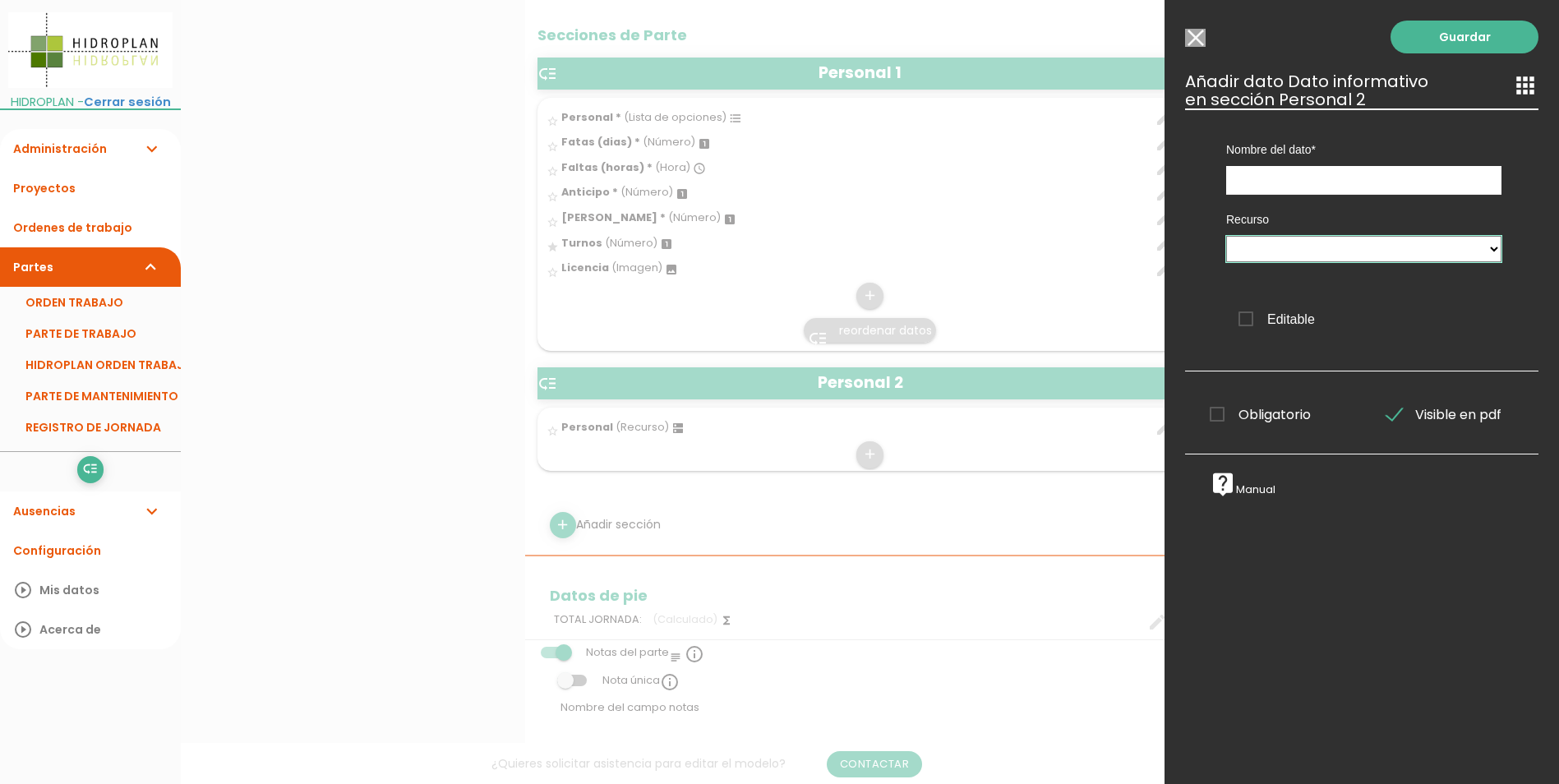 click on "Personal 2 Personal" at bounding box center [1363, 249] 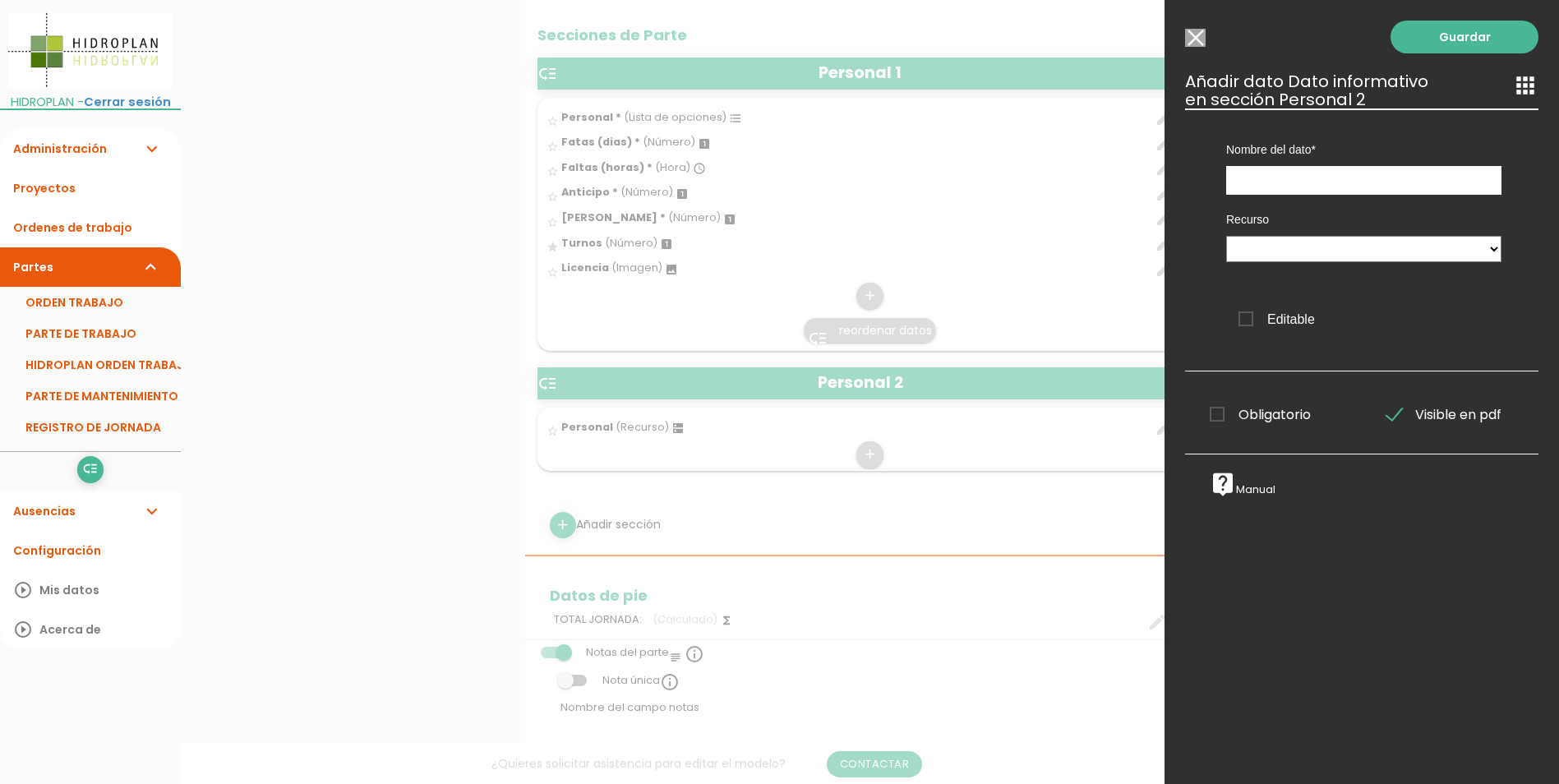 click on "Recurso Personal 2 Personal Editable" at bounding box center (1363, 270) 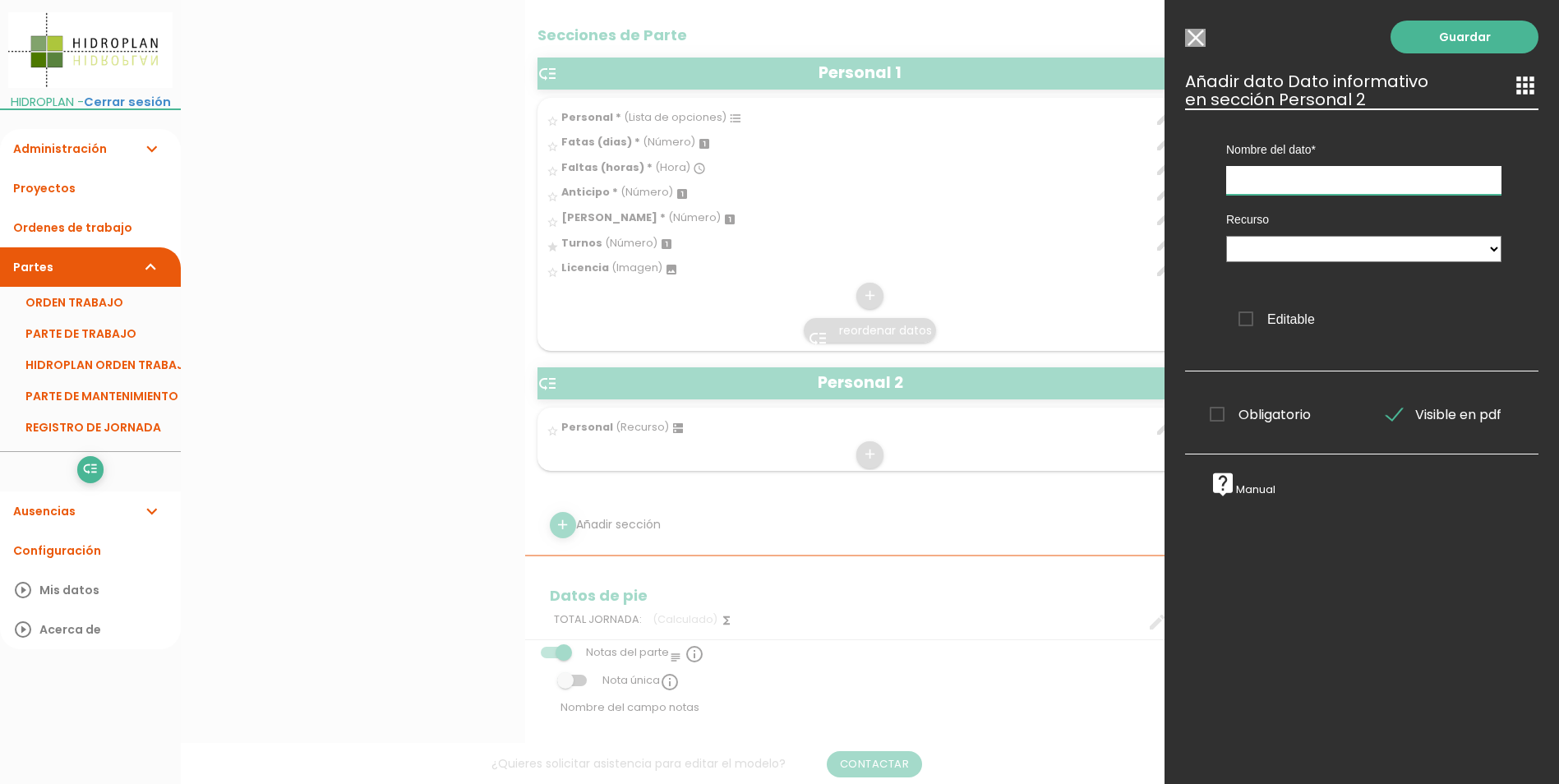 click at bounding box center [1363, 180] 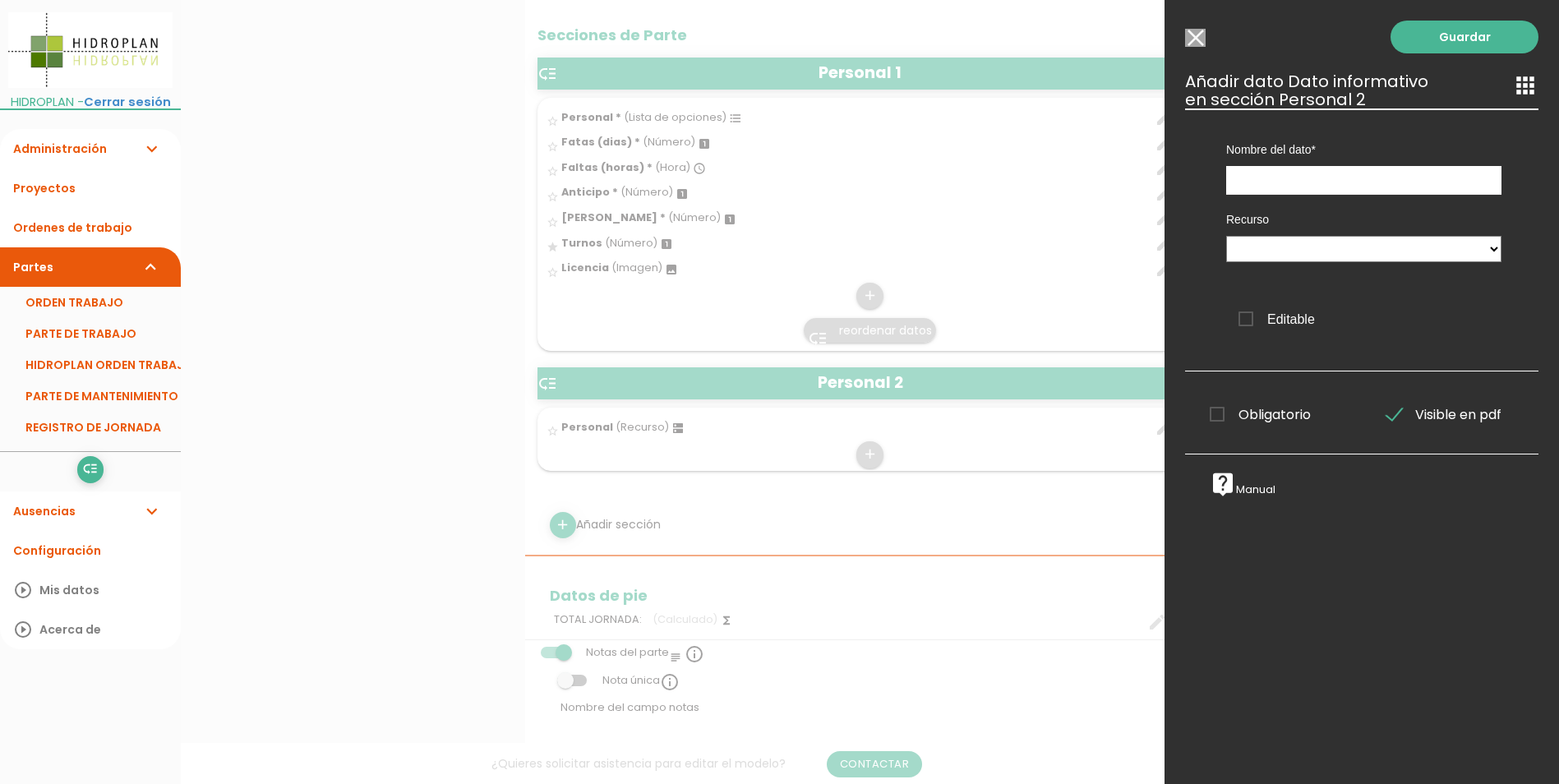 click on "Nombre del dato" at bounding box center [1363, 150] 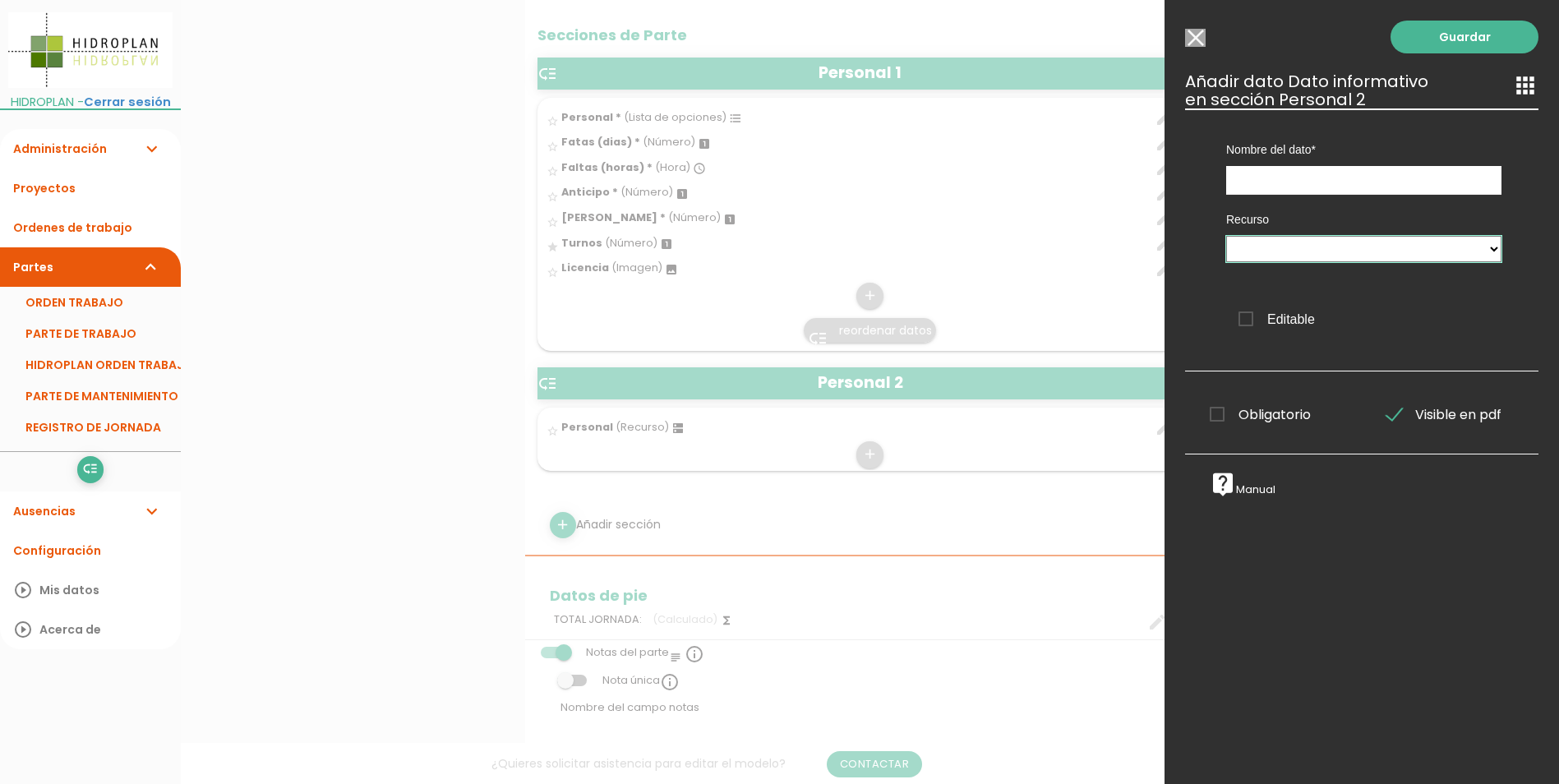 click on "Personal 2 Personal" at bounding box center (1363, 249) 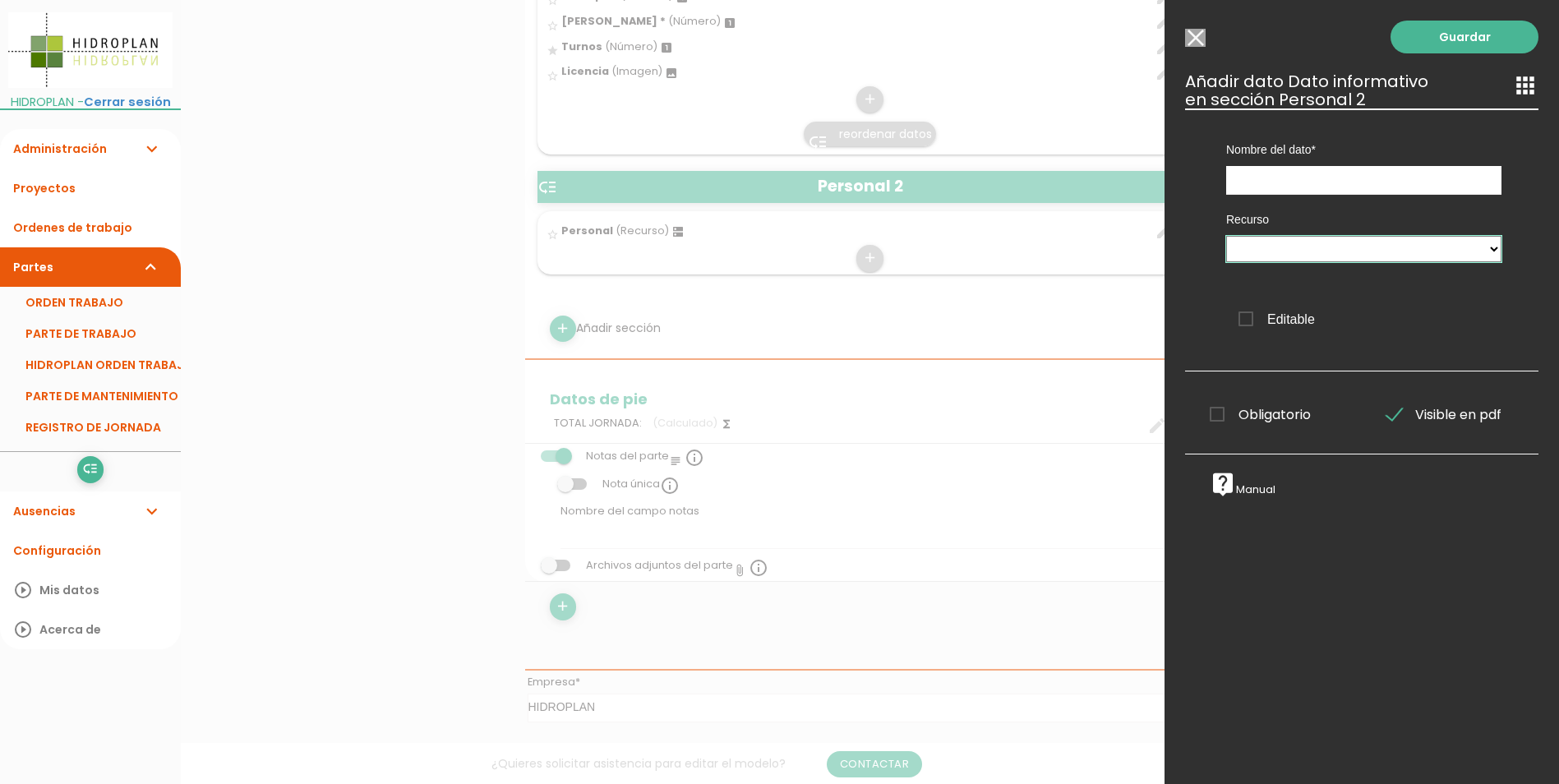 scroll, scrollTop: 740, scrollLeft: 0, axis: vertical 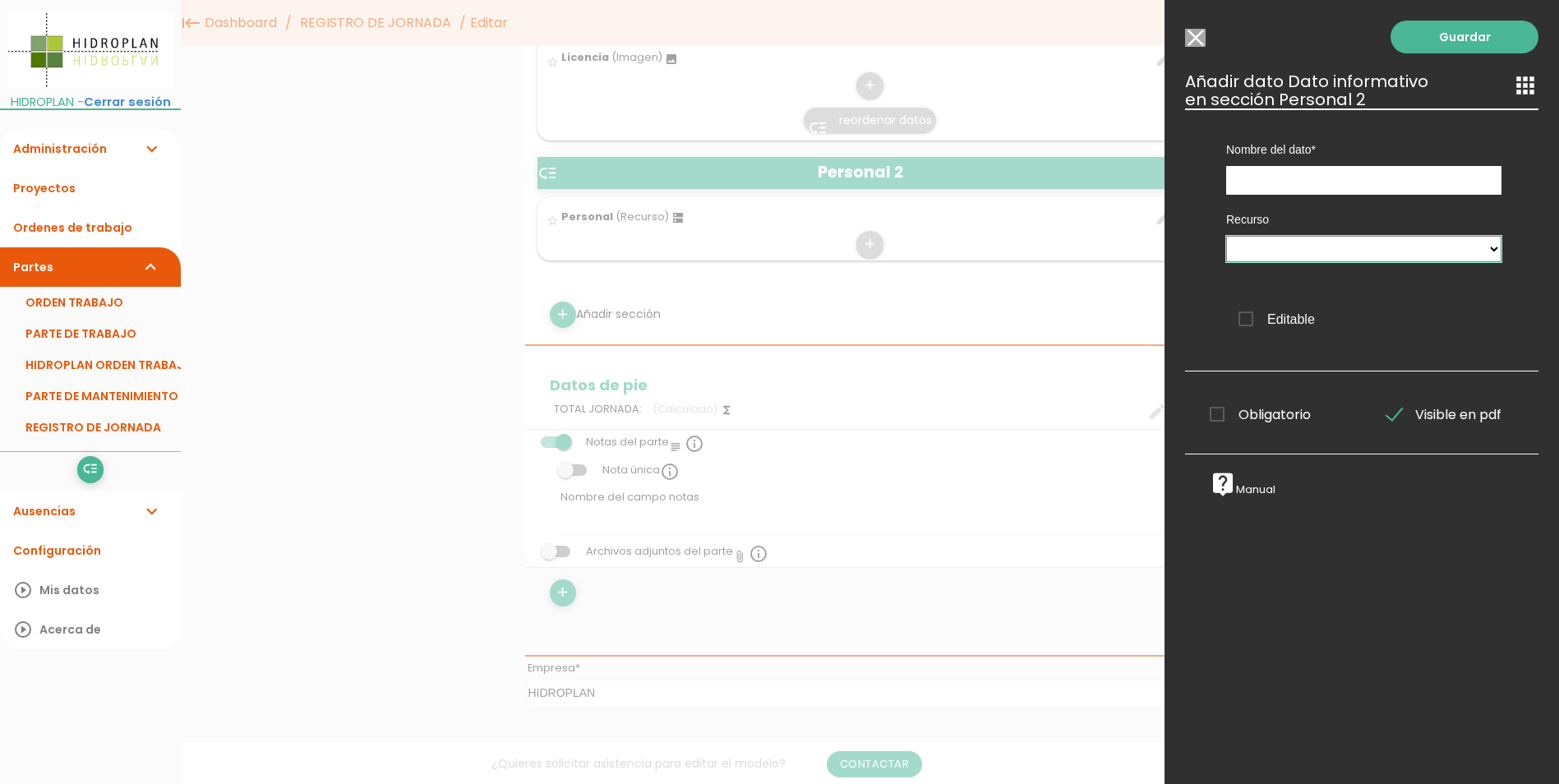 click on "Personal 2 Personal" at bounding box center [1363, 249] 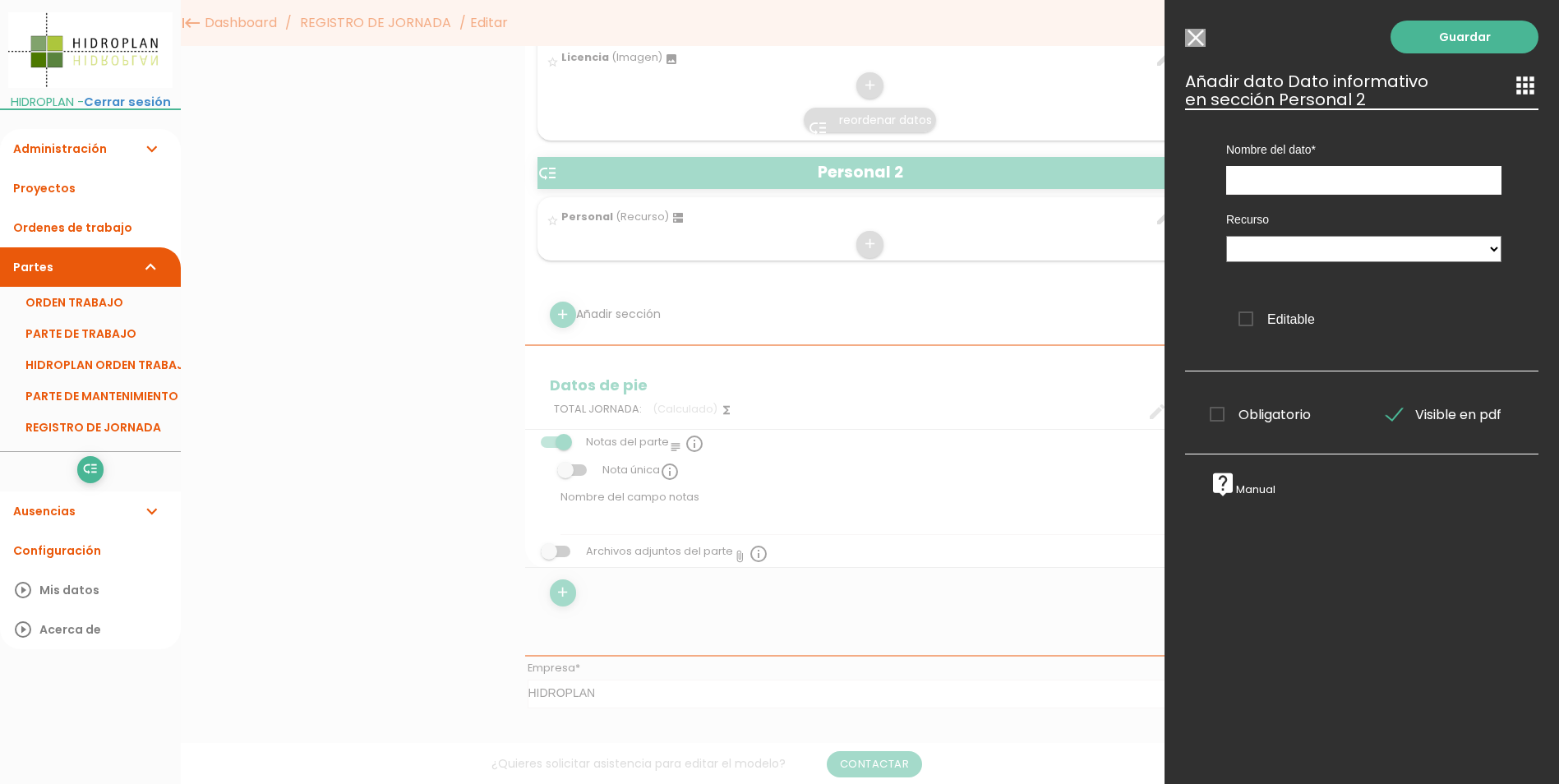 click on "Recurso Personal 2 Personal Editable" at bounding box center (1363, 270) 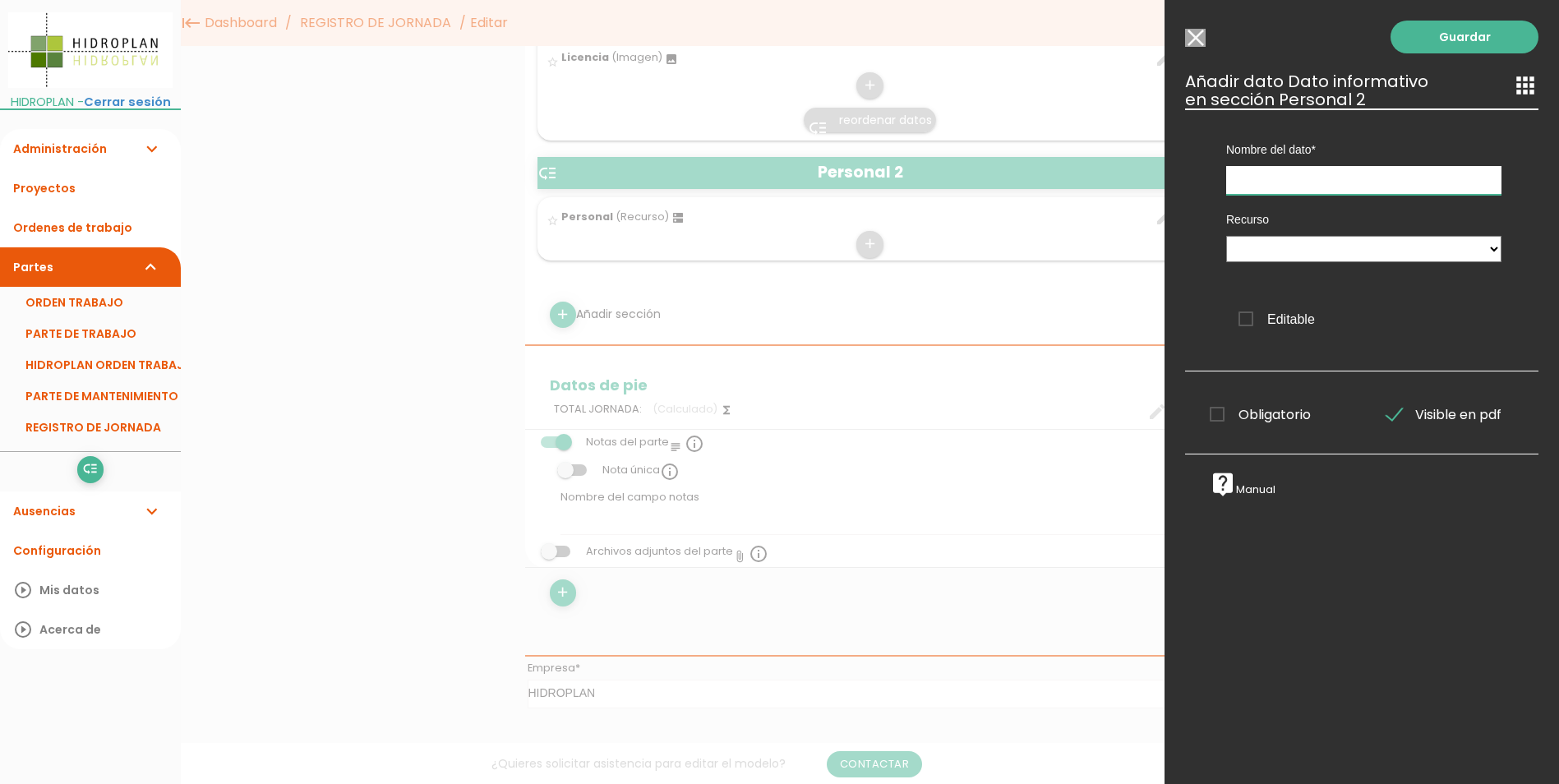 click at bounding box center [1363, 180] 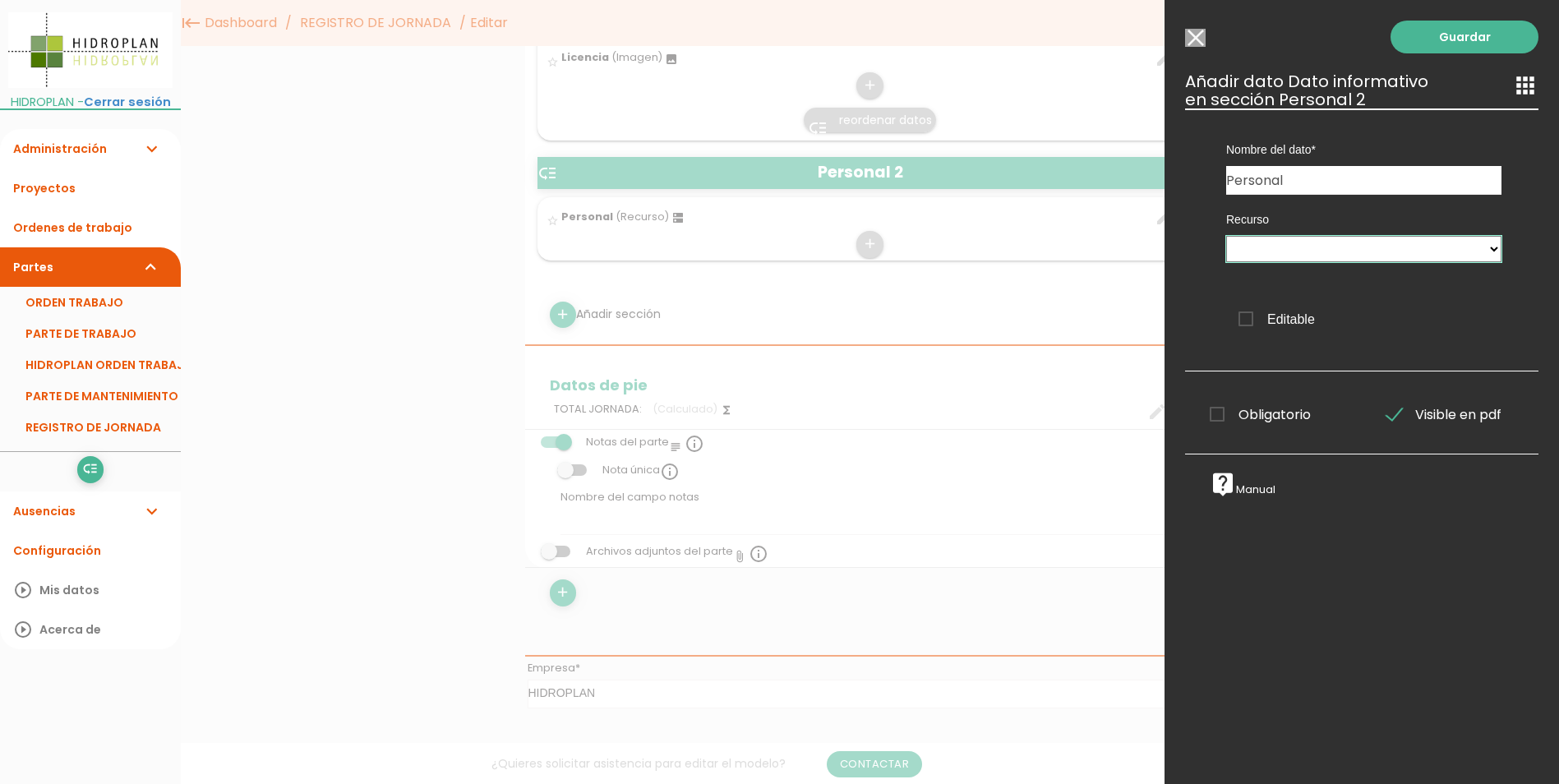 click on "Personal 2 Personal" at bounding box center (1363, 249) 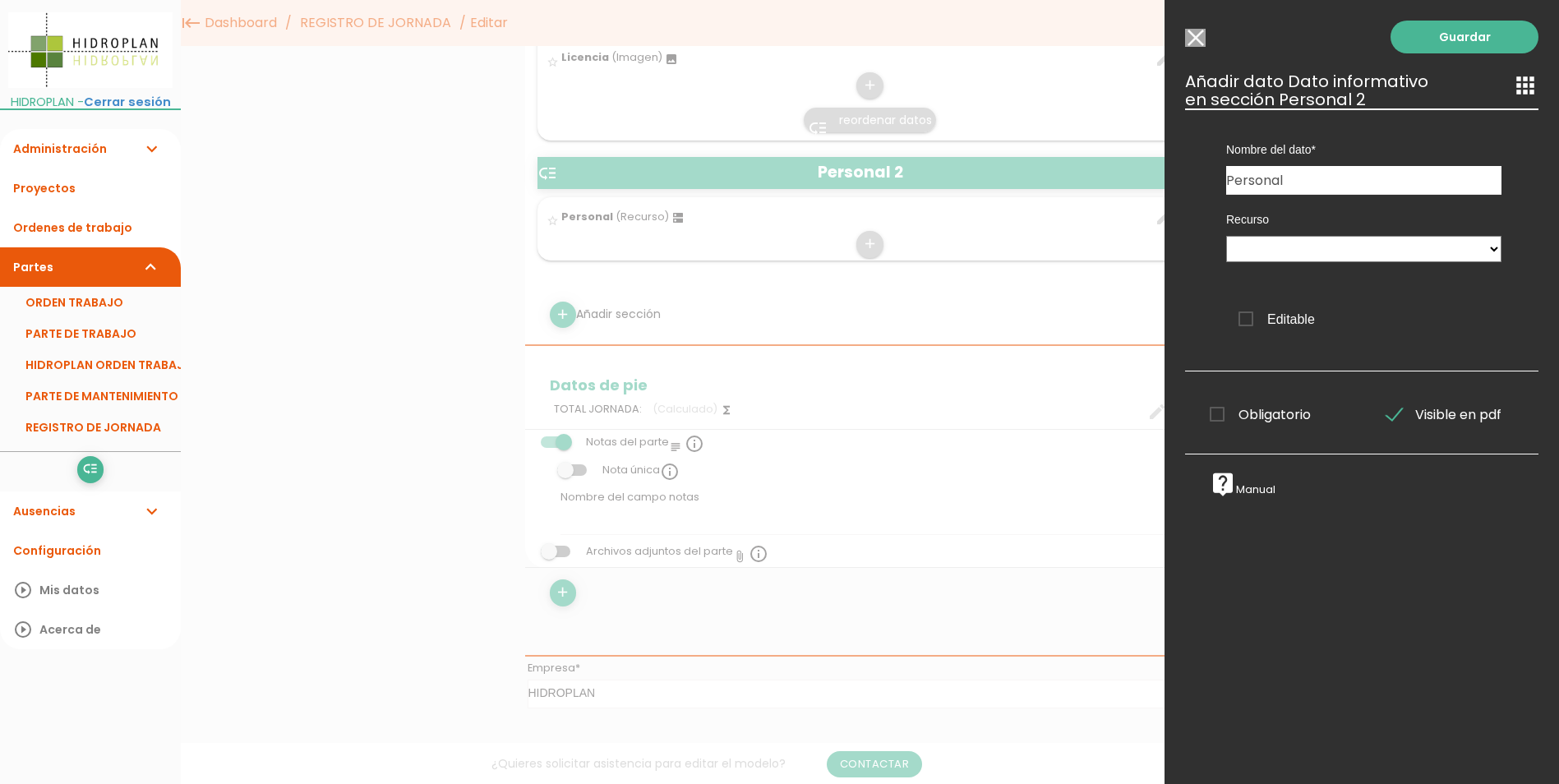 click on "Recurso Personal 2 Personal Editable" at bounding box center (1363, 270) 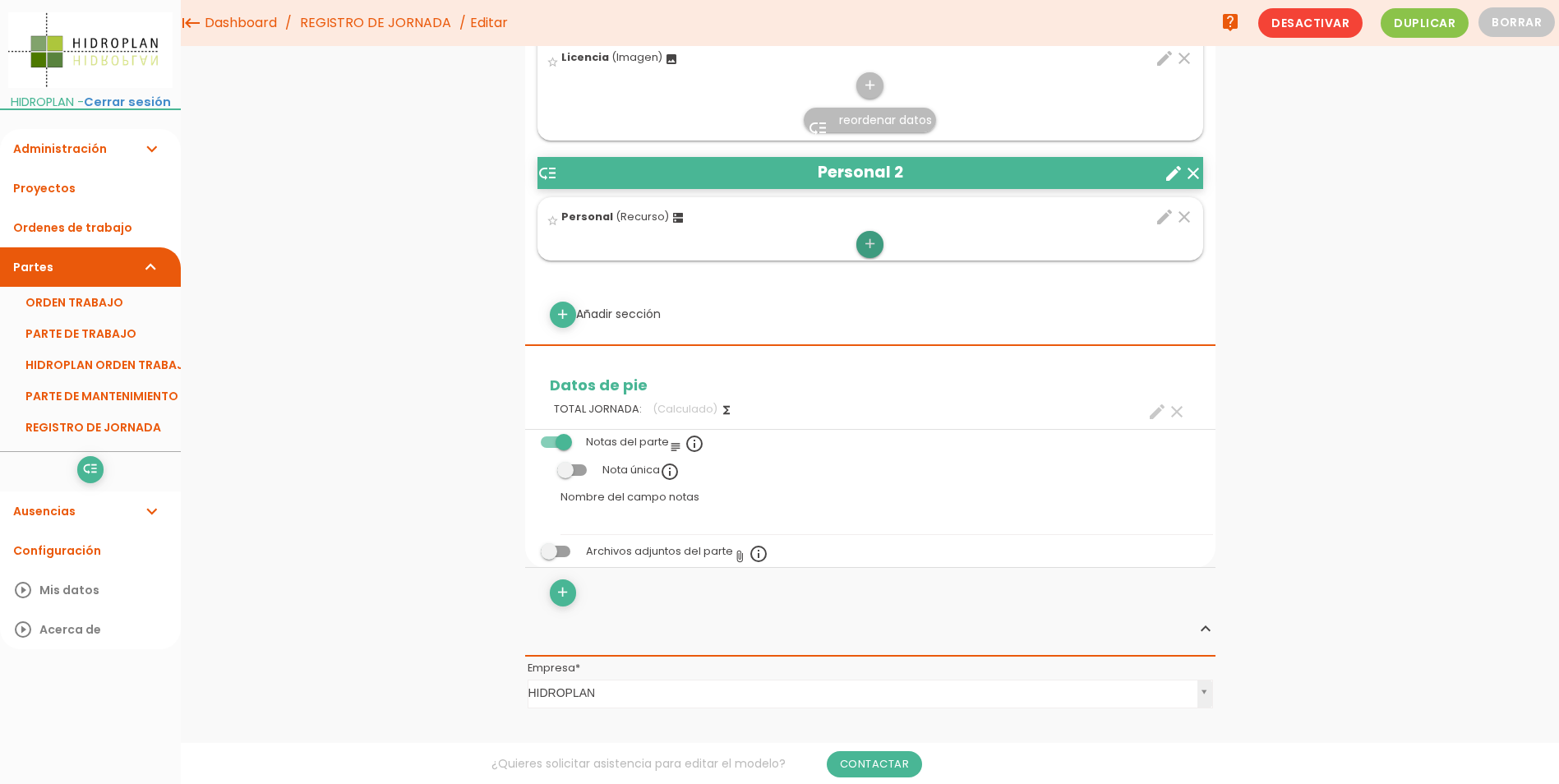 click on "add" at bounding box center (869, 244) 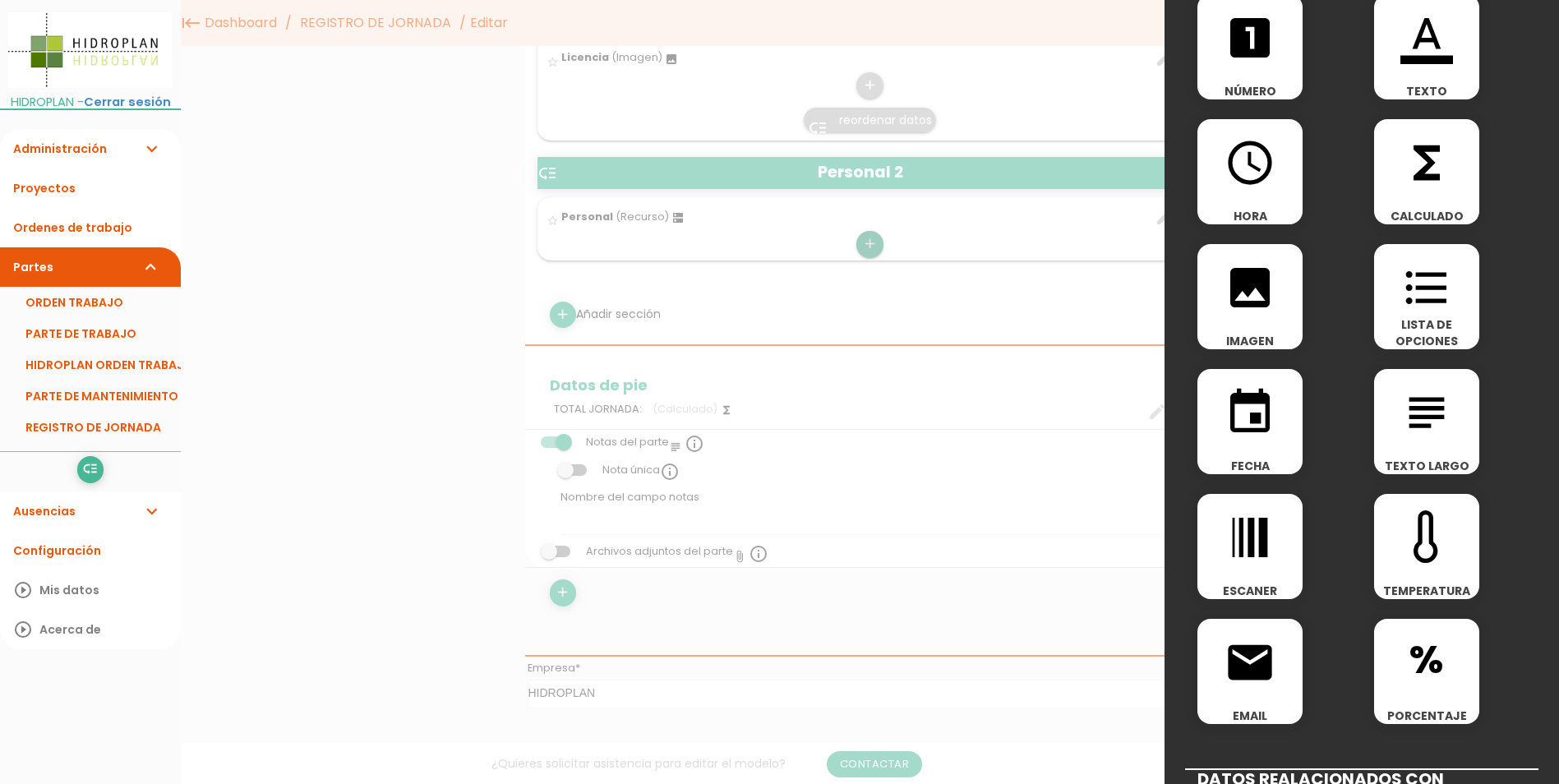 scroll, scrollTop: 48, scrollLeft: 0, axis: vertical 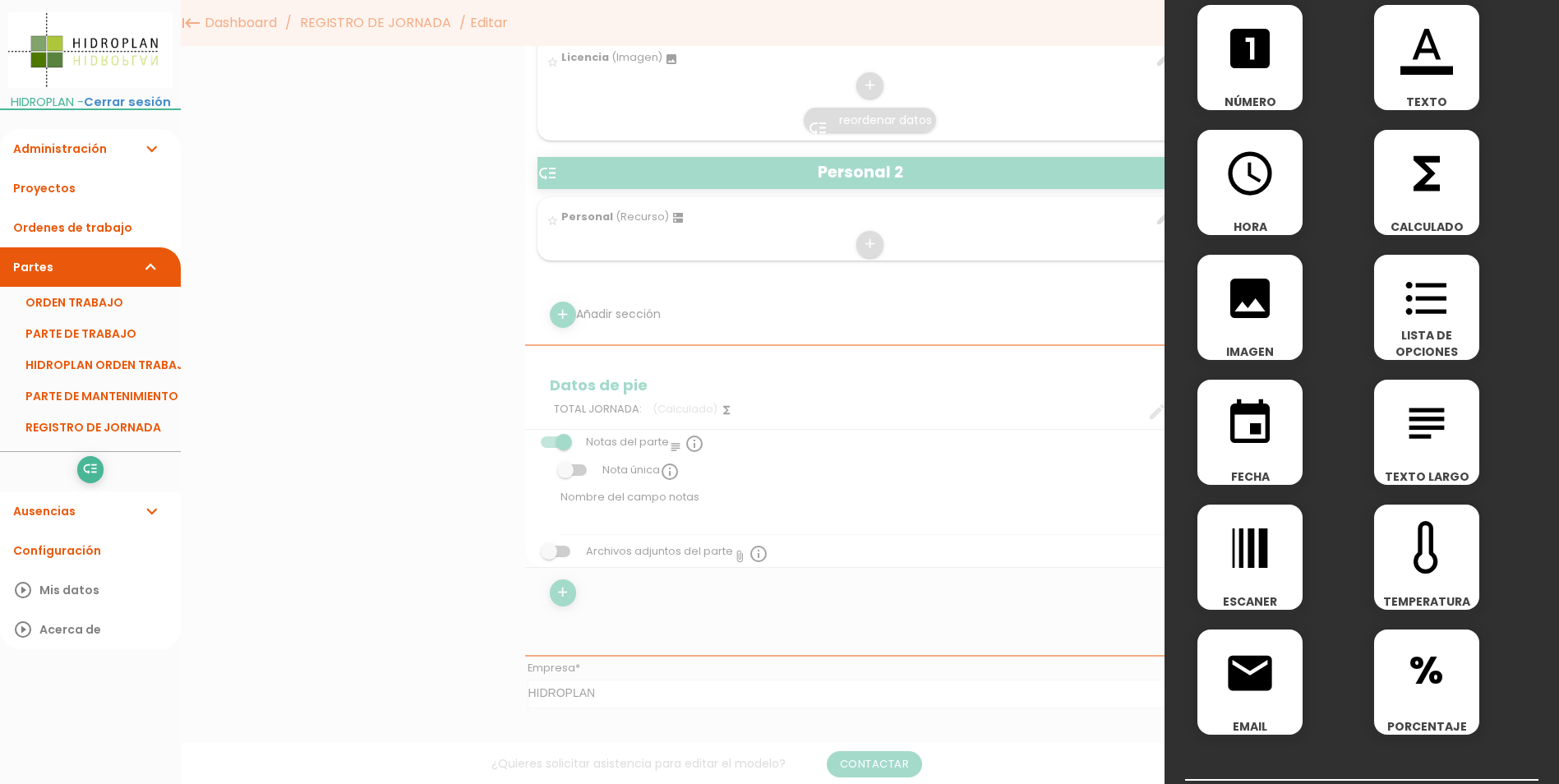 click on "format_list_bulleted" at bounding box center (1427, 298) 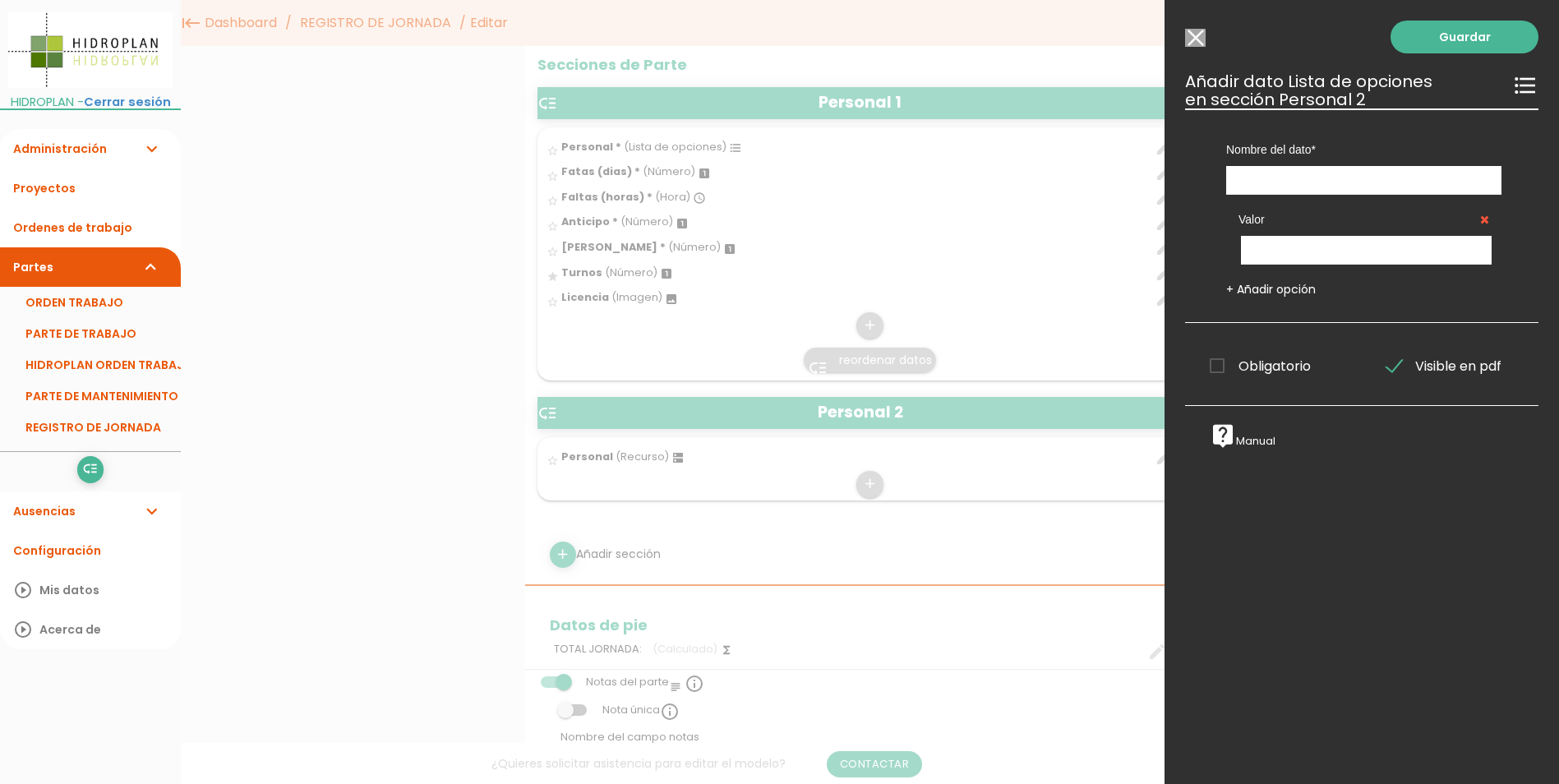 scroll, scrollTop: 493, scrollLeft: 0, axis: vertical 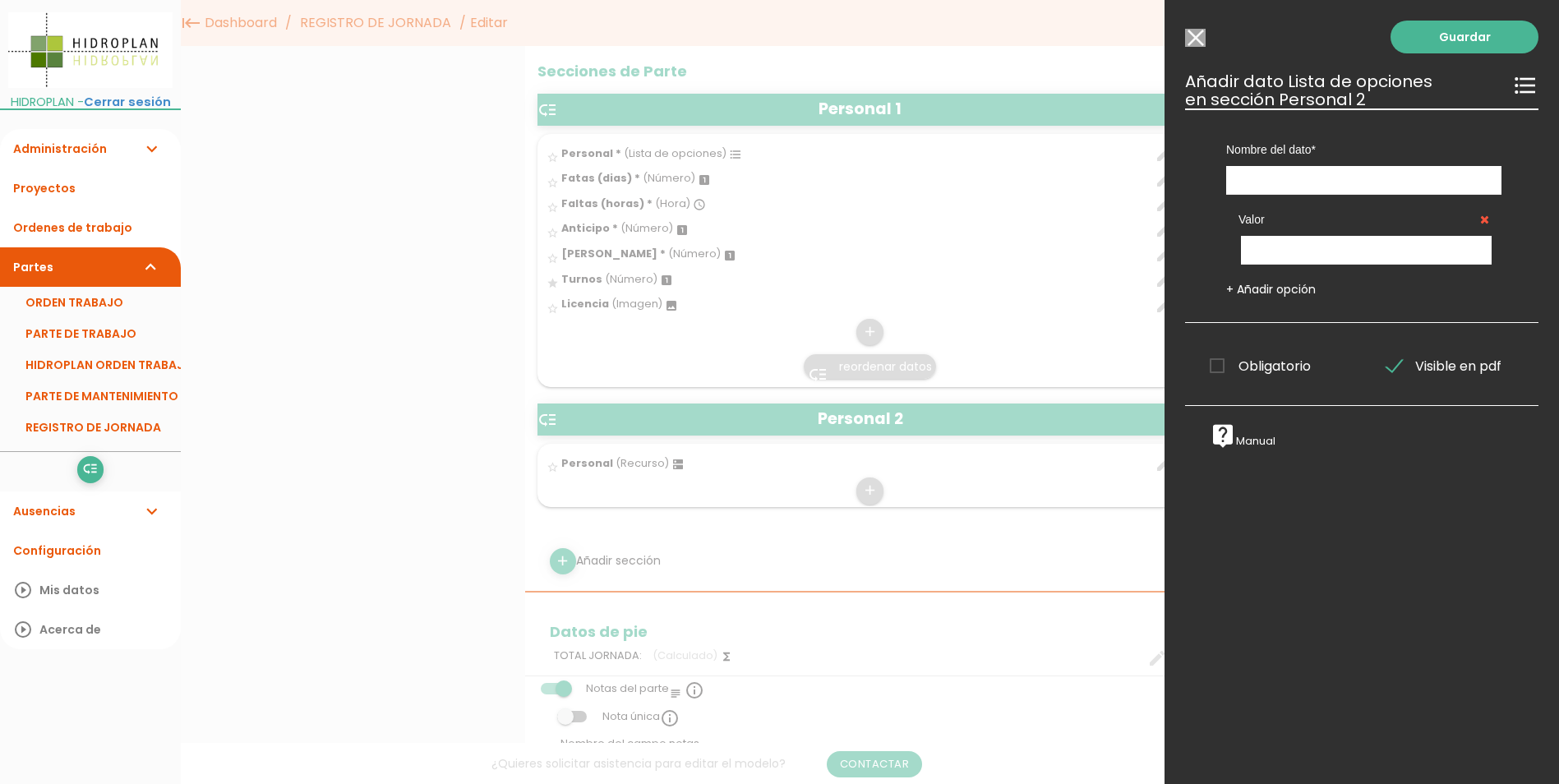 click on "Modelo sin Ordenes de trabajo" at bounding box center [1195, 38] 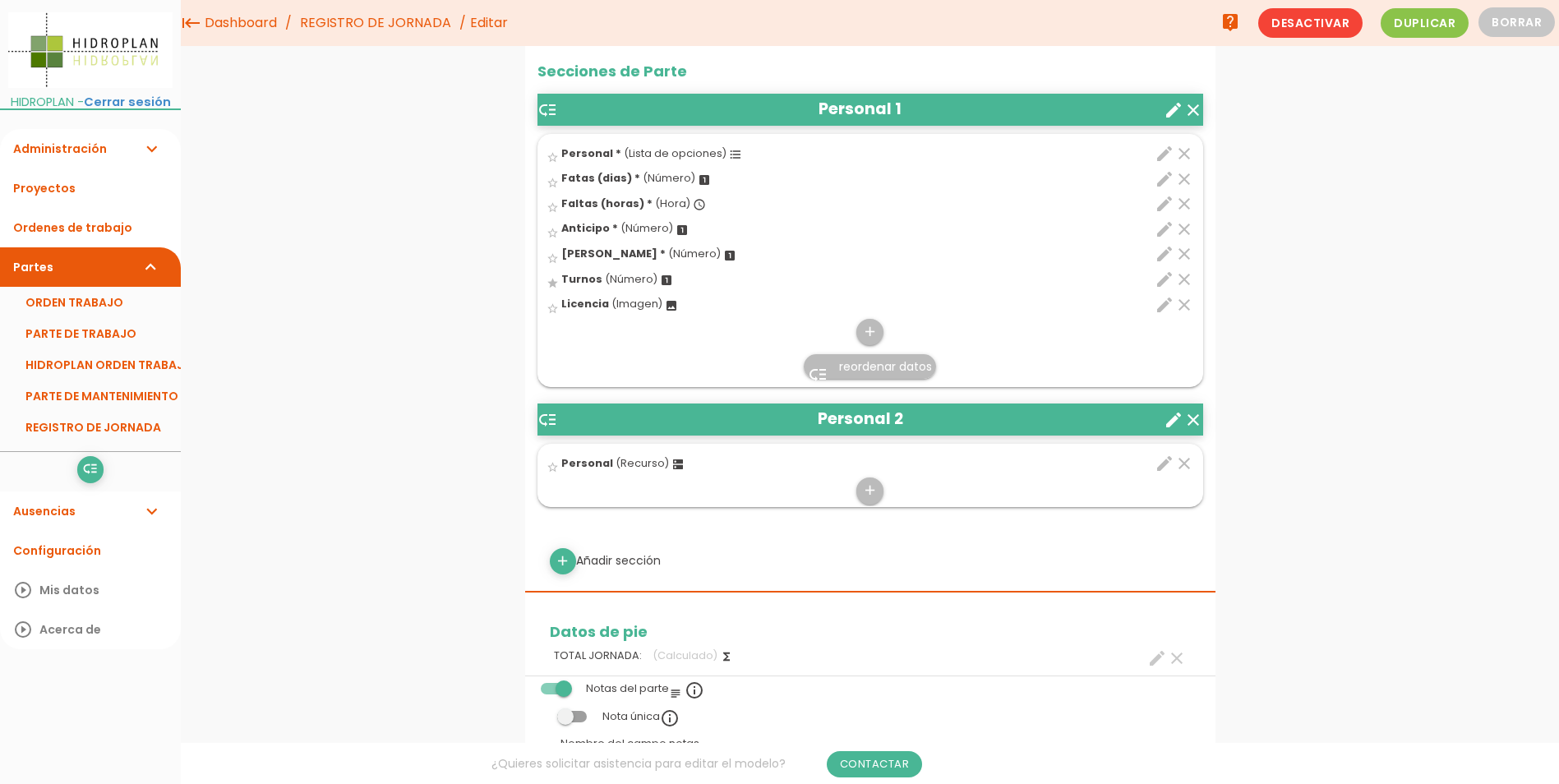 click on "edit" at bounding box center (1165, 154) 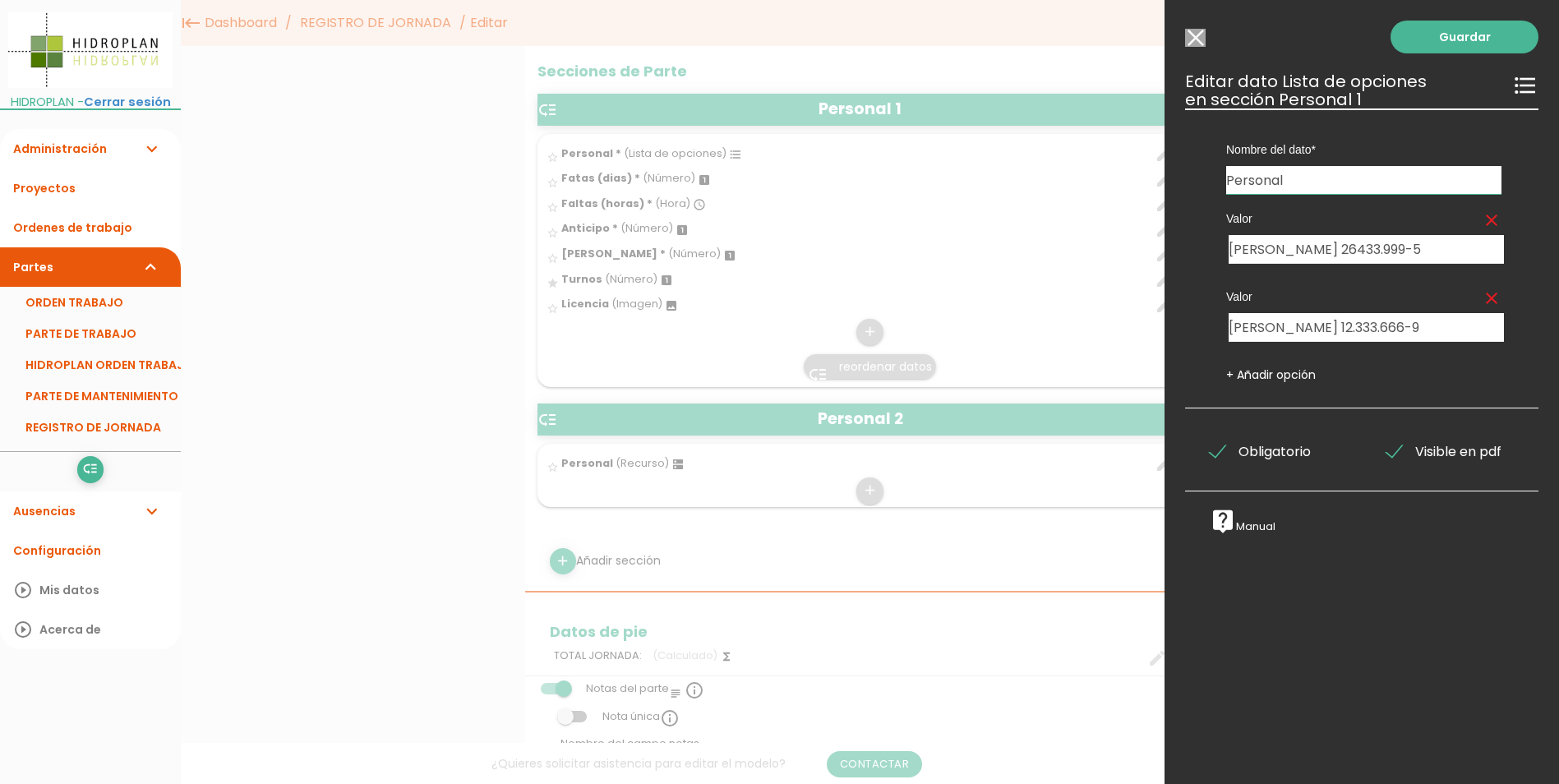 click on "Modelo sin Ordenes de trabajo" at bounding box center (1195, 38) 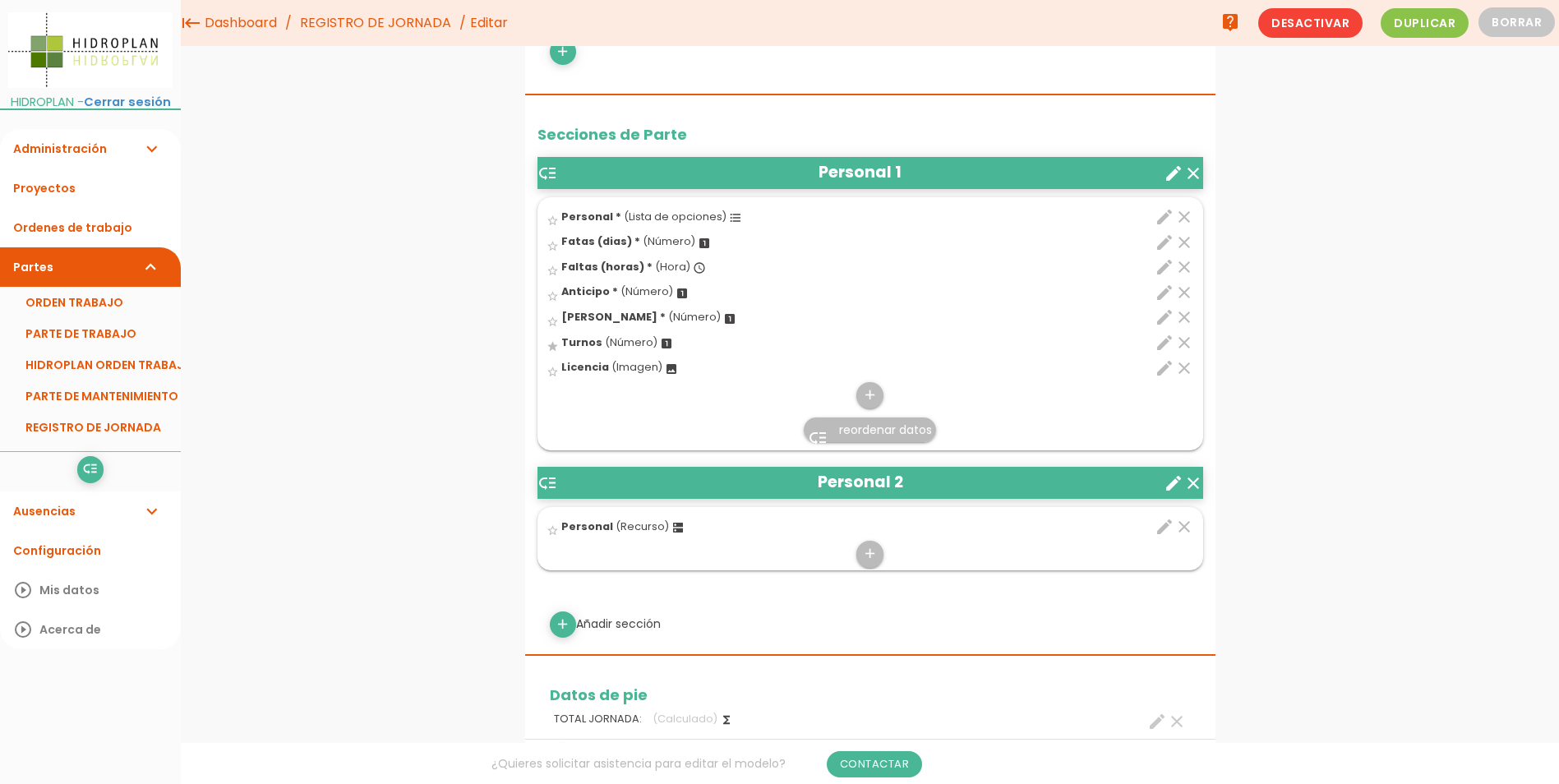 scroll, scrollTop: 417, scrollLeft: 0, axis: vertical 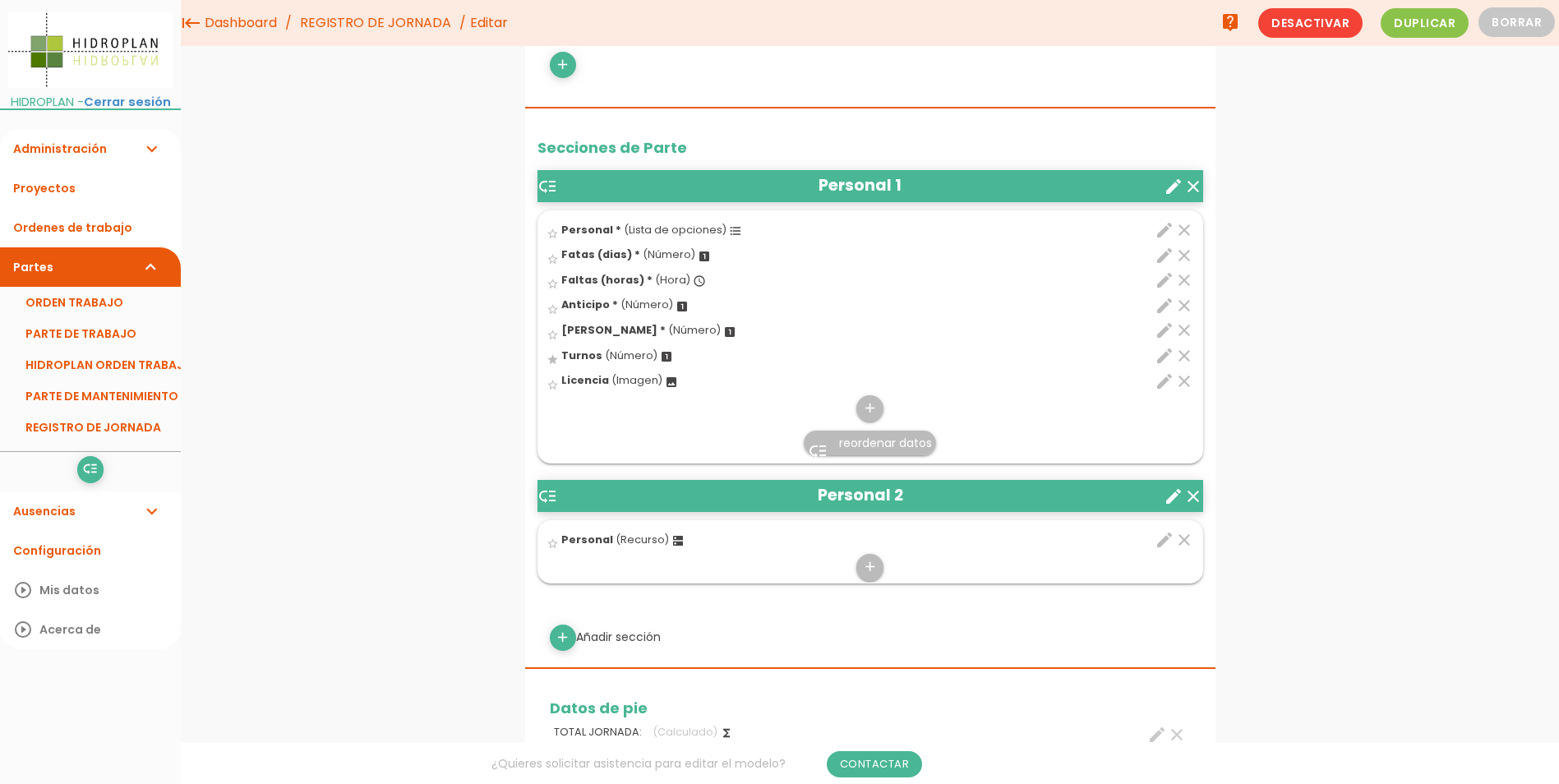 click on "menu
keyboard_tab
Dashboard
REGISTRO DE JORNADA Editar" at bounding box center [869, 653] 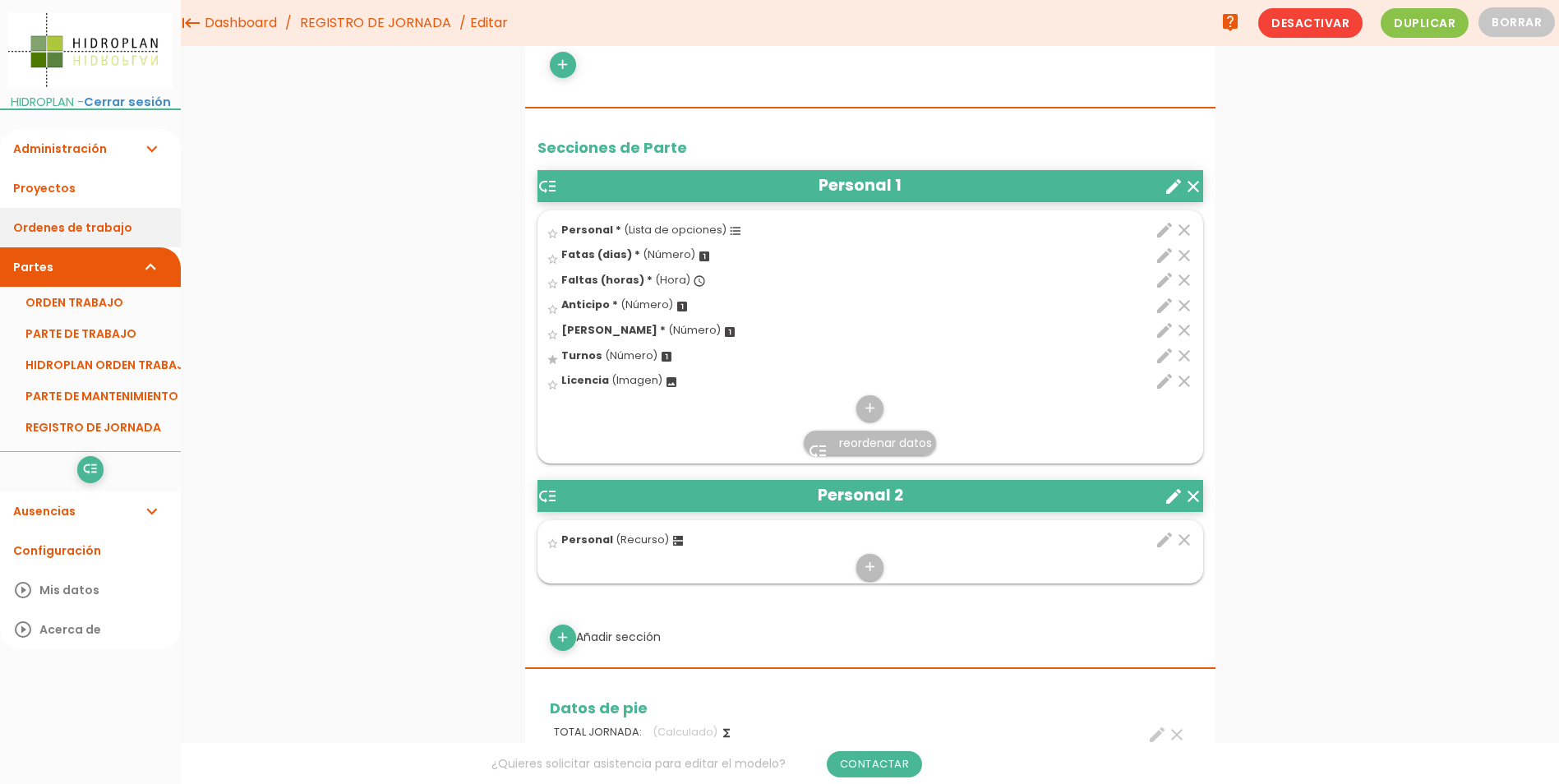 click on "Ordenes de trabajo" at bounding box center [90, 228] 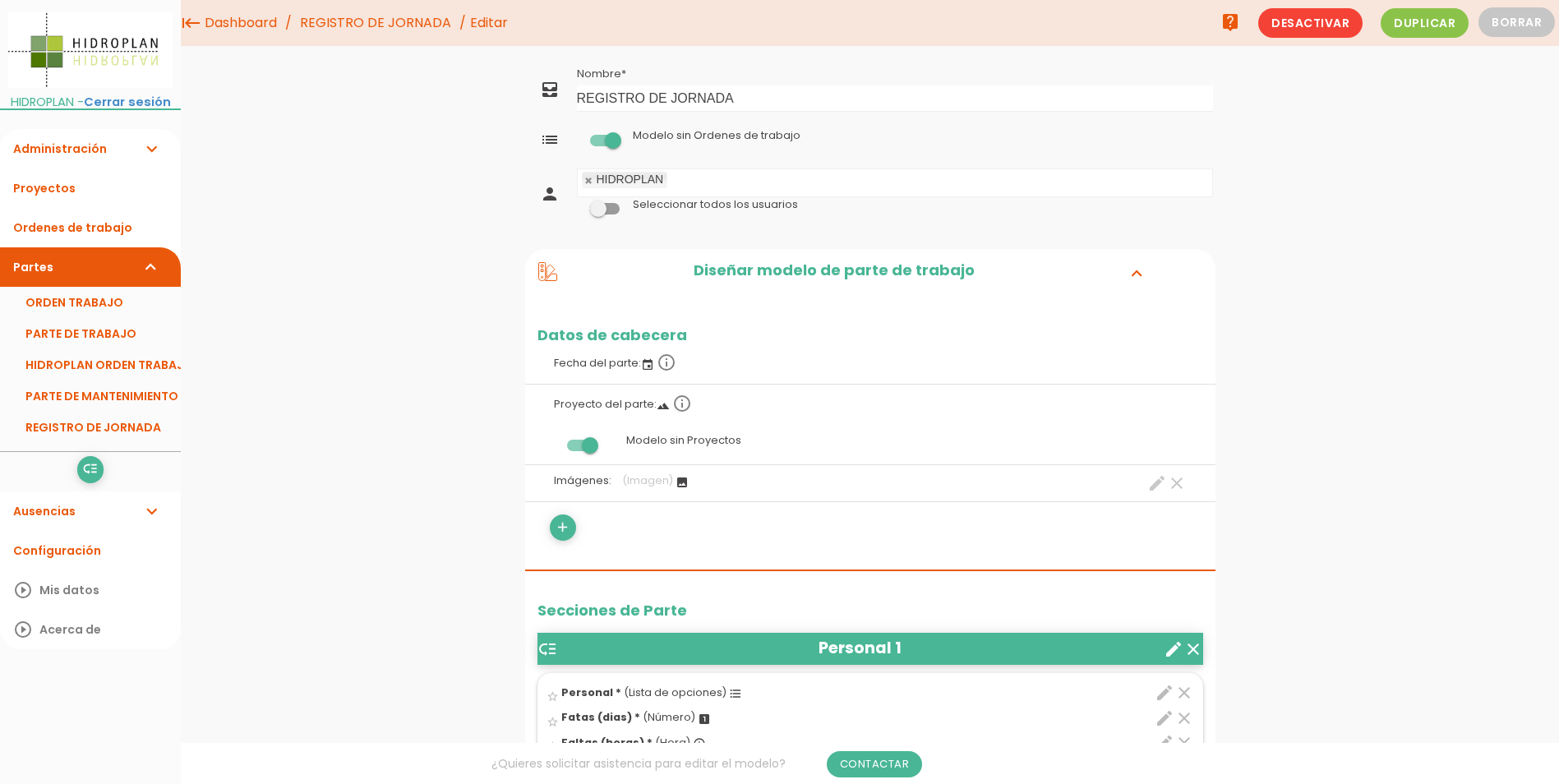 scroll, scrollTop: 0, scrollLeft: 0, axis: both 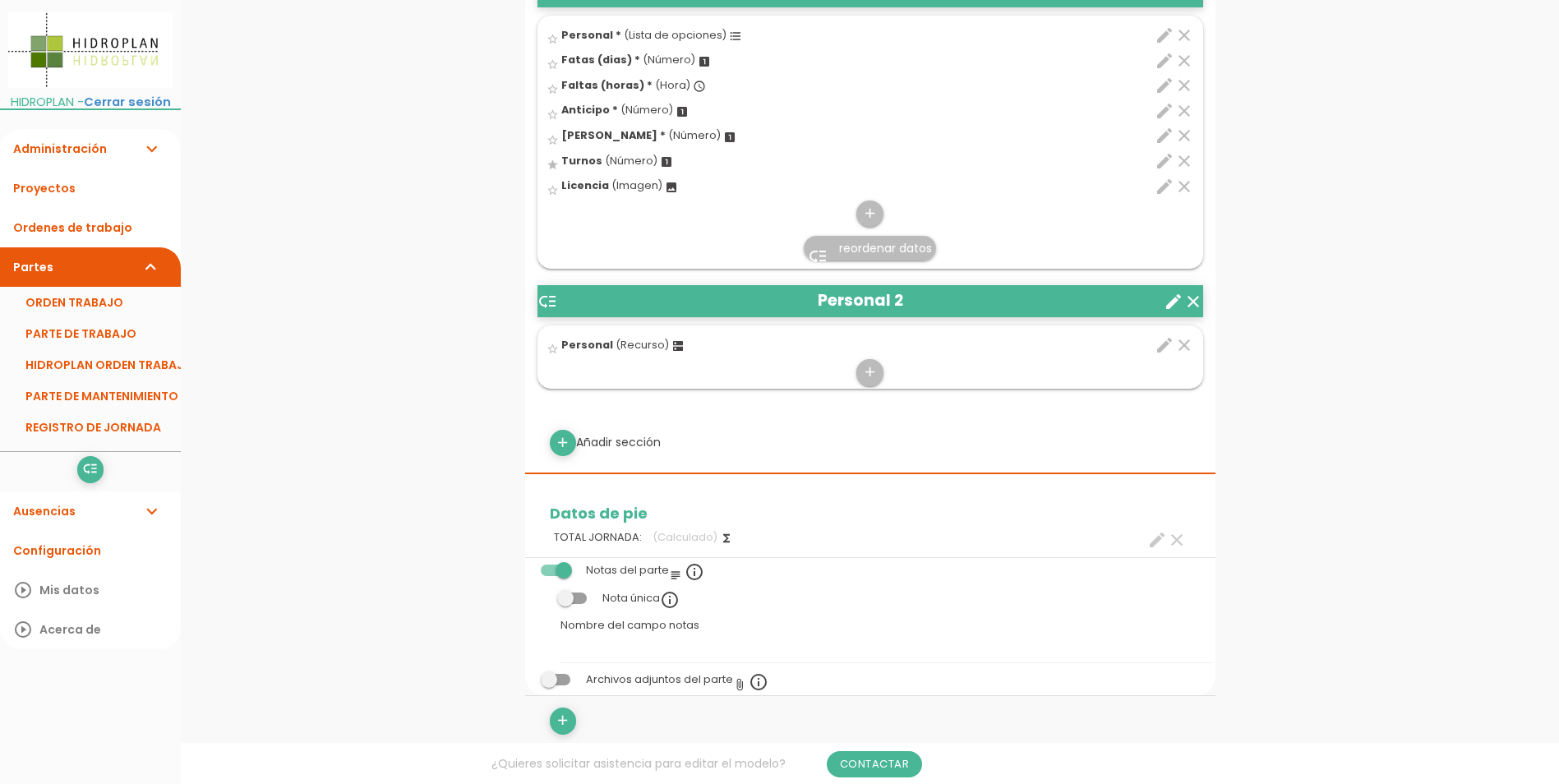 click on "edit" at bounding box center [1165, 345] 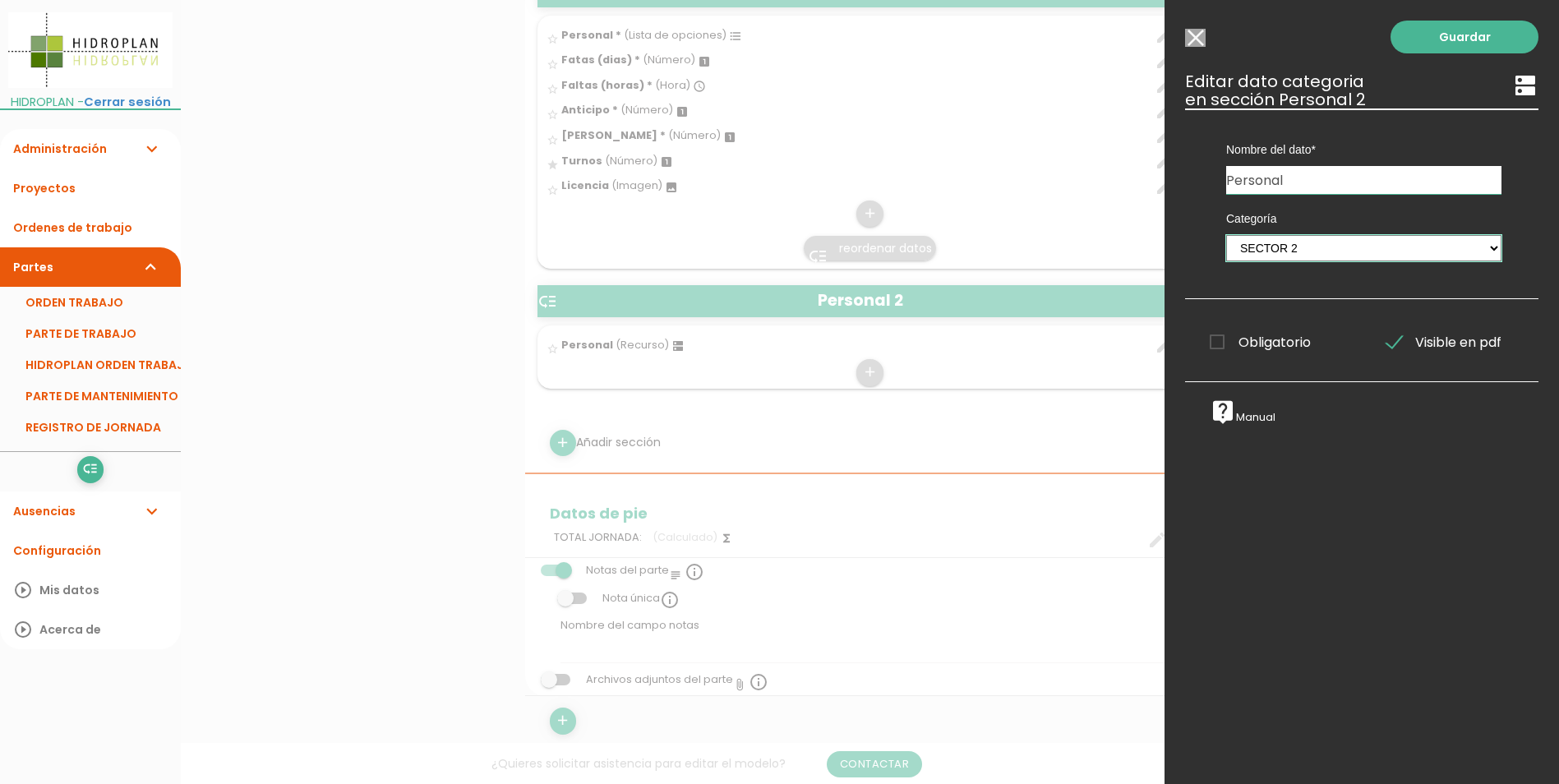 click on "Materiales
MANO DE OBRA
SANITARIO
CARPINTERIA
ELECTRICIDAD
SOLDADURA
Tareas
OPERACIONES CLIMATIZACIÓN
CLIMATIZADORES-ENFRIADORES
VENTILADORES
CUADRO ELECTRICO
GRUPO DE PRESION DISPOSITIVO DE SEGURIDAD ACUMULADOR ACS" at bounding box center (1363, 248) 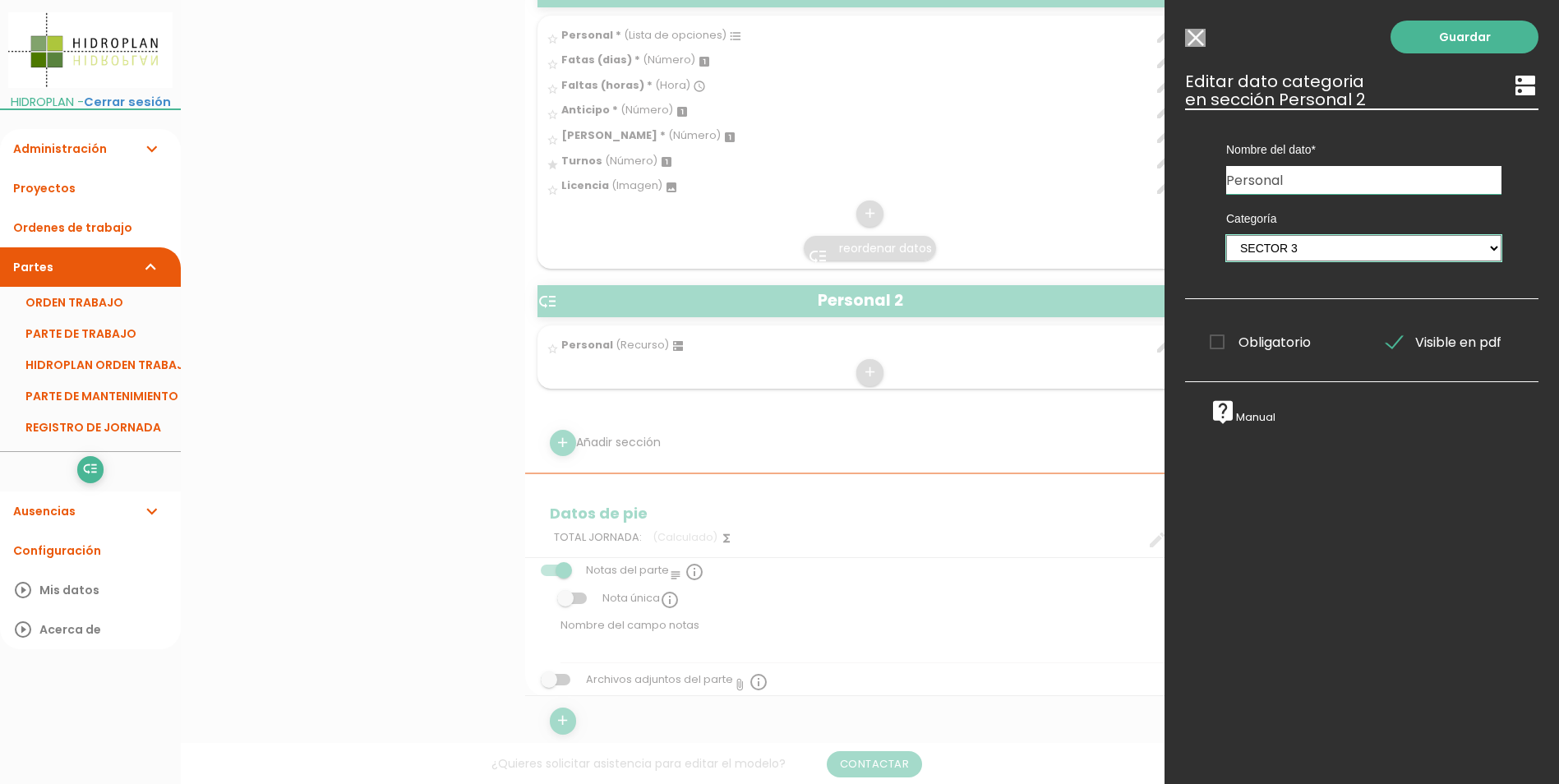 click on "Materiales
MANO DE OBRA
SANITARIO
CARPINTERIA
ELECTRICIDAD
SOLDADURA
Tareas
OPERACIONES CLIMATIZACIÓN
CLIMATIZADORES-ENFRIADORES
VENTILADORES
CUADRO ELECTRICO
GRUPO DE PRESION DISPOSITIVO DE SEGURIDAD ACUMULADOR ACS" at bounding box center [1363, 248] 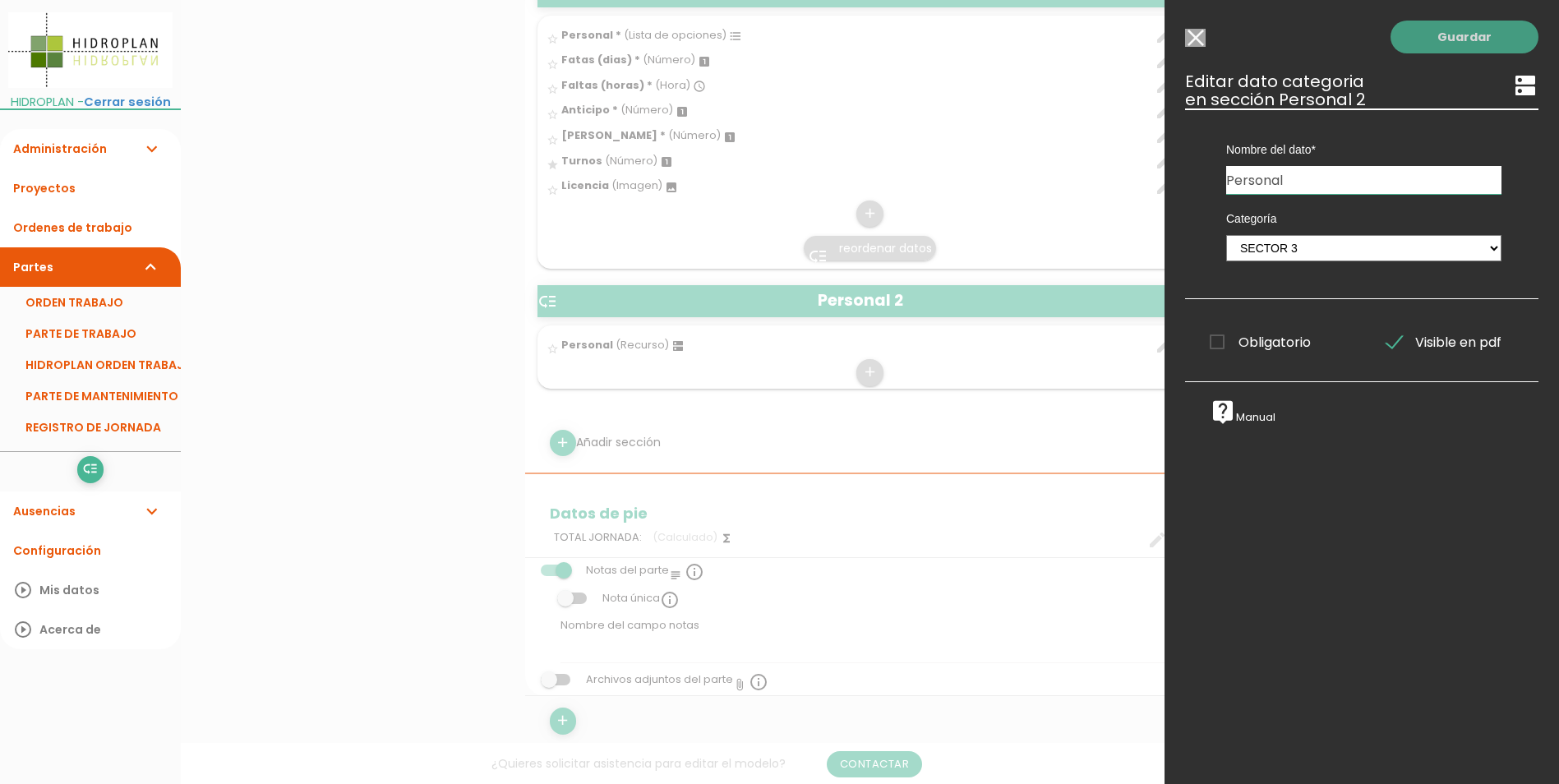 click on "Guardar" at bounding box center [1464, 37] 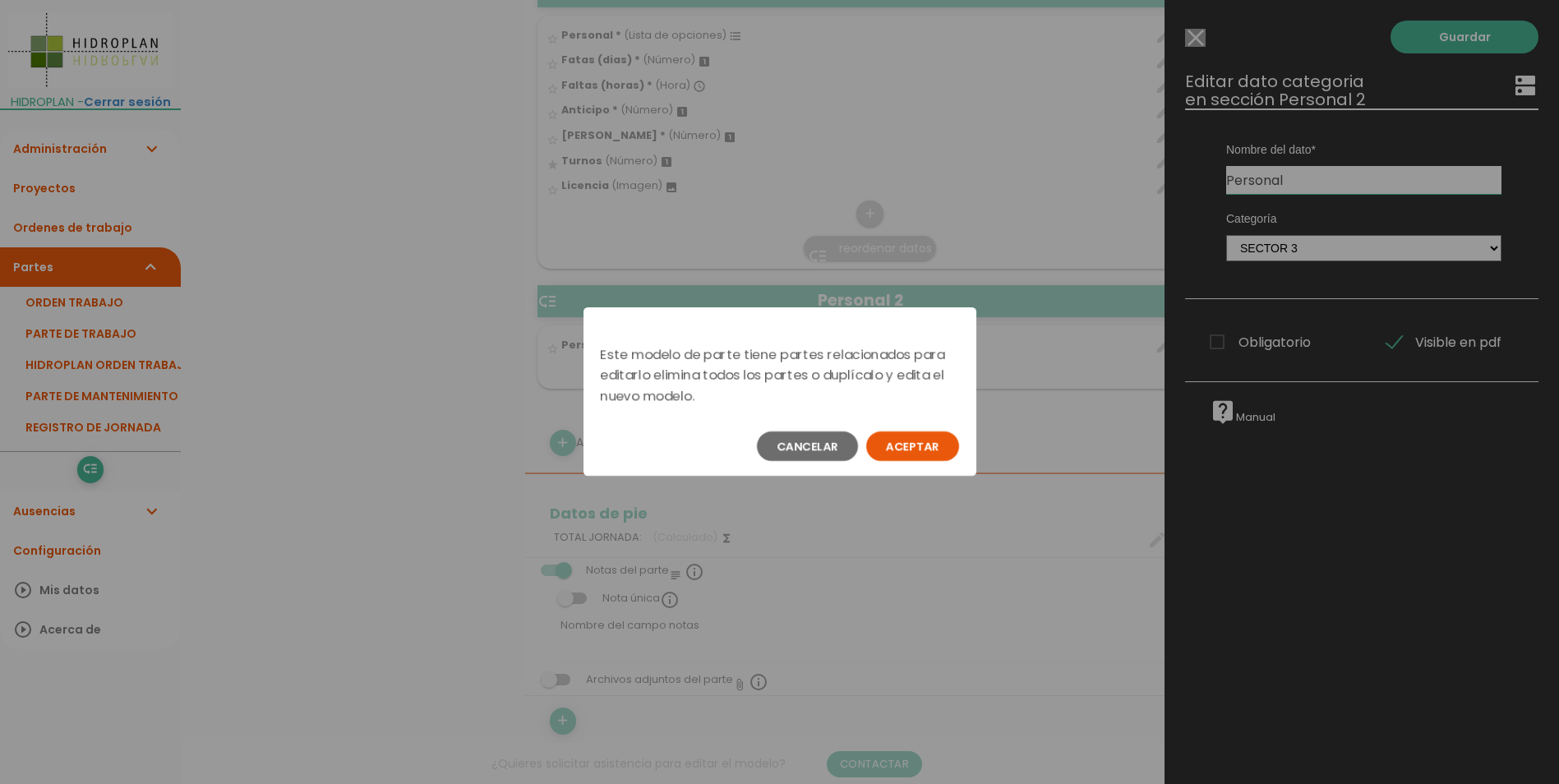 scroll, scrollTop: 0, scrollLeft: 0, axis: both 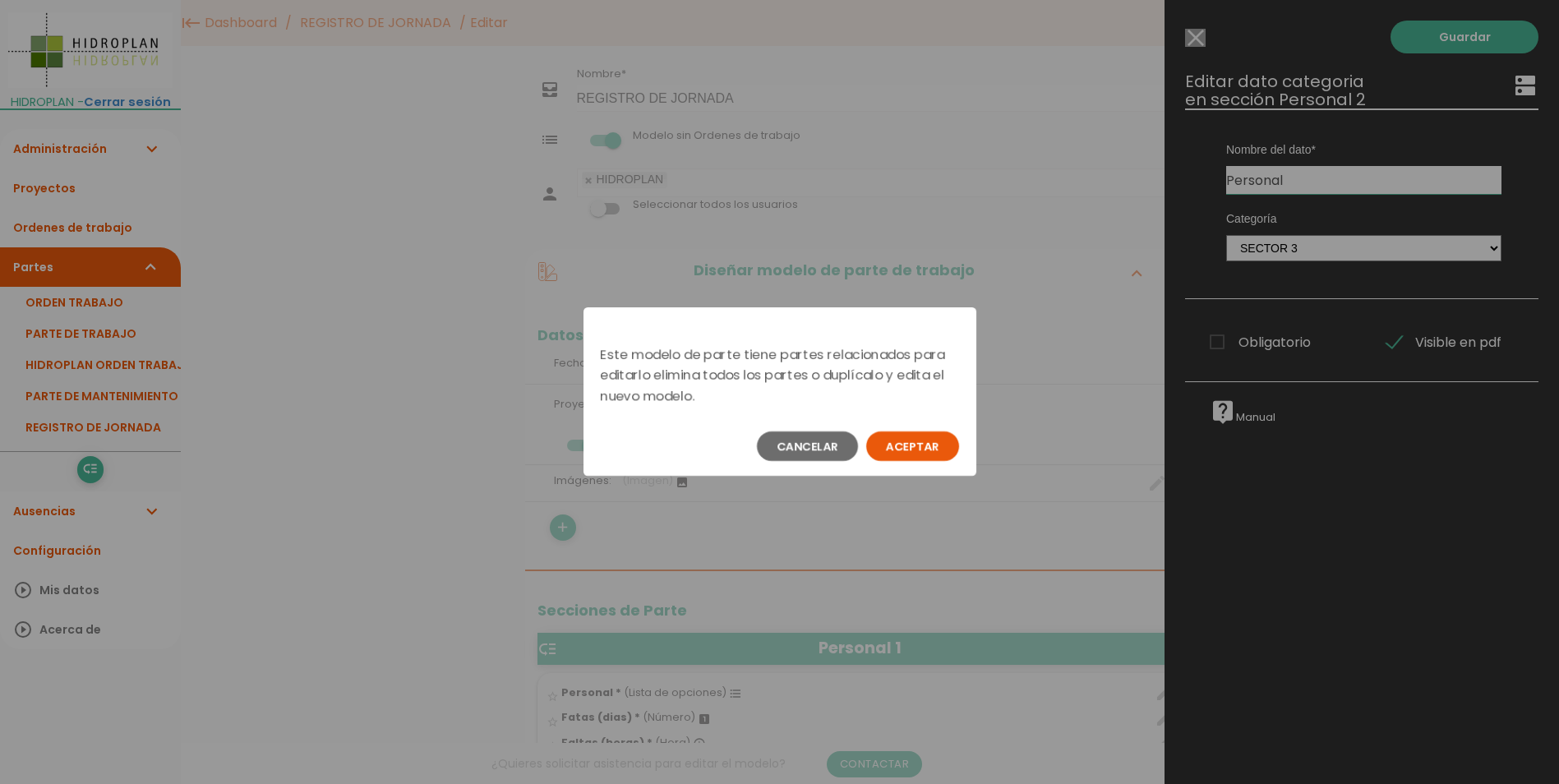 click on "Aceptar" at bounding box center [912, 446] 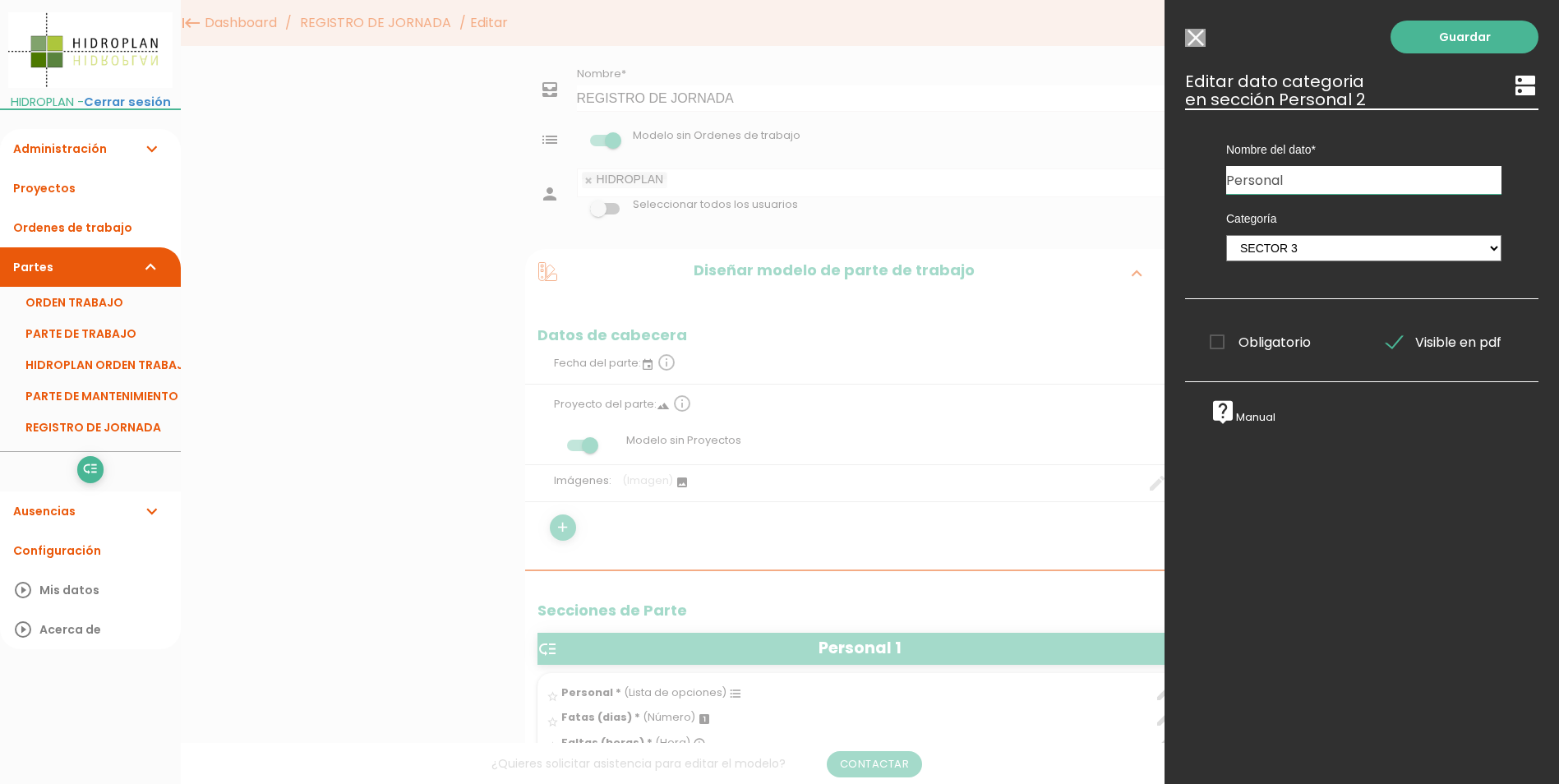 click on "Modelo sin Ordenes de trabajo" at bounding box center (1195, 38) 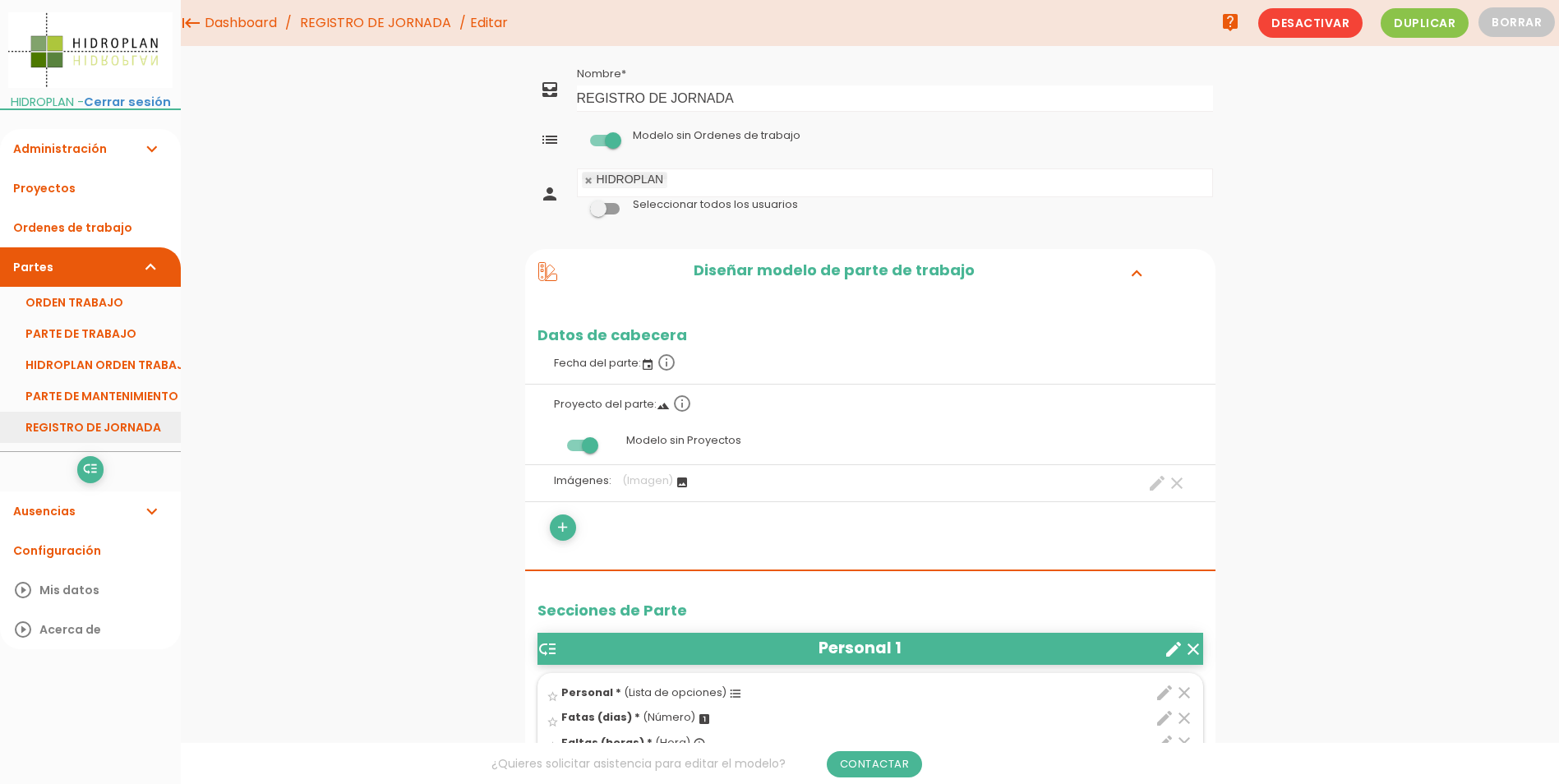 click on "REGISTRO DE JORNADA" at bounding box center [90, 427] 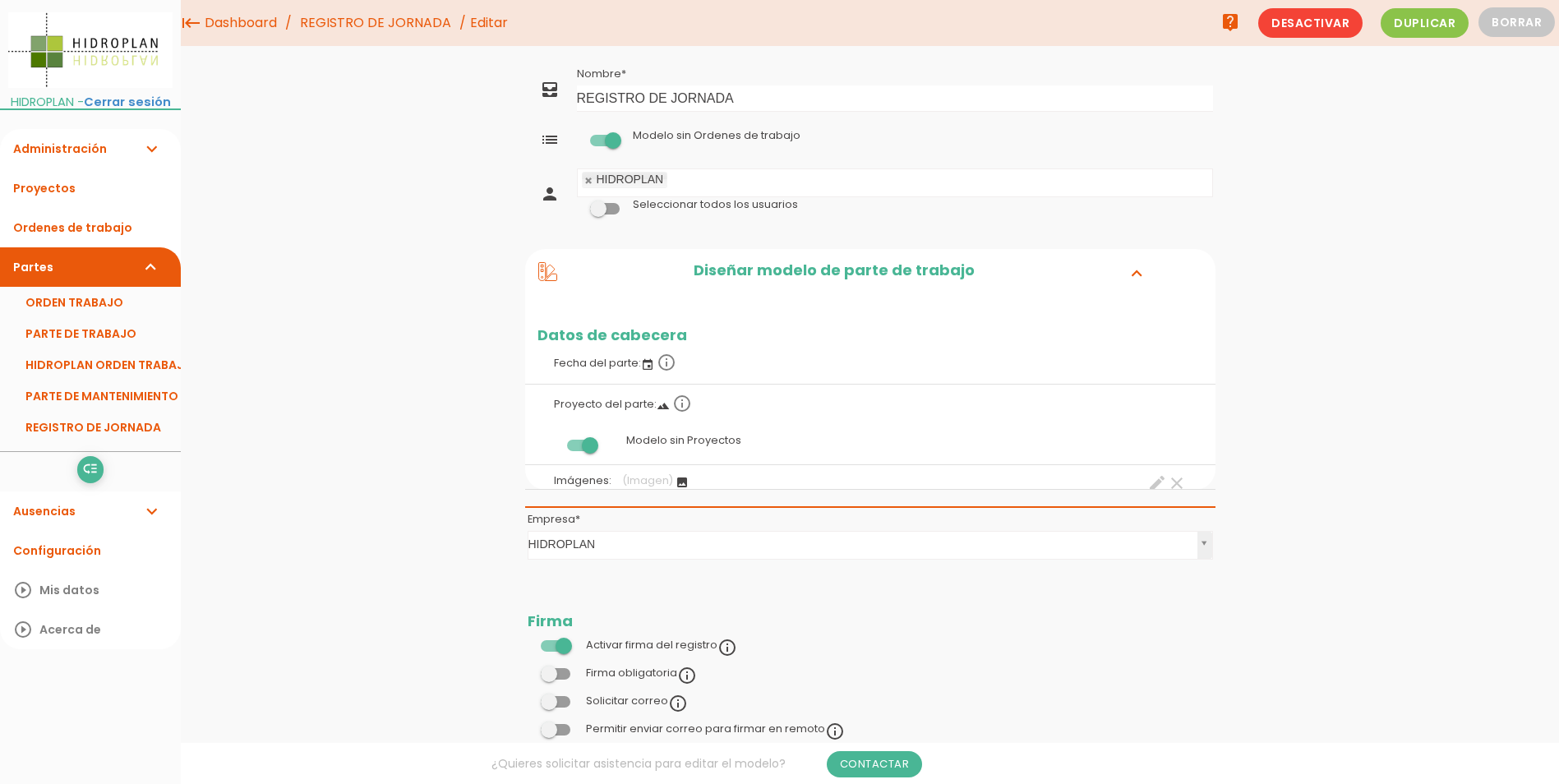 scroll, scrollTop: 0, scrollLeft: 0, axis: both 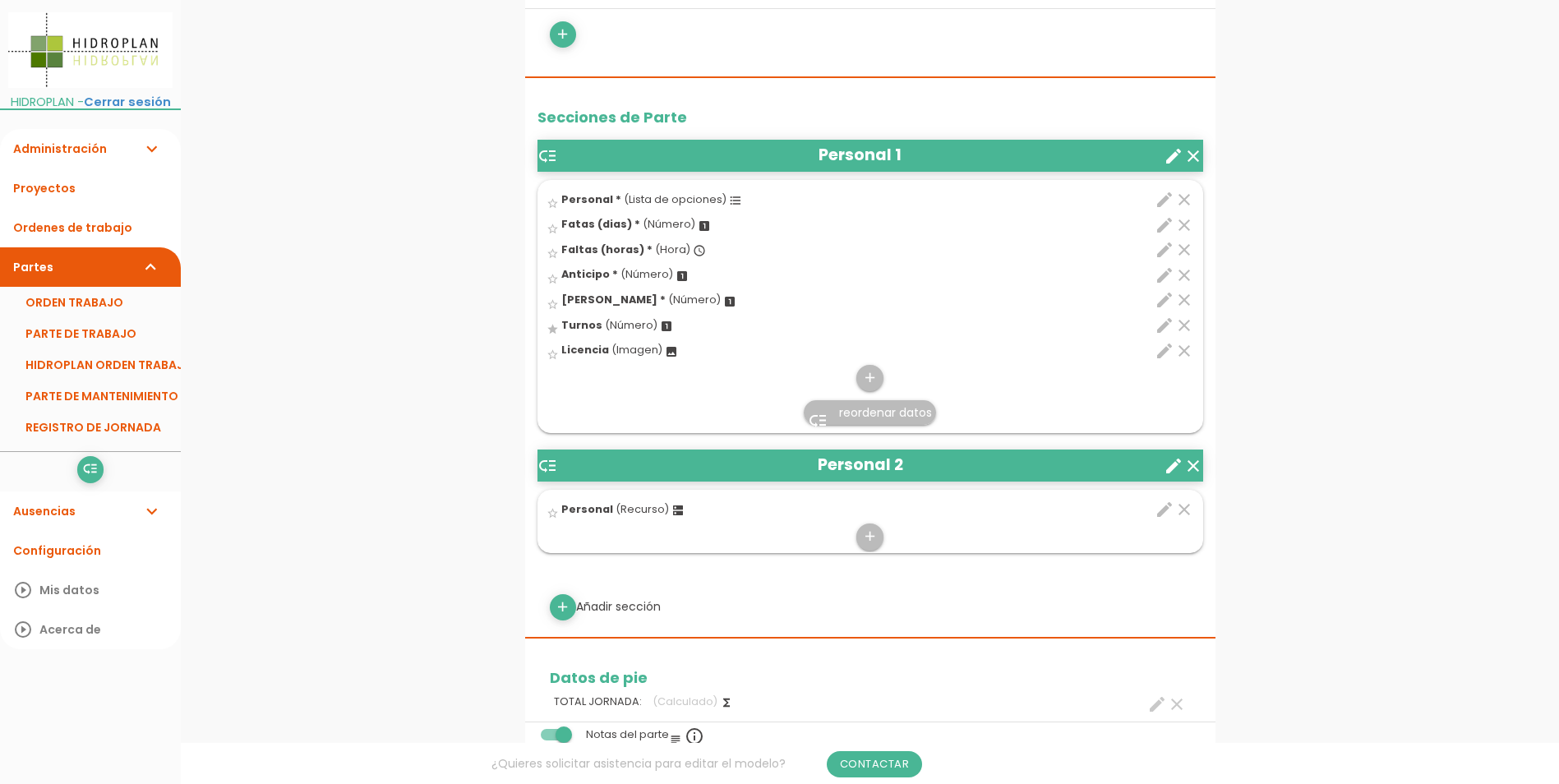 click on "edit" at bounding box center [1165, 510] 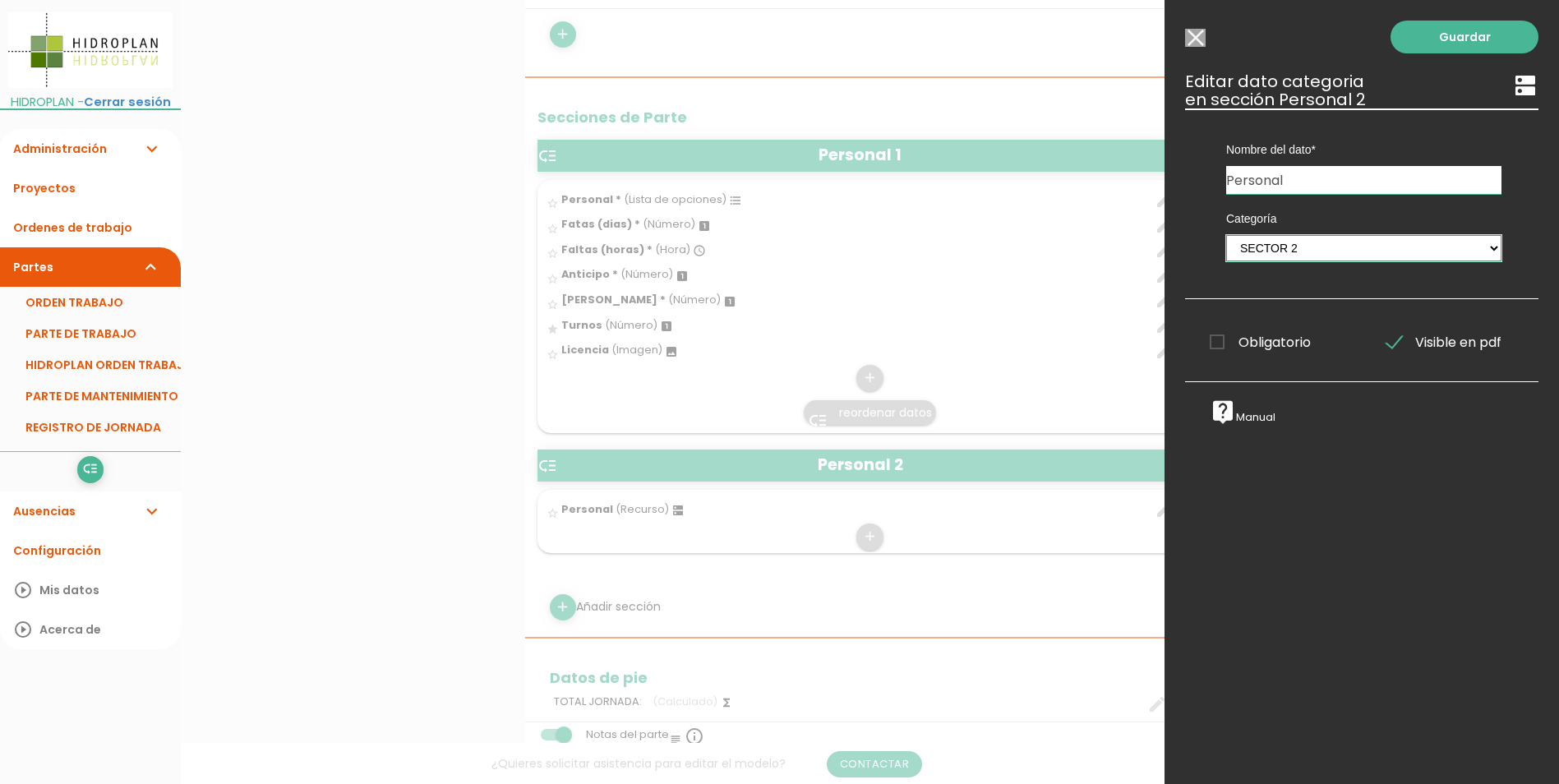 click on "Materiales
MANO DE OBRA
SANITARIO
CARPINTERIA
ELECTRICIDAD
SOLDADURA
Tareas
OPERACIONES CLIMATIZACIÓN
CLIMATIZADORES-ENFRIADORES
VENTILADORES
CUADRO ELECTRICO
GRUPO DE PRESION DISPOSITIVO DE SEGURIDAD ACUMULADOR ACS" at bounding box center [1363, 248] 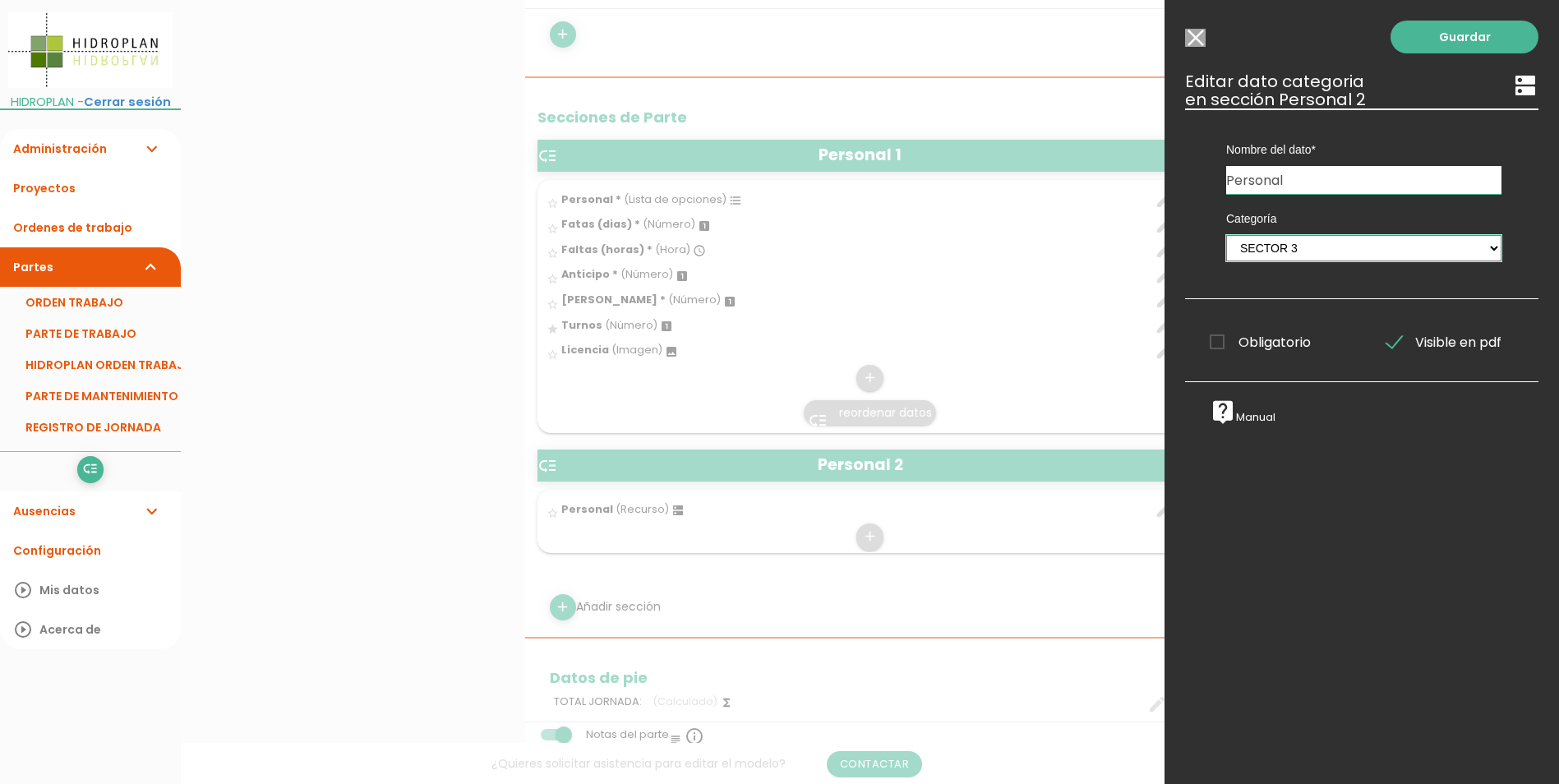 click on "Materiales
MANO DE OBRA
SANITARIO
CARPINTERIA
ELECTRICIDAD
SOLDADURA
Tareas
OPERACIONES CLIMATIZACIÓN
CLIMATIZADORES-ENFRIADORES
VENTILADORES
CUADRO ELECTRICO
GRUPO DE PRESION DISPOSITIVO DE SEGURIDAD ACUMULADOR ACS" at bounding box center [1363, 248] 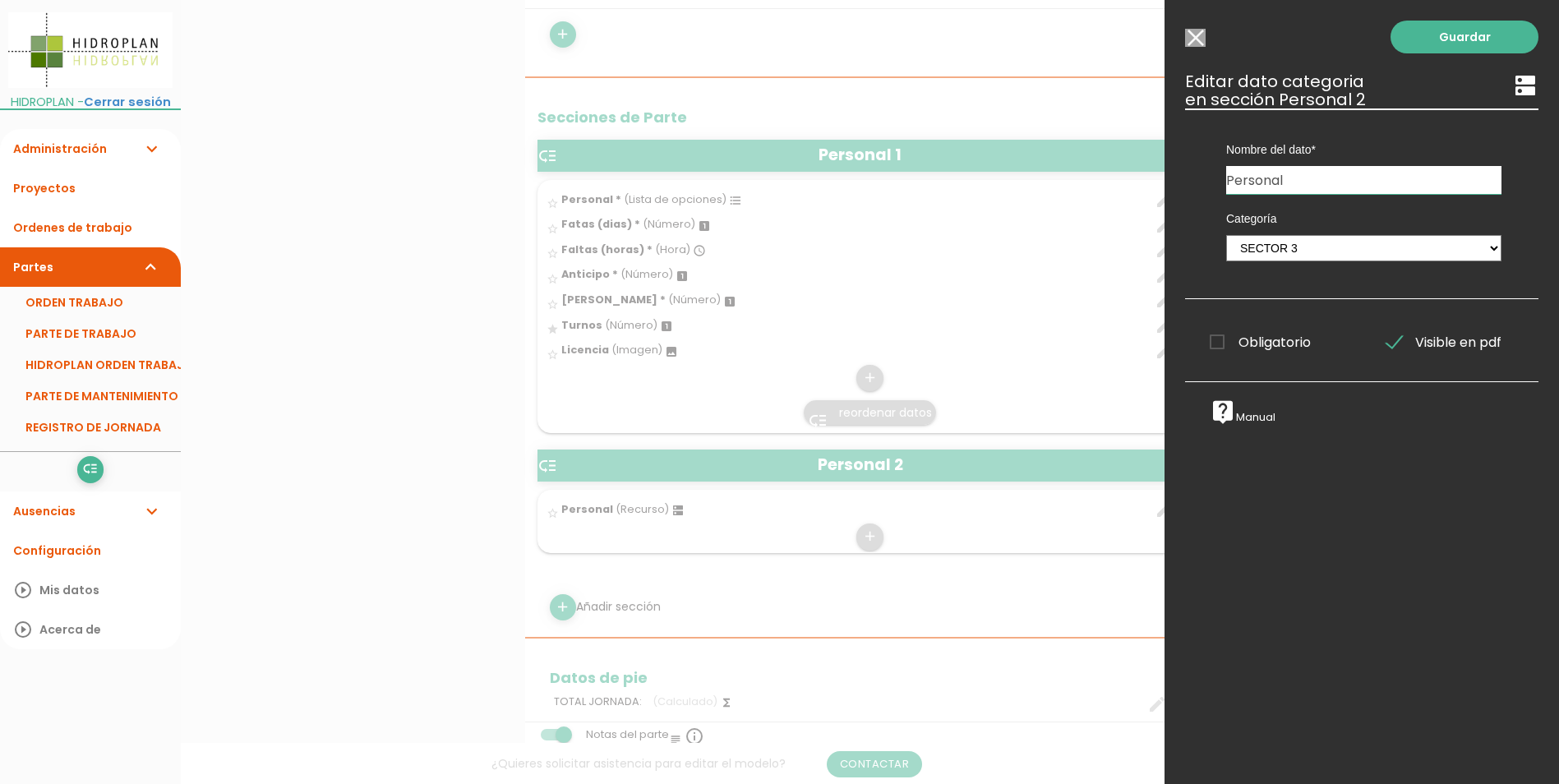 click on "Obligatorio" at bounding box center (1260, 342) 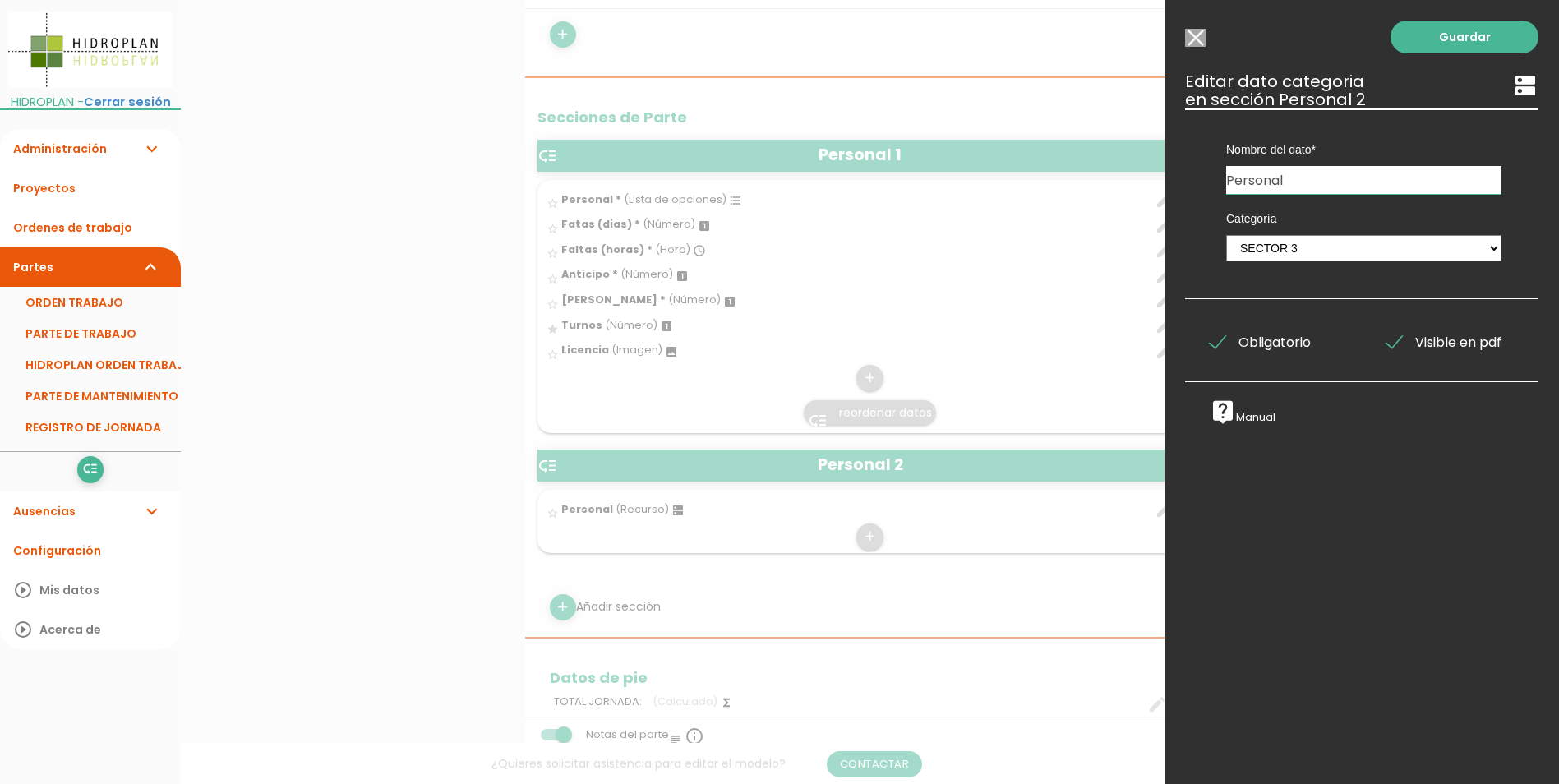 click on "Guardar" at bounding box center (1464, 37) 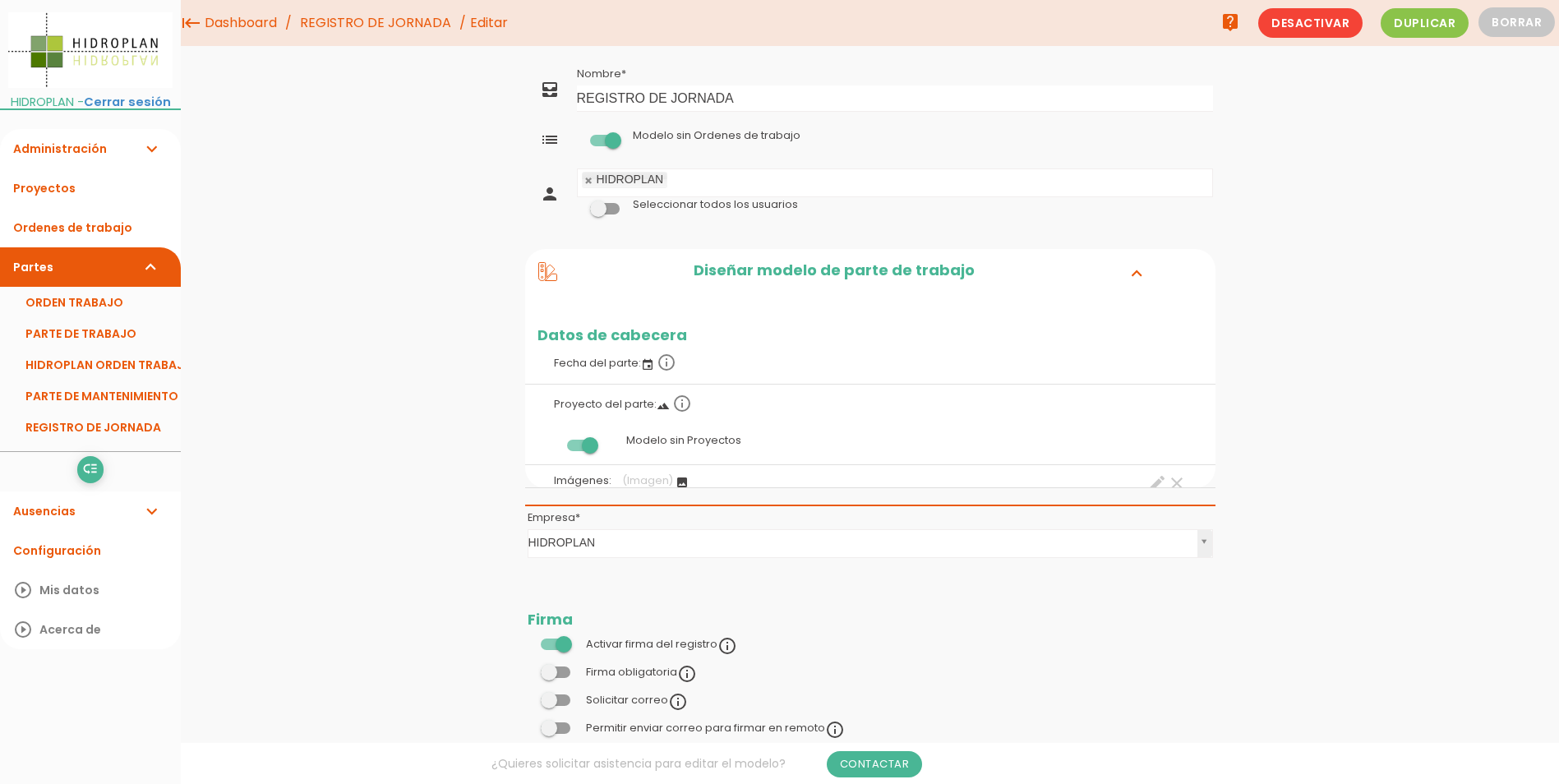 scroll, scrollTop: 1373, scrollLeft: 0, axis: vertical 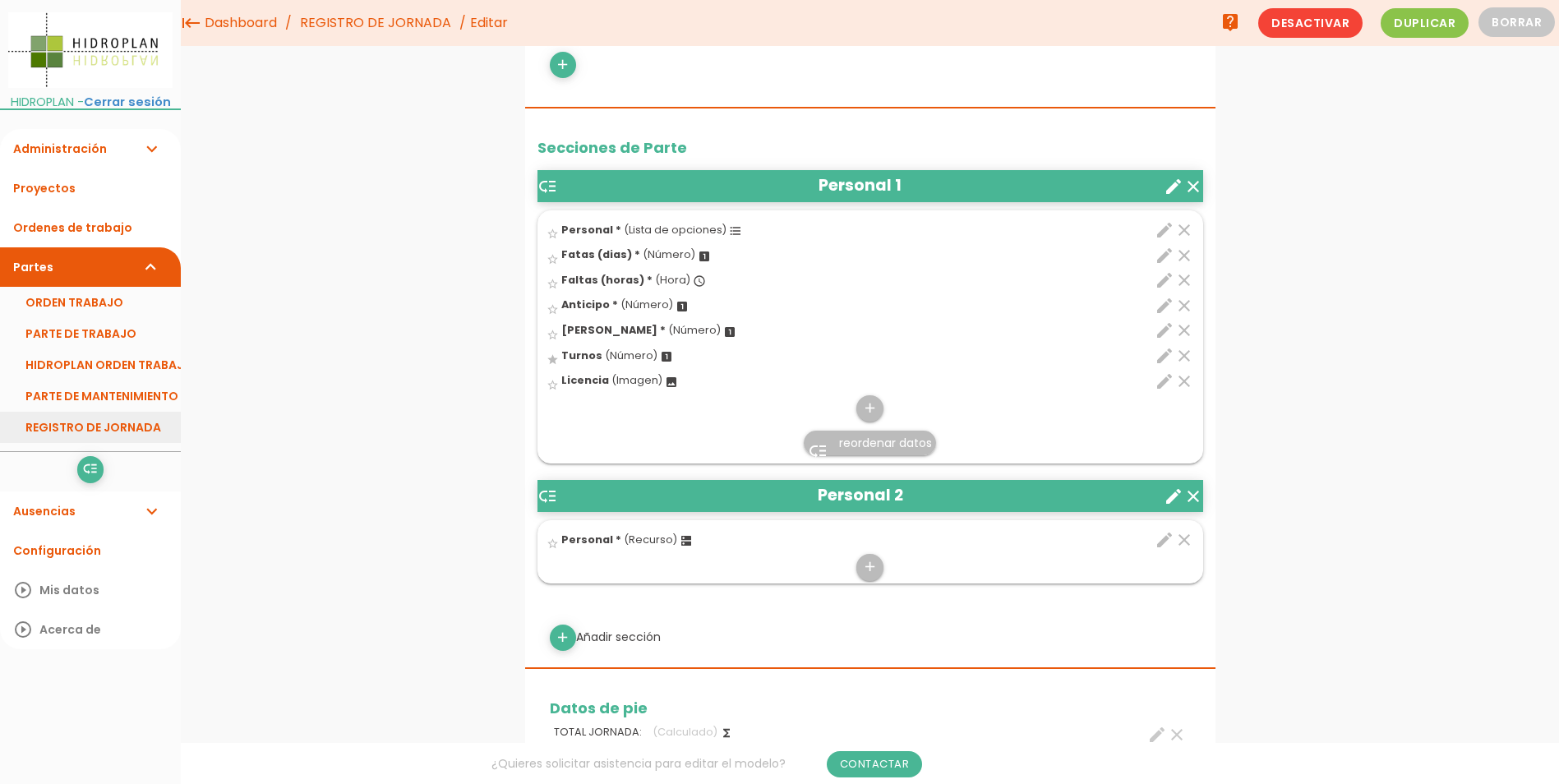 drag, startPoint x: 148, startPoint y: 425, endPoint x: 166, endPoint y: 424, distance: 18.027756 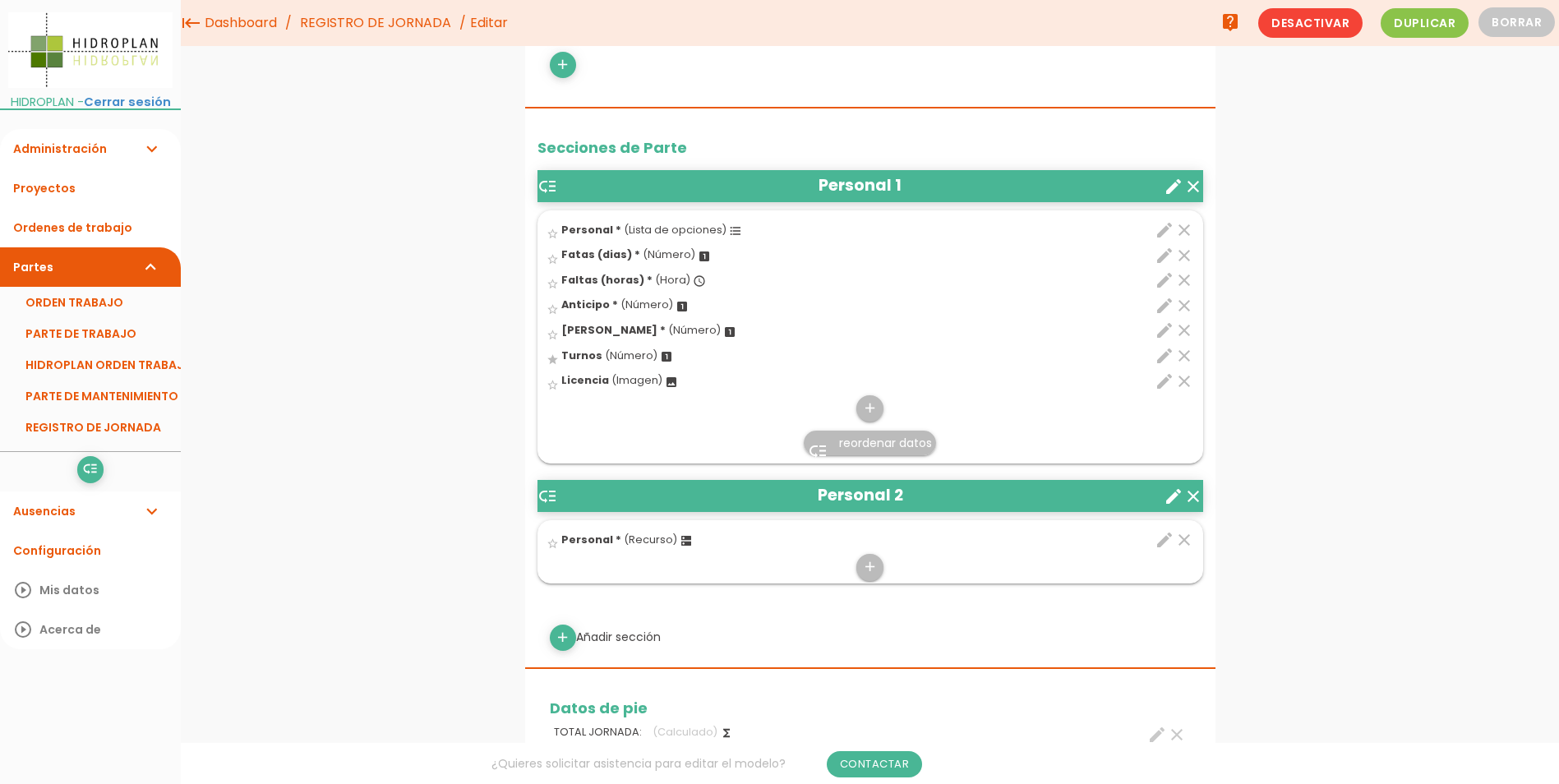 click on "REGISTRO DE JORNADA" at bounding box center [90, 427] 